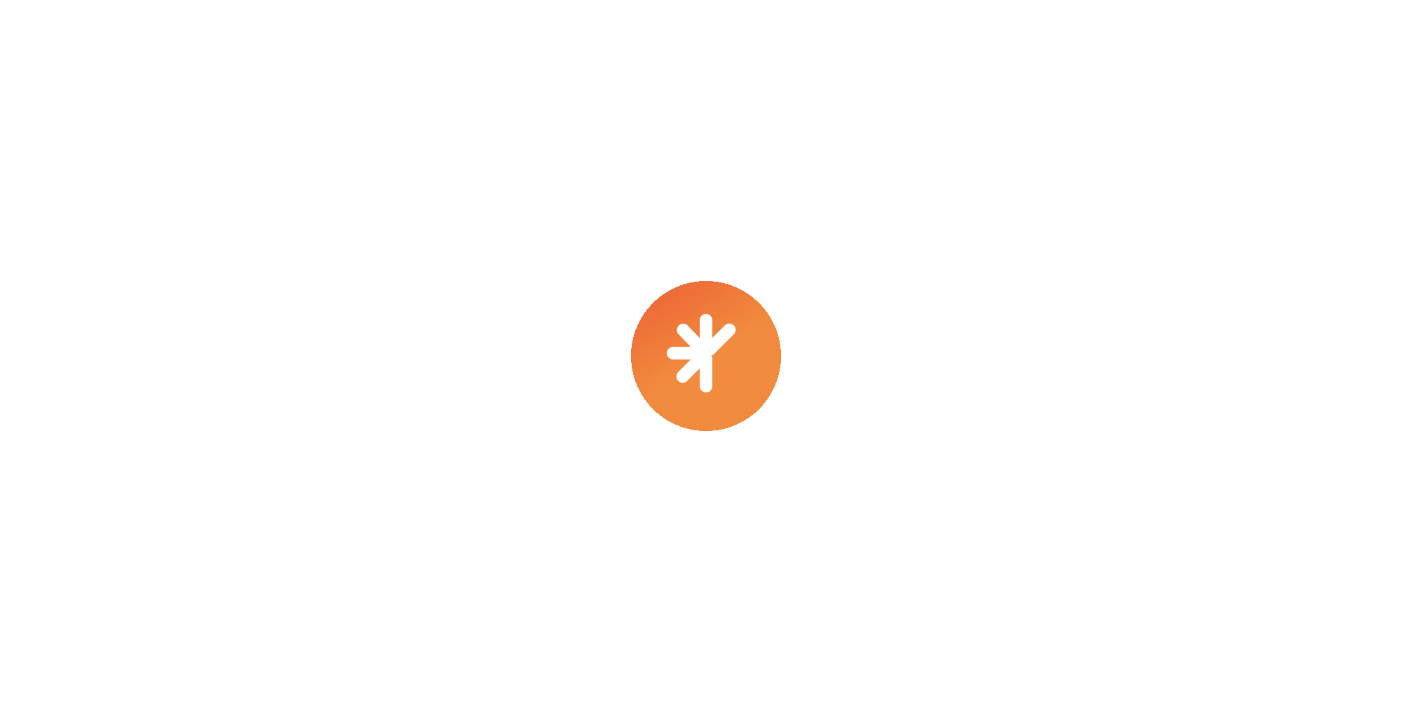 scroll, scrollTop: 0, scrollLeft: 0, axis: both 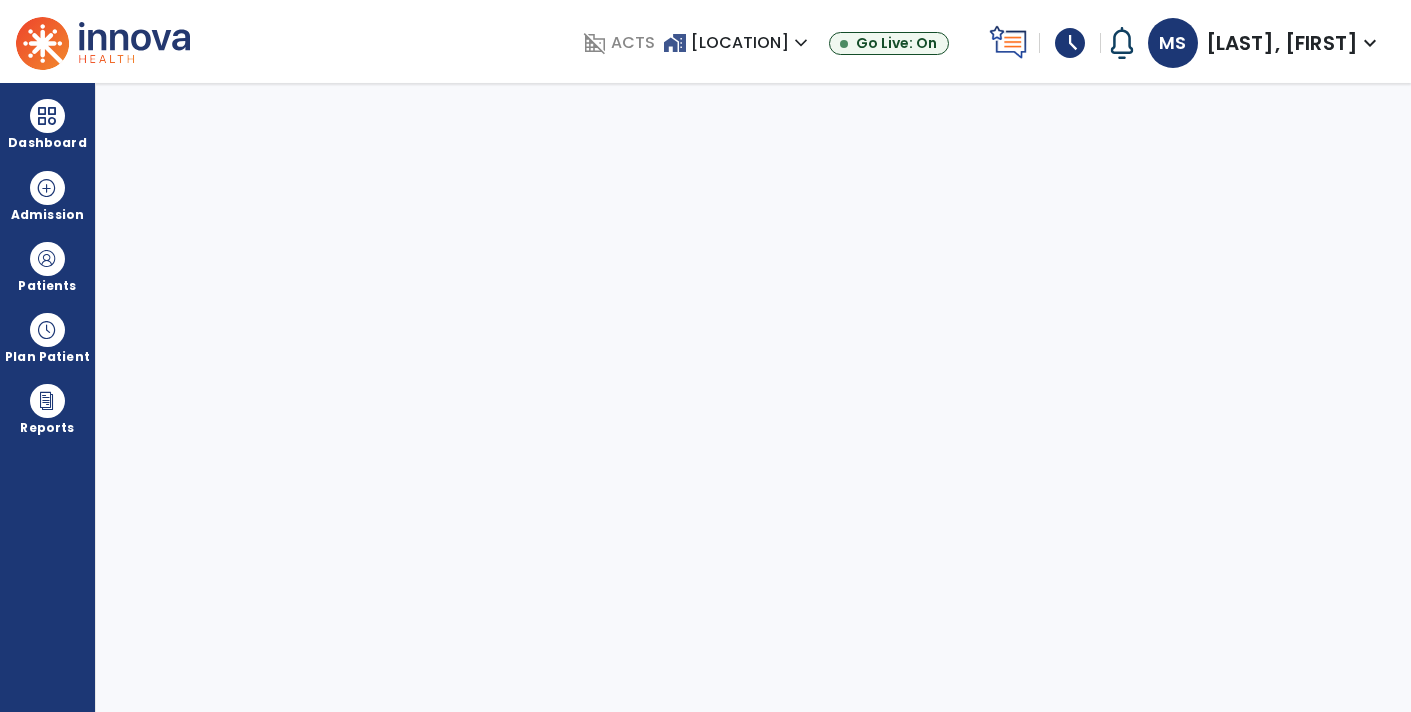 select on "****" 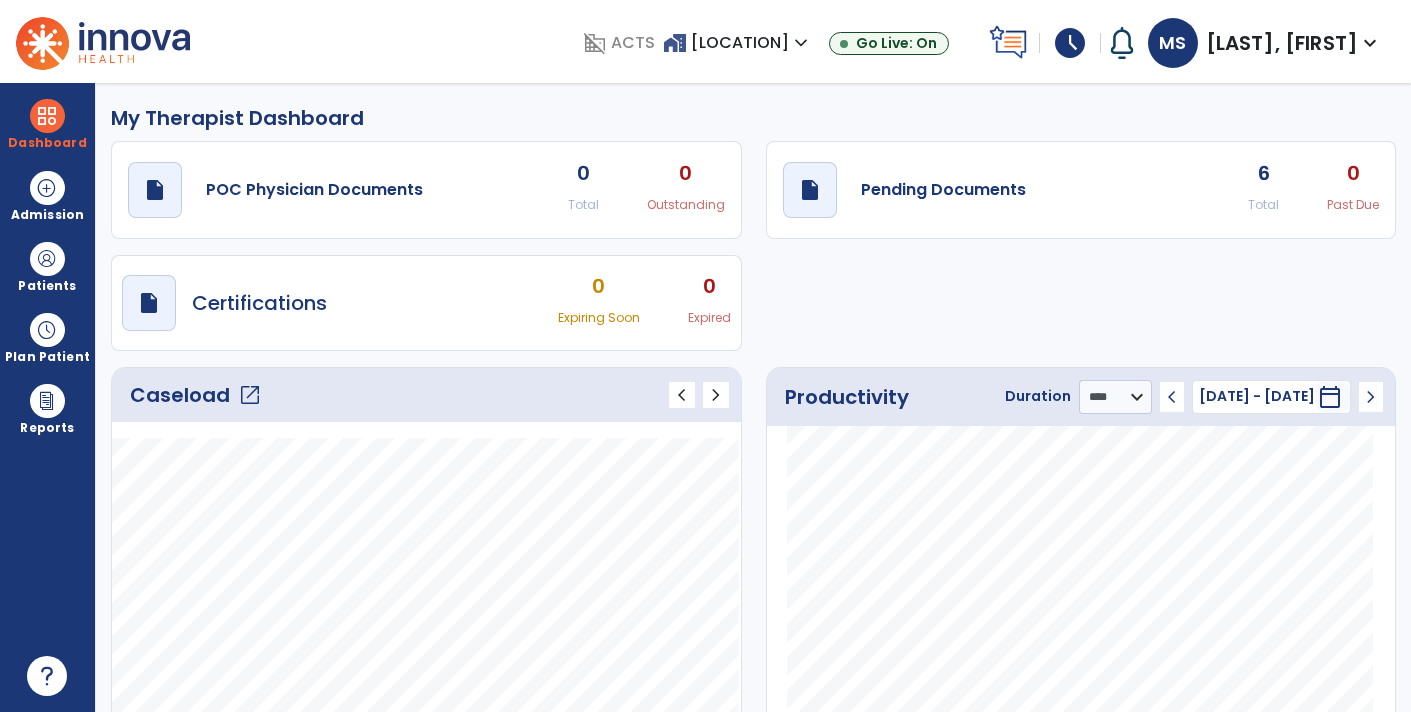 click on "schedule" at bounding box center [1070, 43] 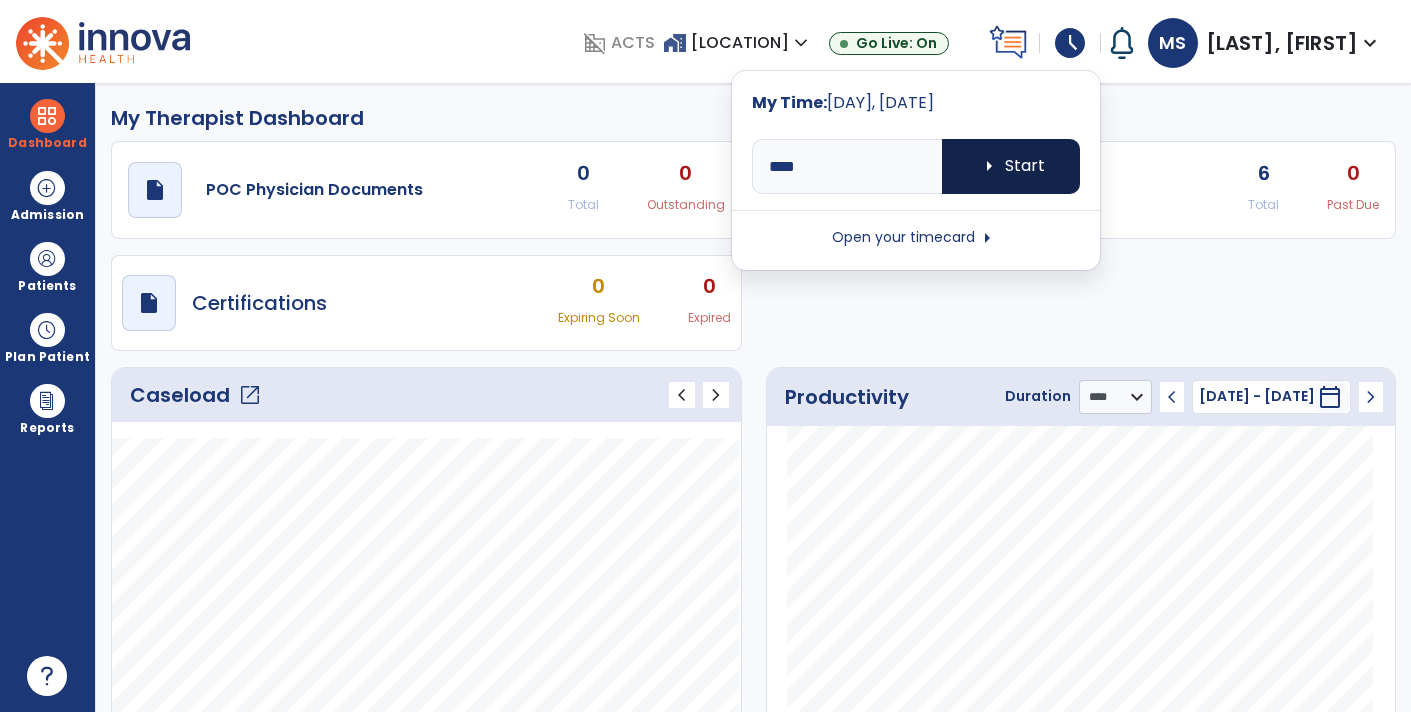 click on "arrow_right  Start" at bounding box center [1011, 166] 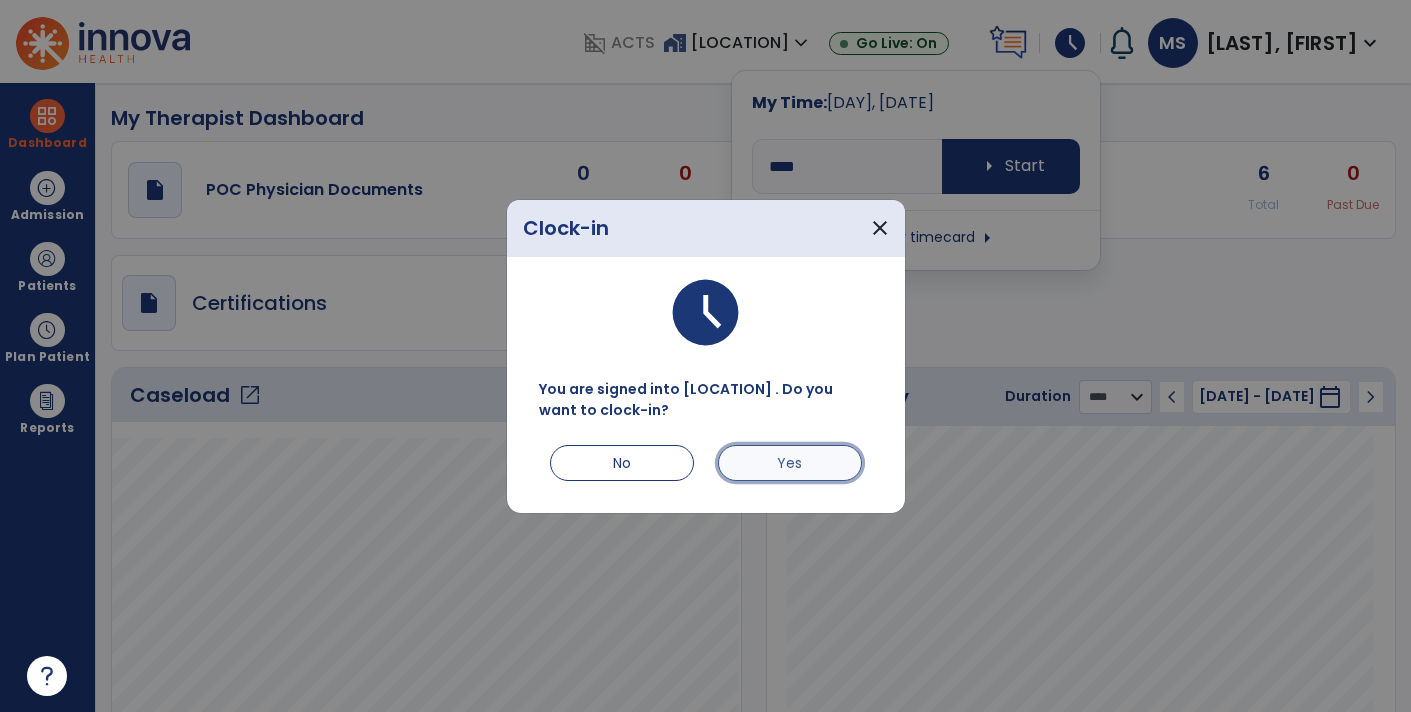 click on "Yes" at bounding box center [790, 463] 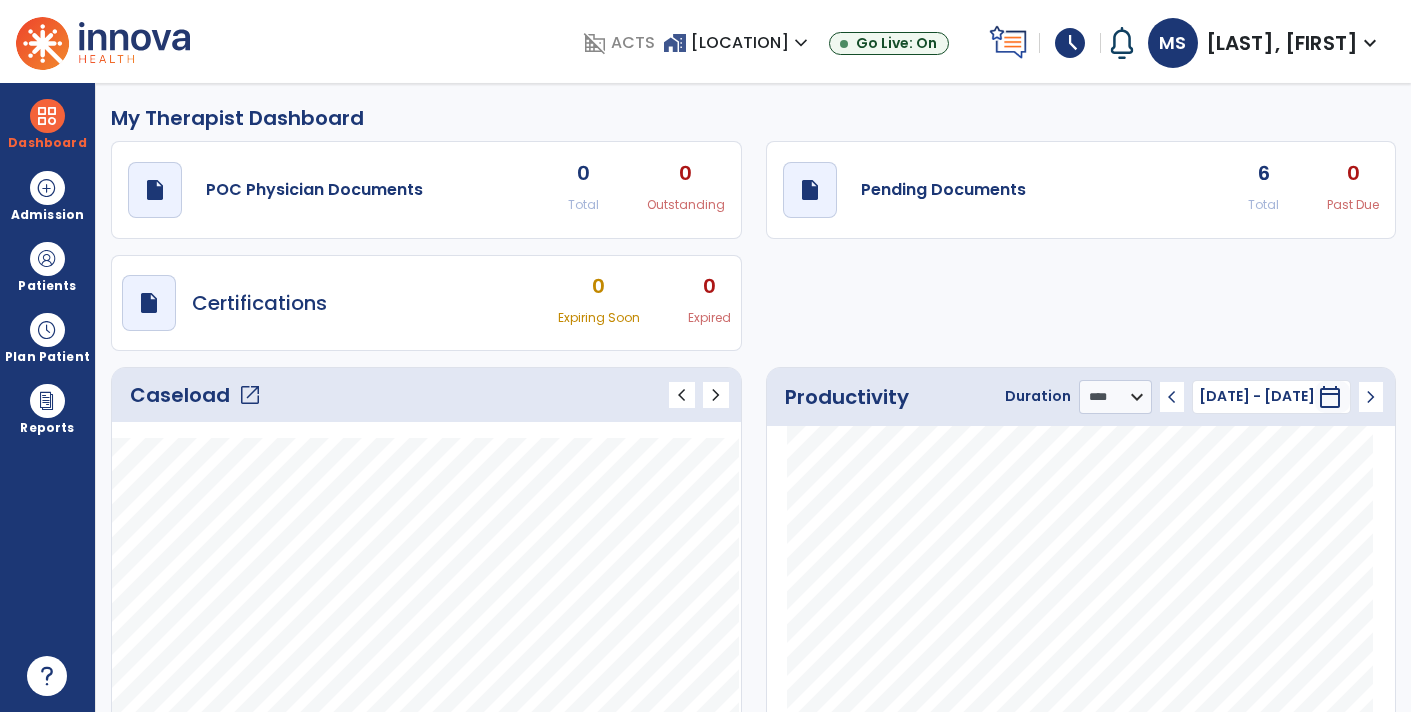 click on "Caseload   open_in_new" 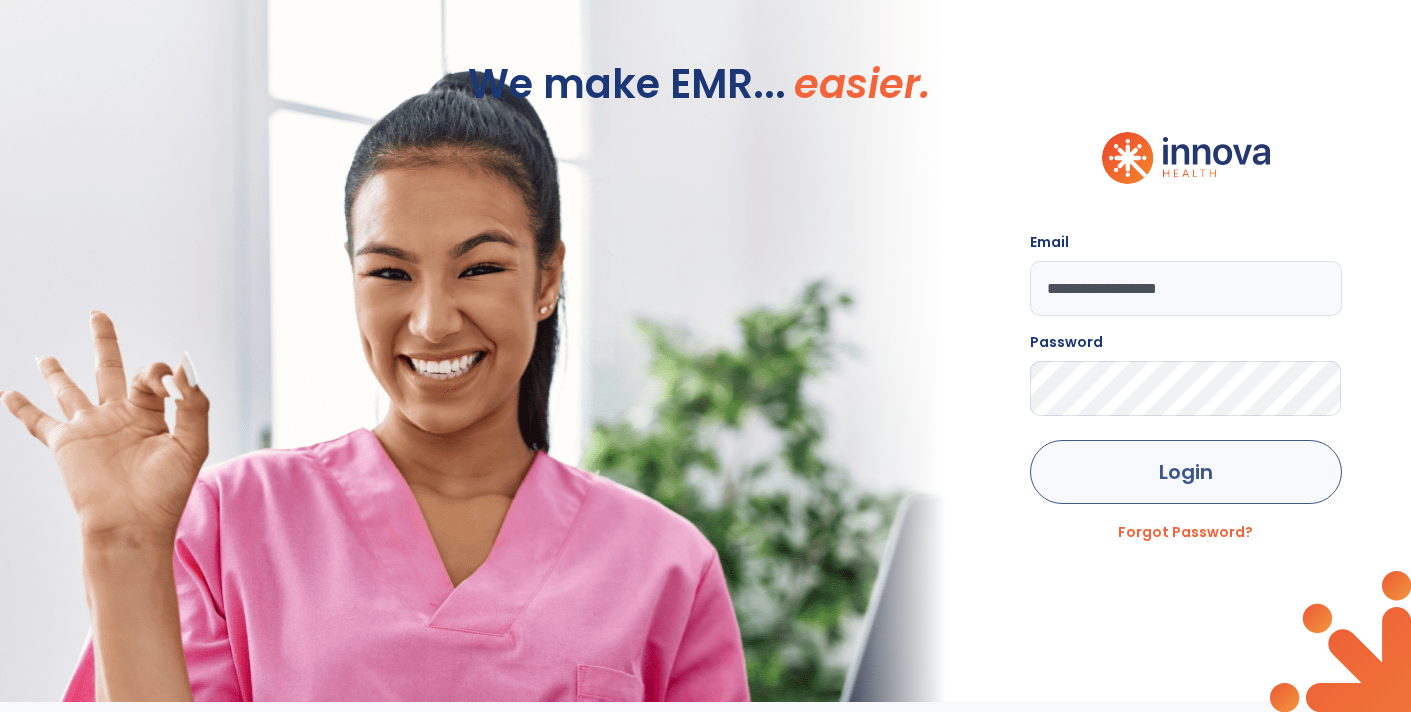 click on "Login" 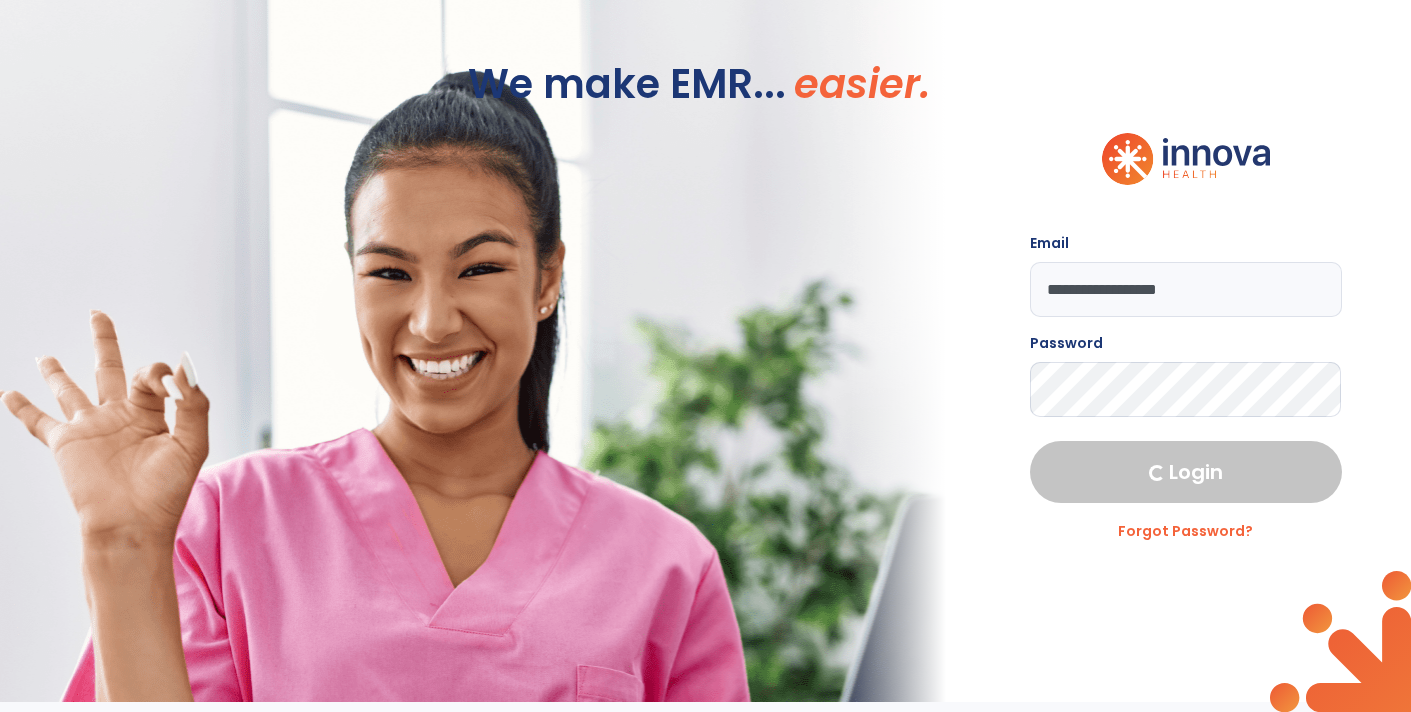 select on "****" 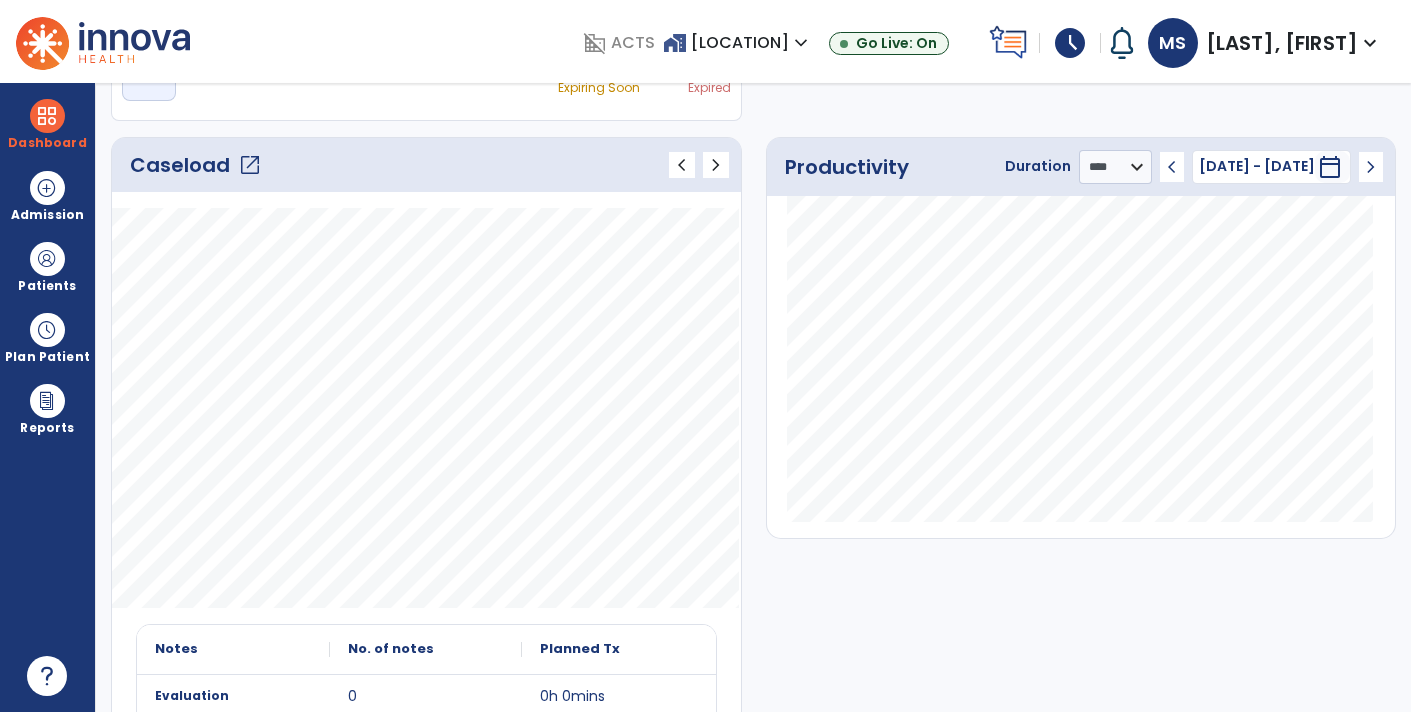 scroll, scrollTop: 232, scrollLeft: 0, axis: vertical 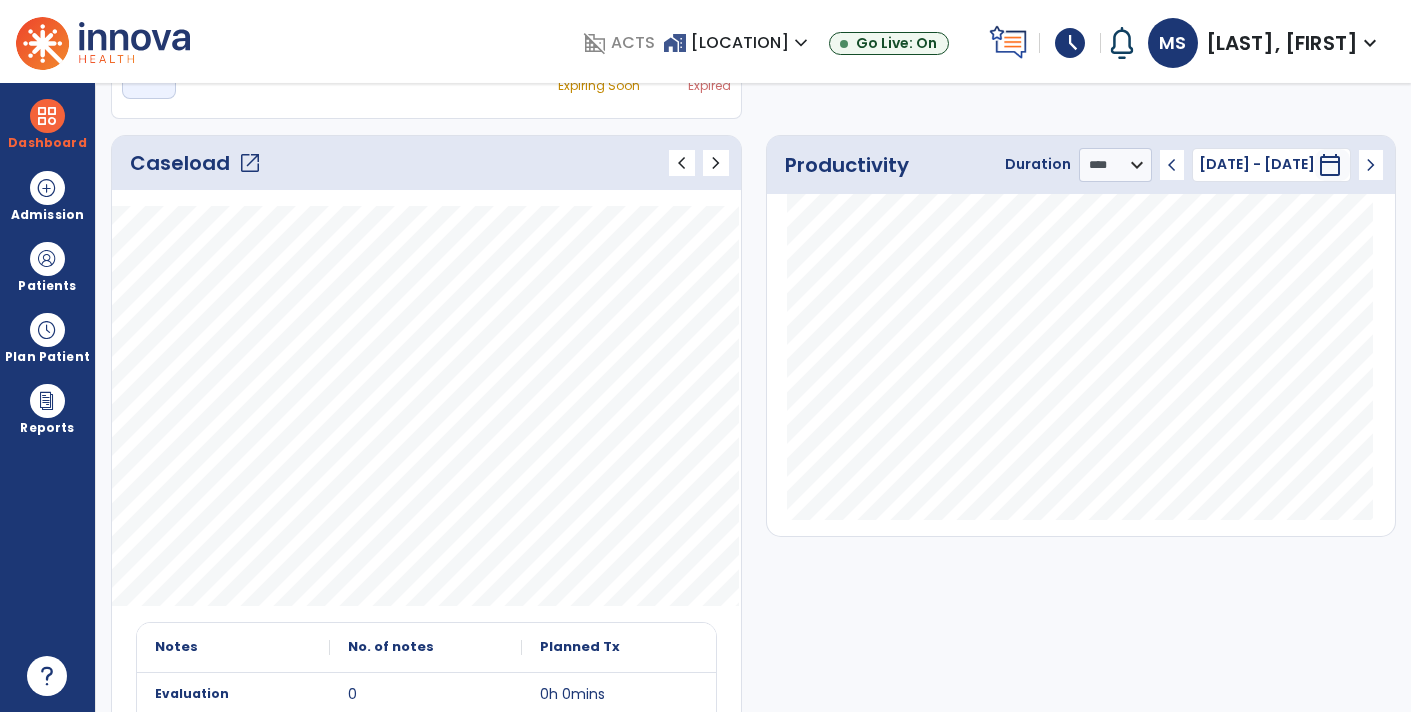click on "Caseload   open_in_new" 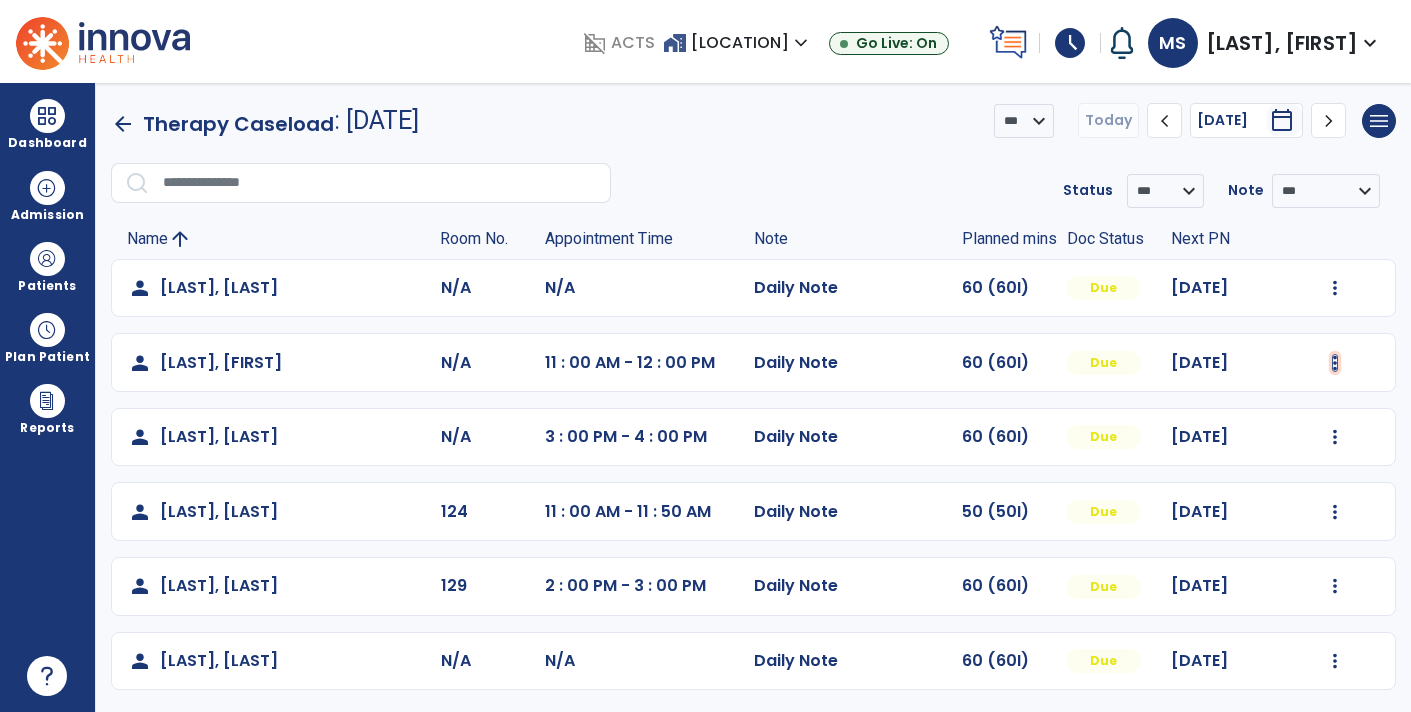 click at bounding box center [1335, 288] 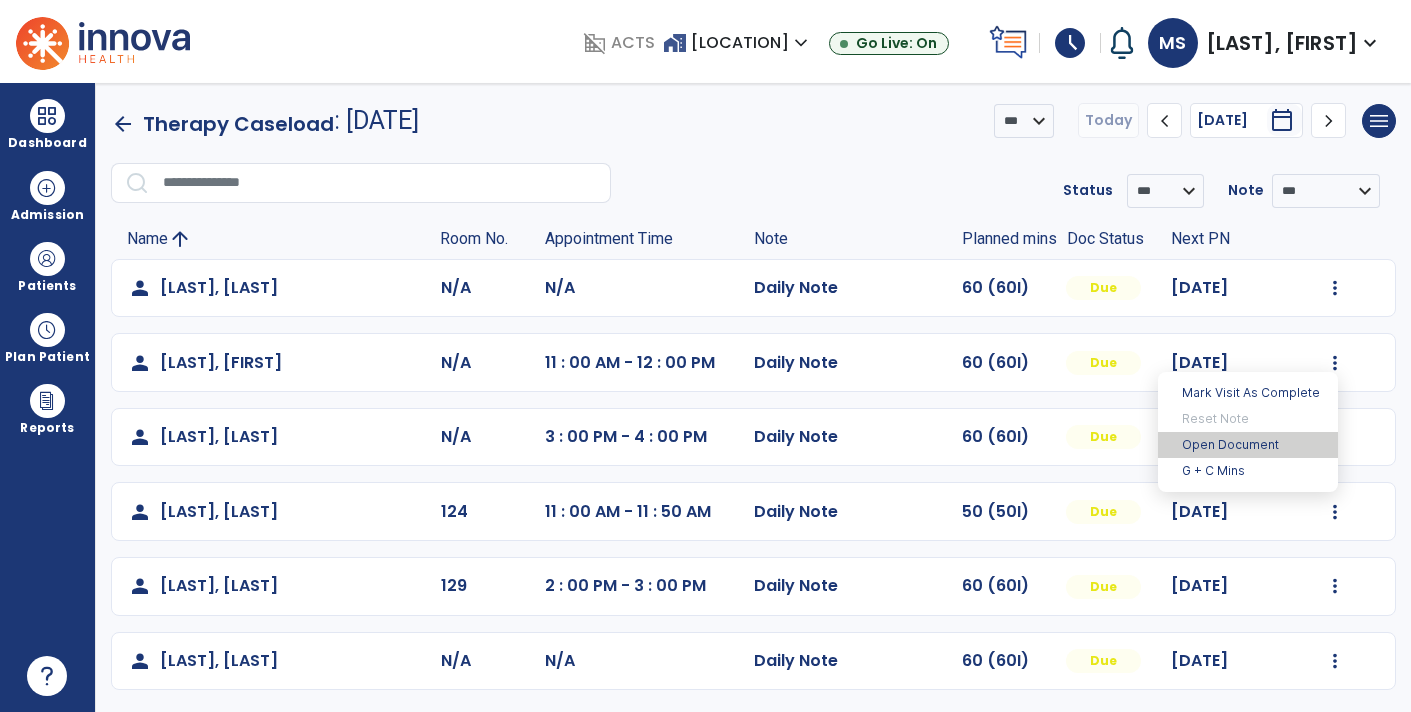 click on "Open Document" at bounding box center [1248, 445] 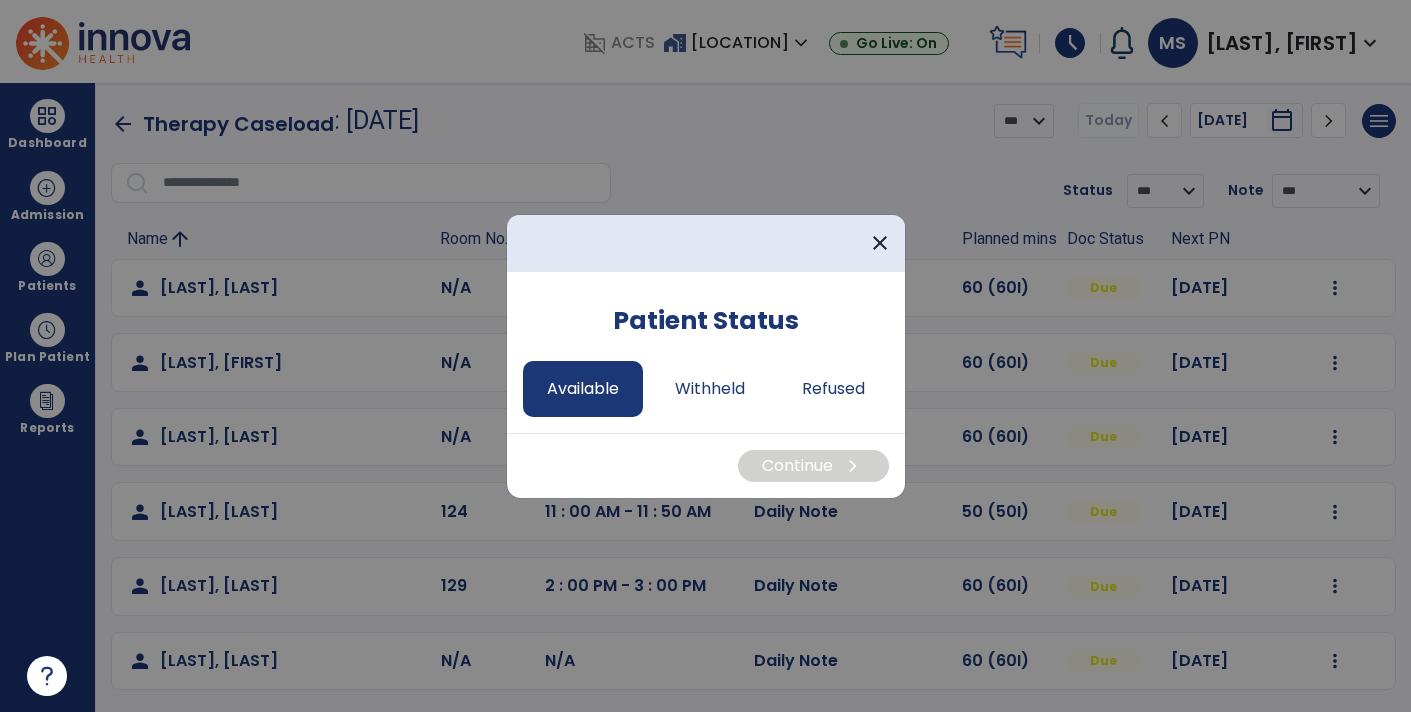 click on "Available" at bounding box center (583, 389) 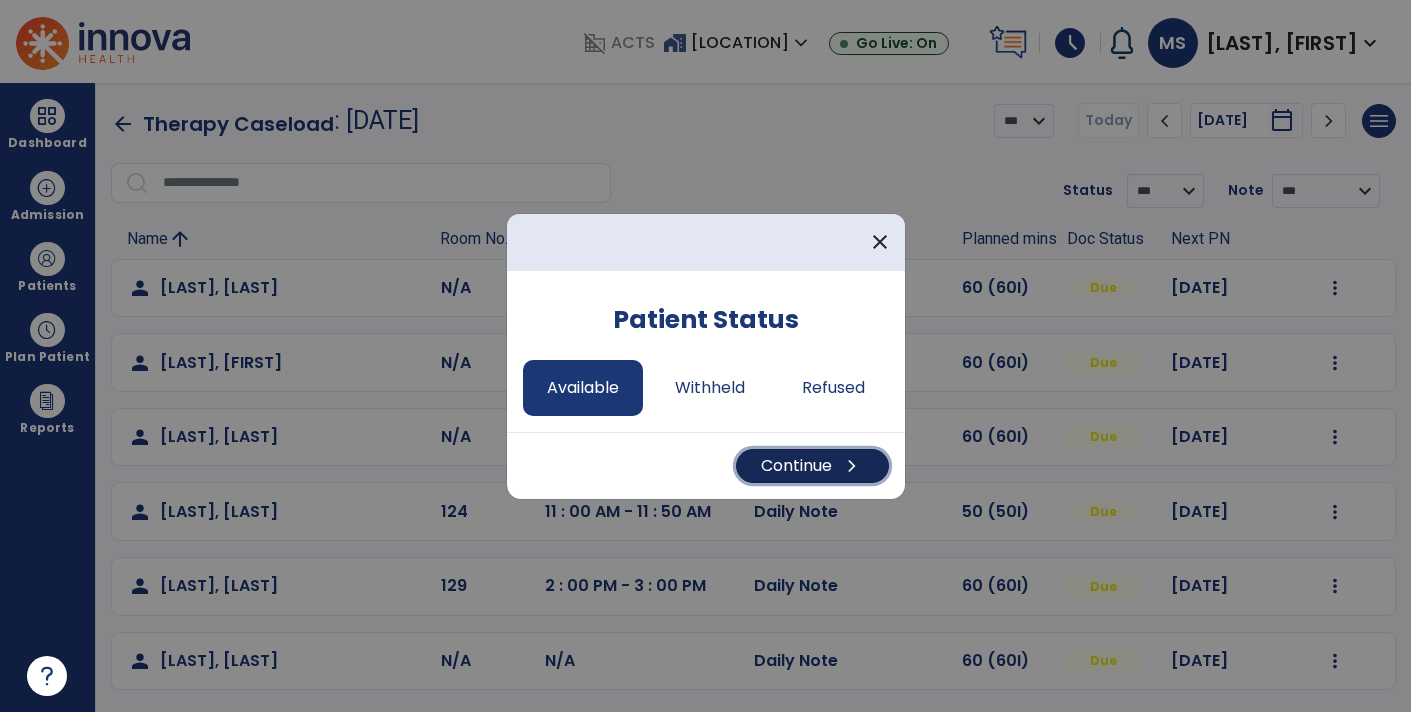 click on "Continue   chevron_right" at bounding box center [812, 466] 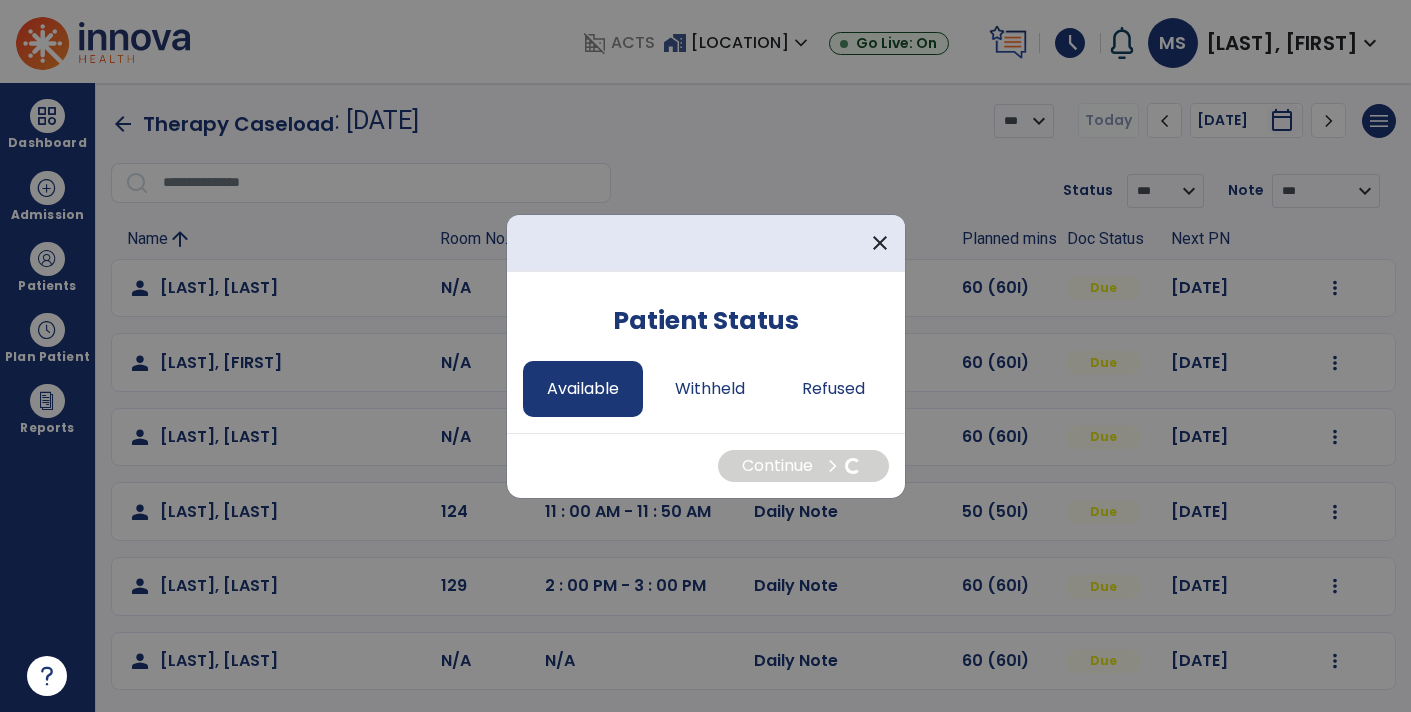 select on "*" 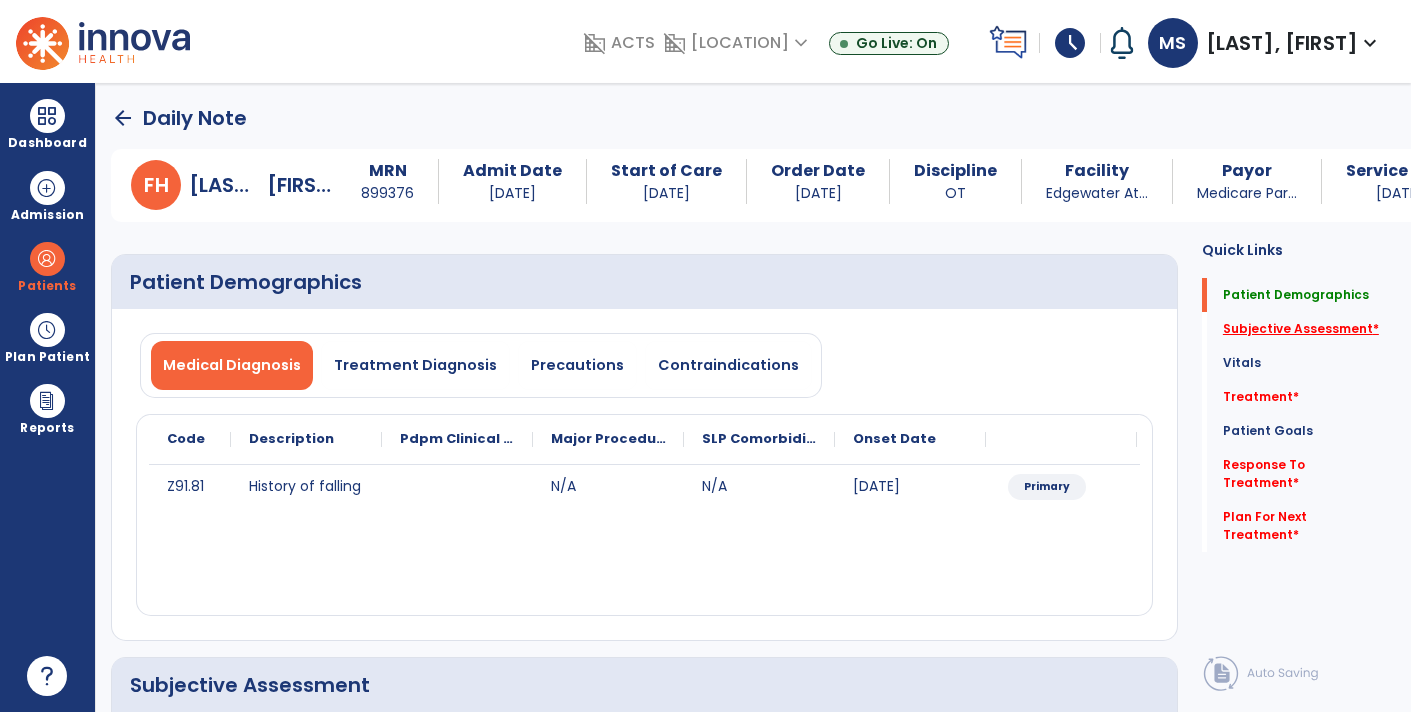 click on "Subjective Assessment   *" 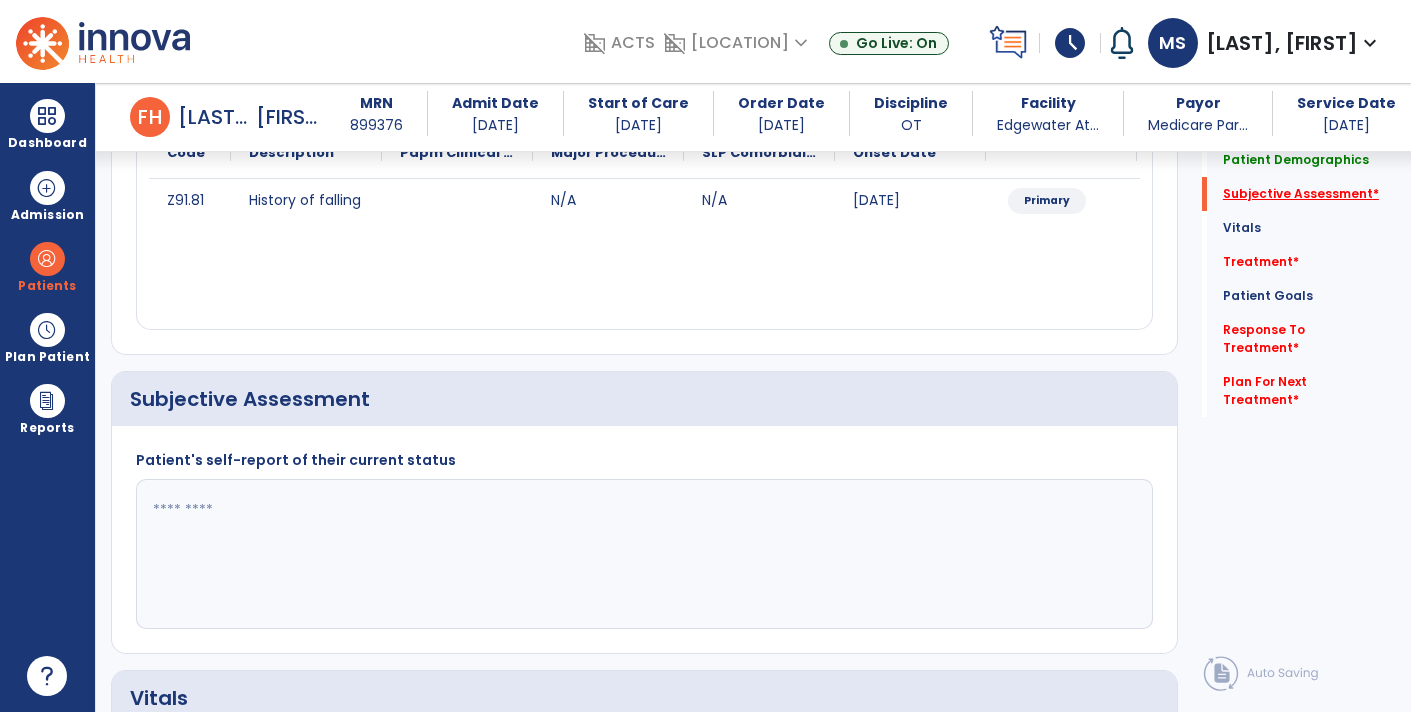 scroll, scrollTop: 399, scrollLeft: 0, axis: vertical 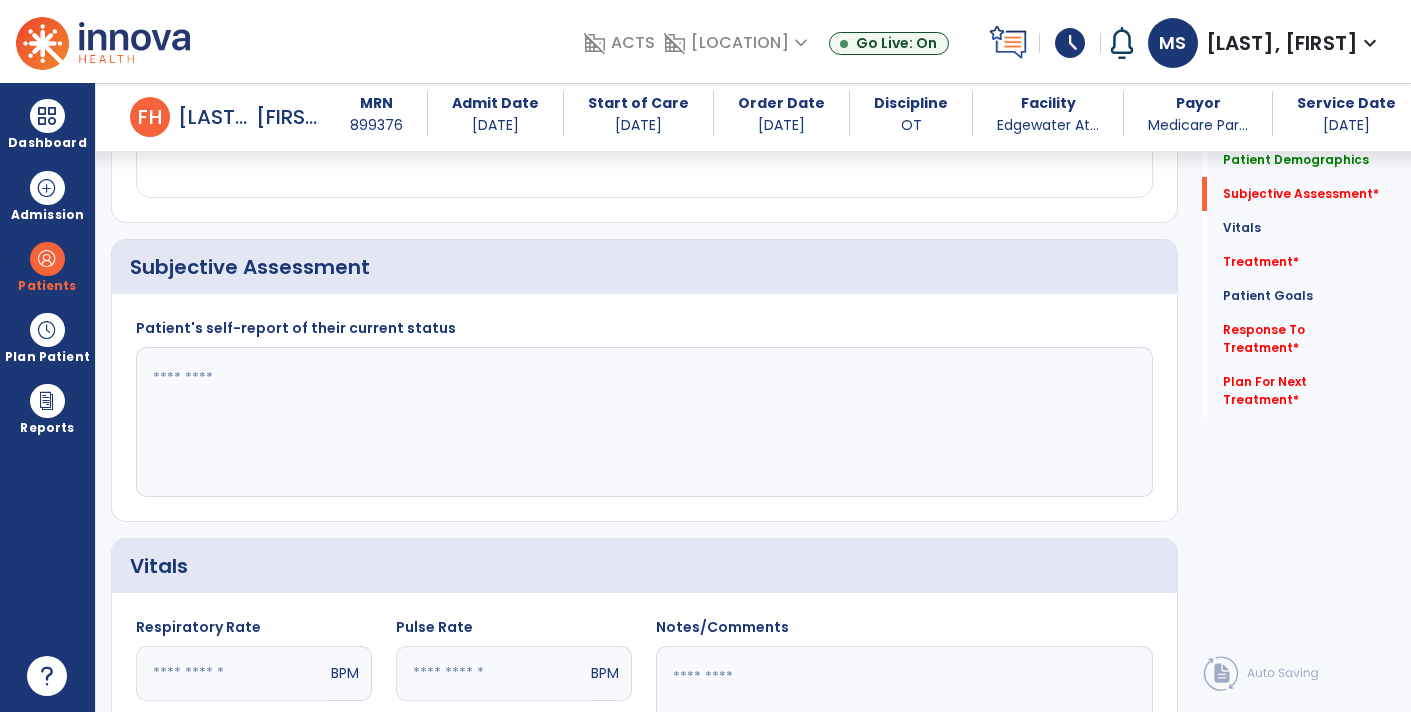 click 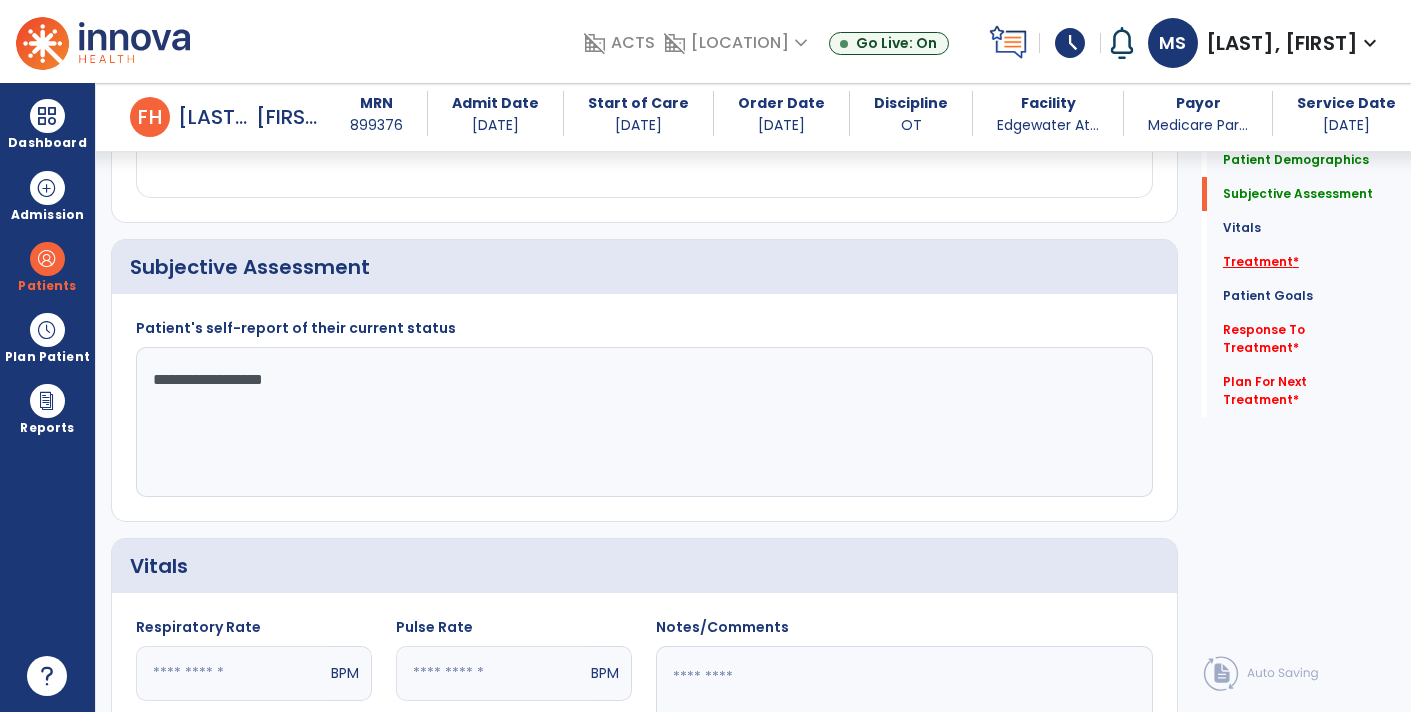 type on "**********" 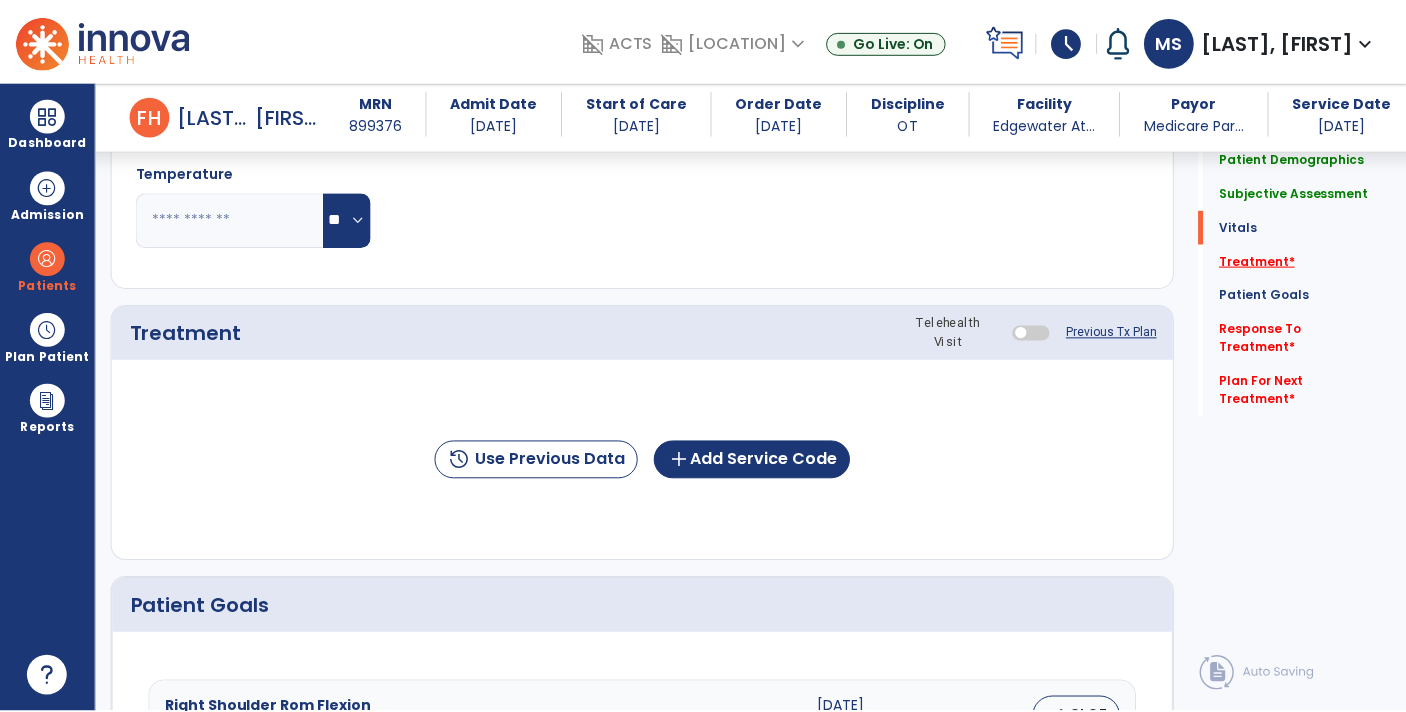 scroll, scrollTop: 1085, scrollLeft: 0, axis: vertical 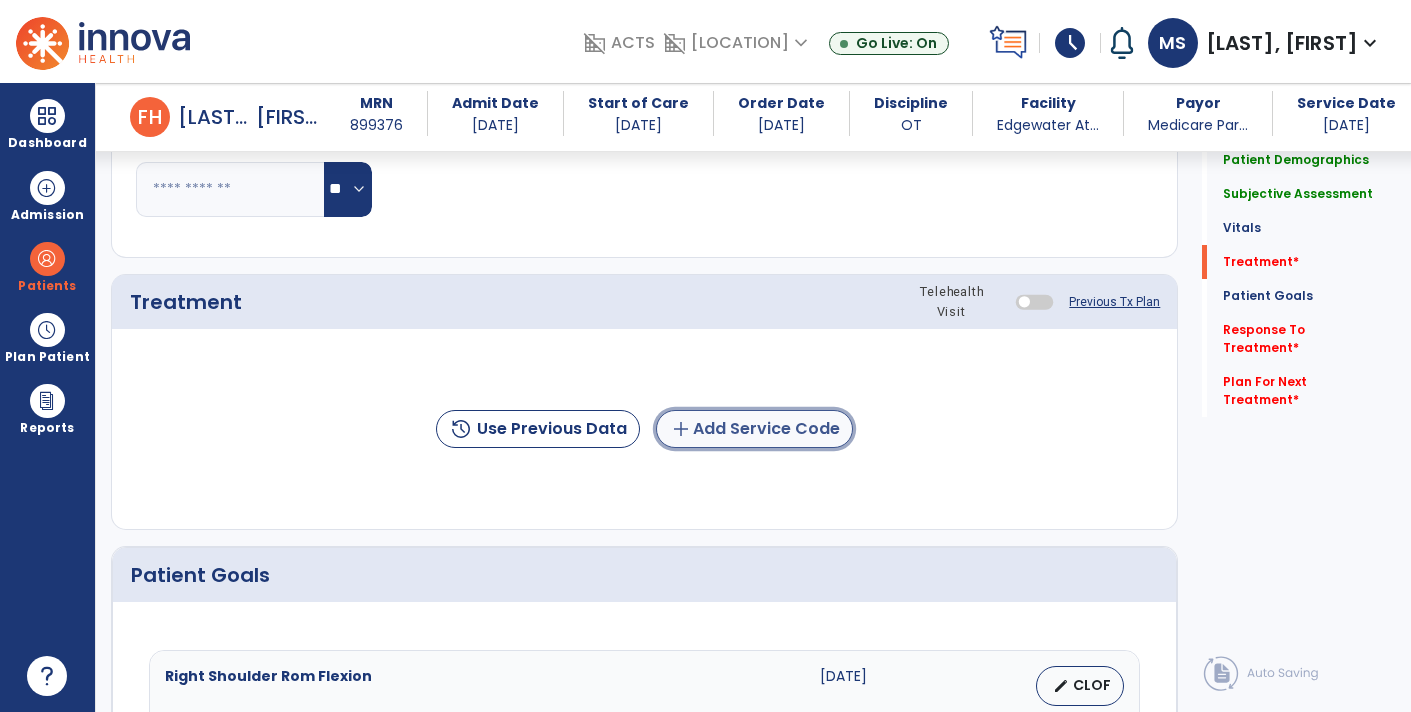 click on "add  Add Service Code" 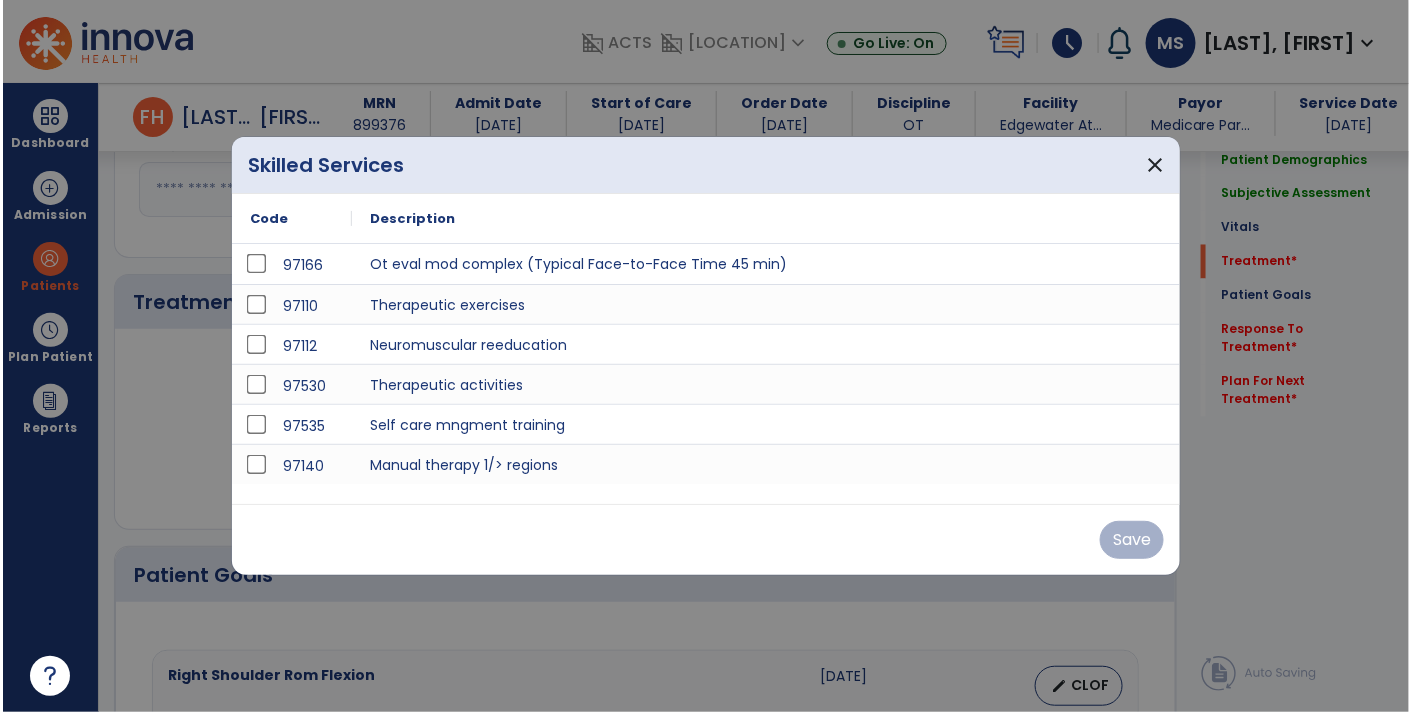 scroll, scrollTop: 1085, scrollLeft: 0, axis: vertical 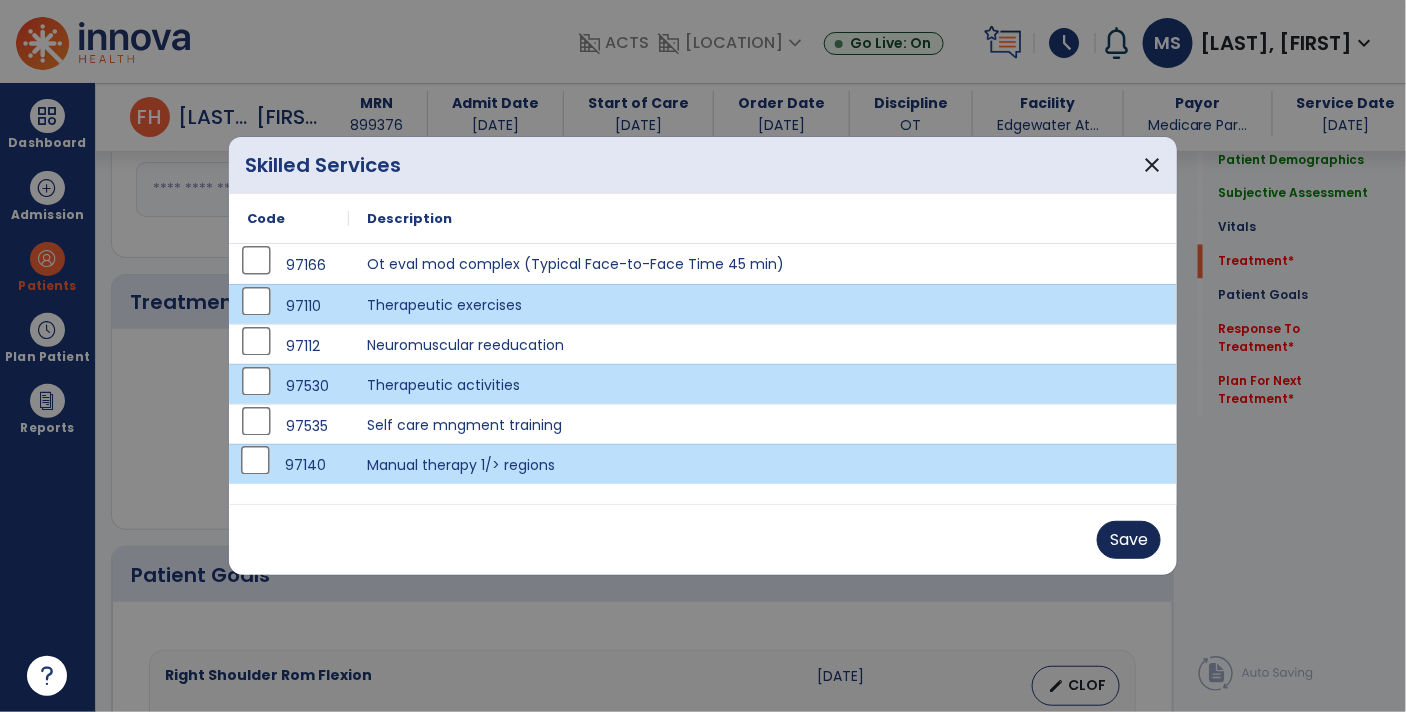 click on "Save" at bounding box center (1129, 540) 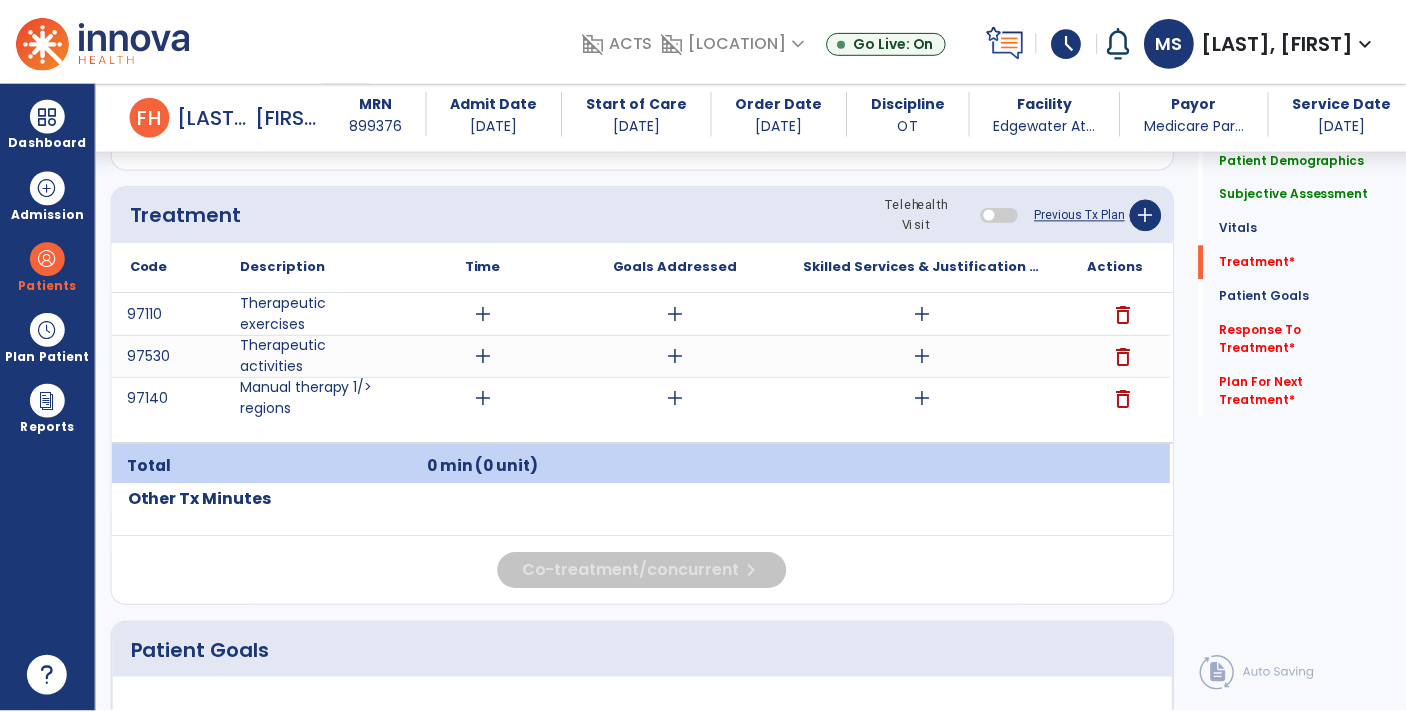 scroll, scrollTop: 1152, scrollLeft: 0, axis: vertical 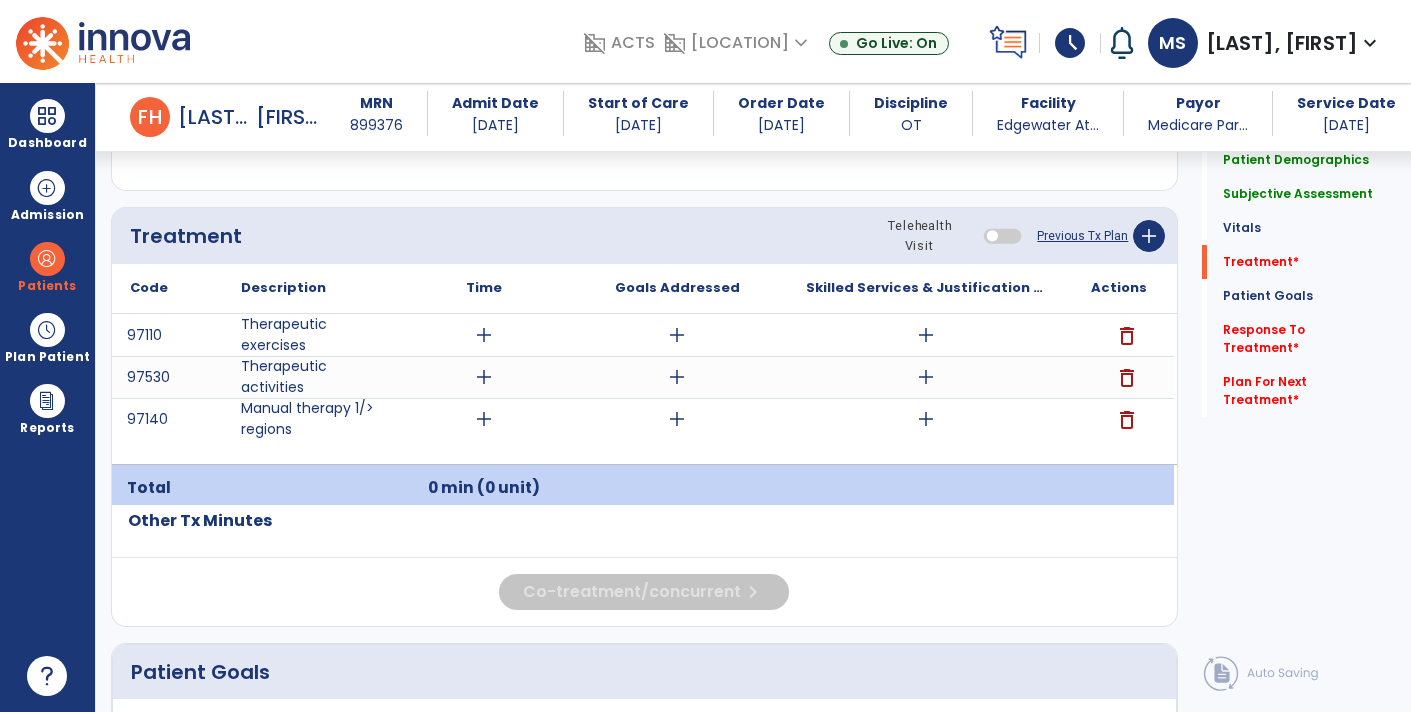 click on "add" at bounding box center (926, 335) 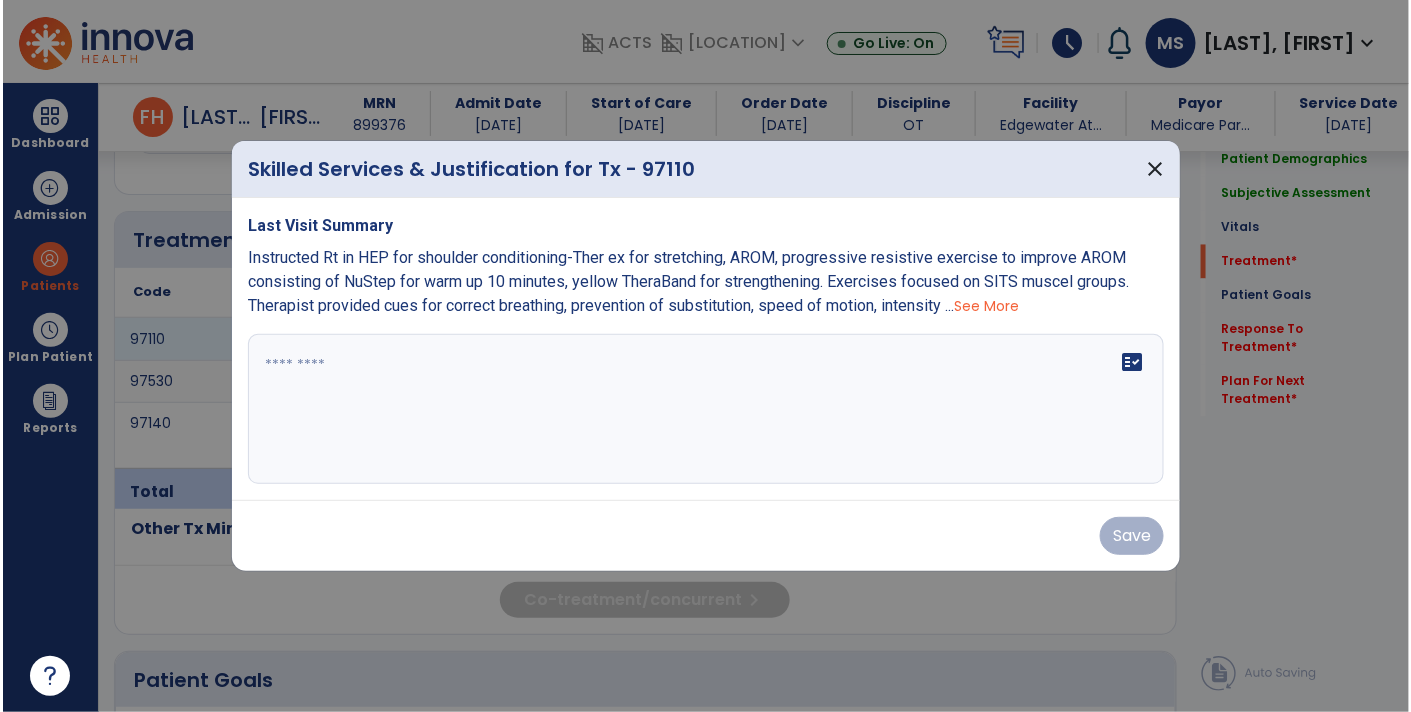 scroll, scrollTop: 1152, scrollLeft: 0, axis: vertical 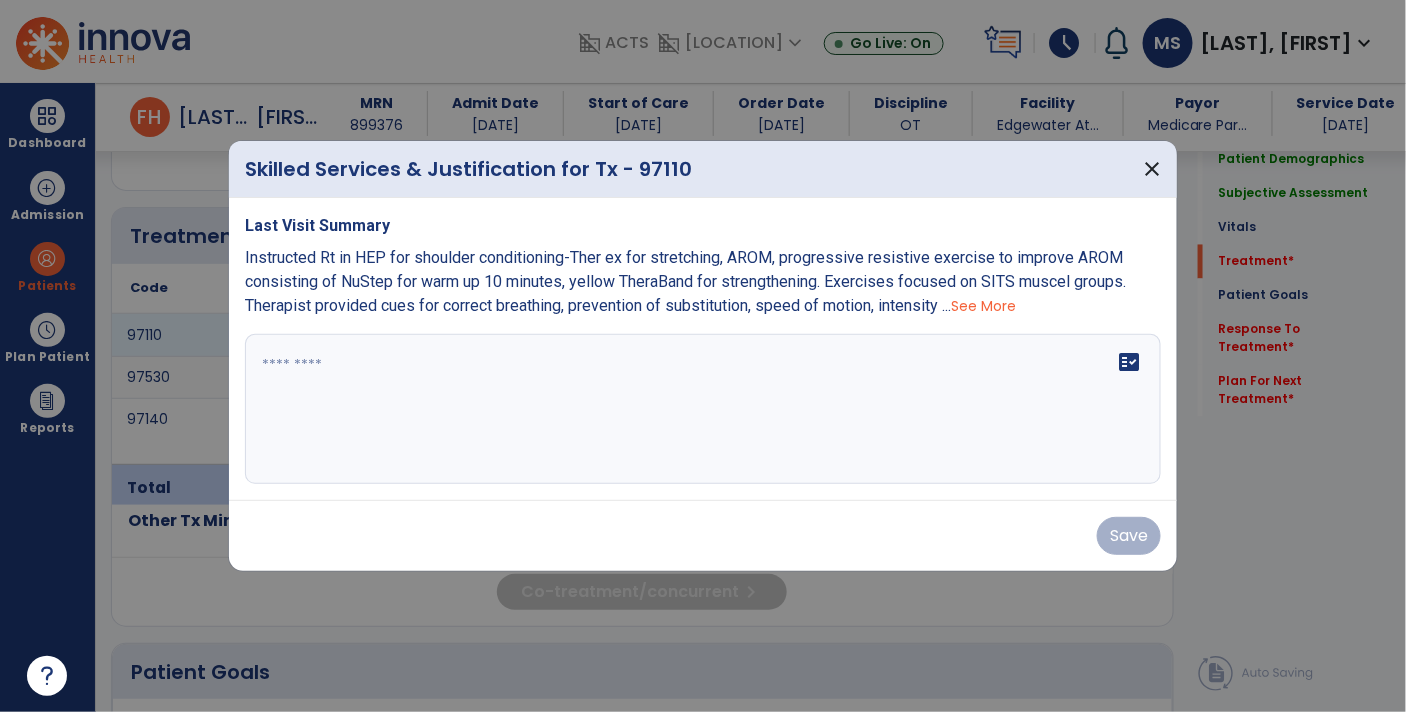 click on "See More" at bounding box center [983, 306] 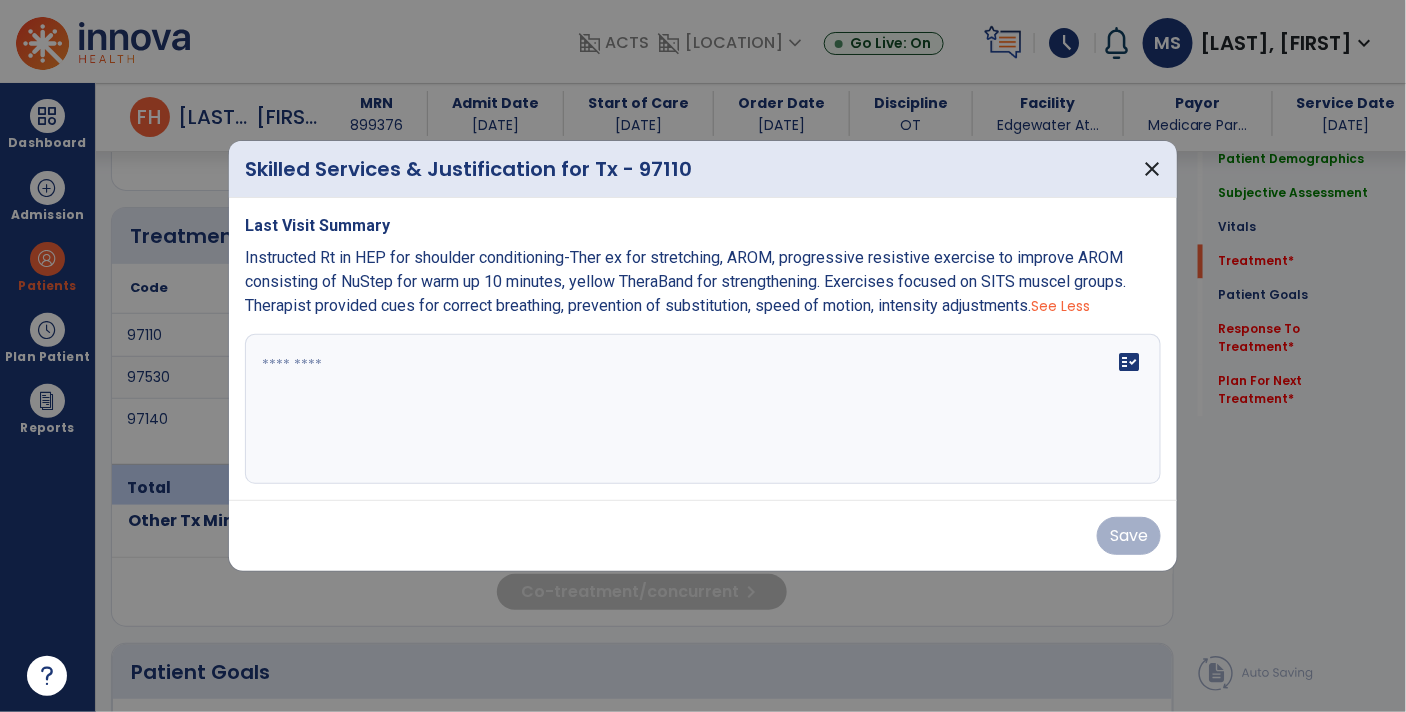click on "Instructed Rt in HEP for shoulder conditioning-Ther ex for  stretching, AROM, progressive resistive exercise to improve AROM consisting of NuStep for warm up 10 minutes, yellow  TheraBand for strengthening. Exercises focused on SITS muscel groups. Therapist provided  cues for correct breathing, prevention of substitution, speed of motion, intensity adjustments." at bounding box center (685, 281) 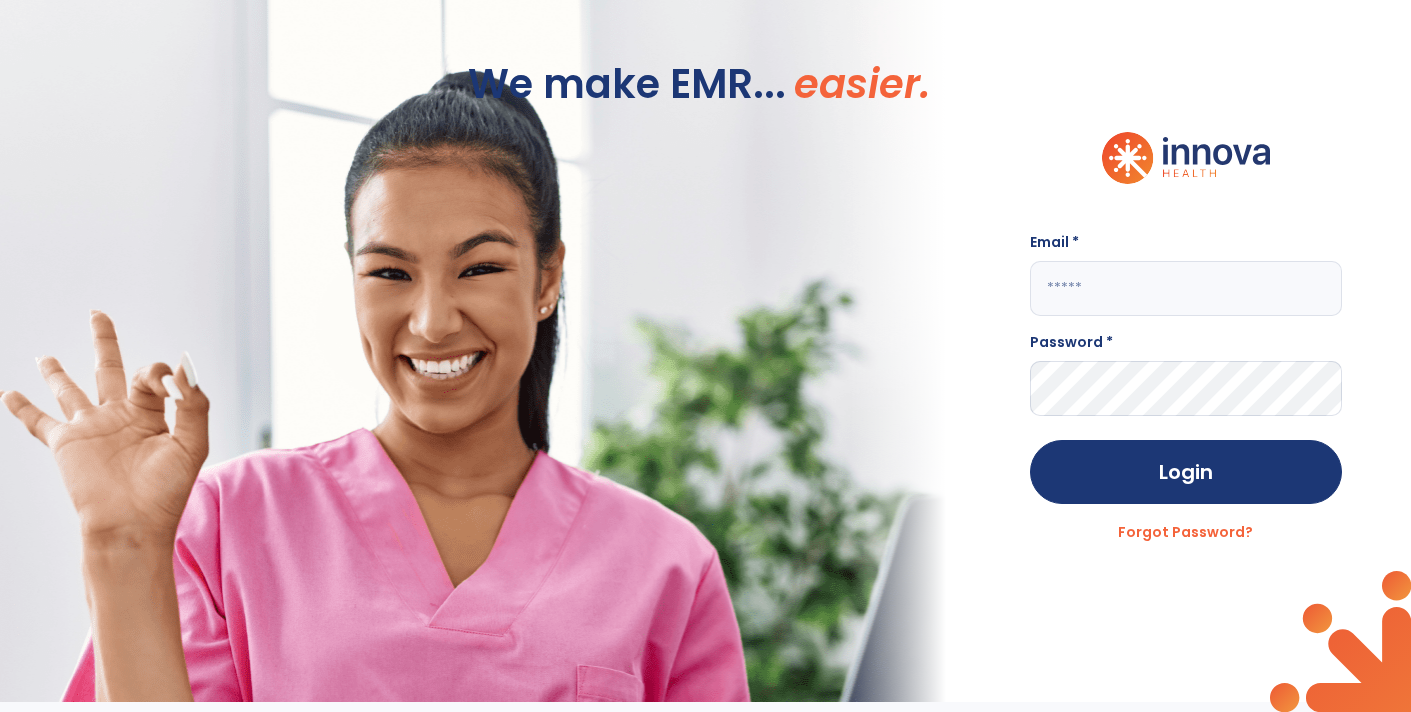 type on "**********" 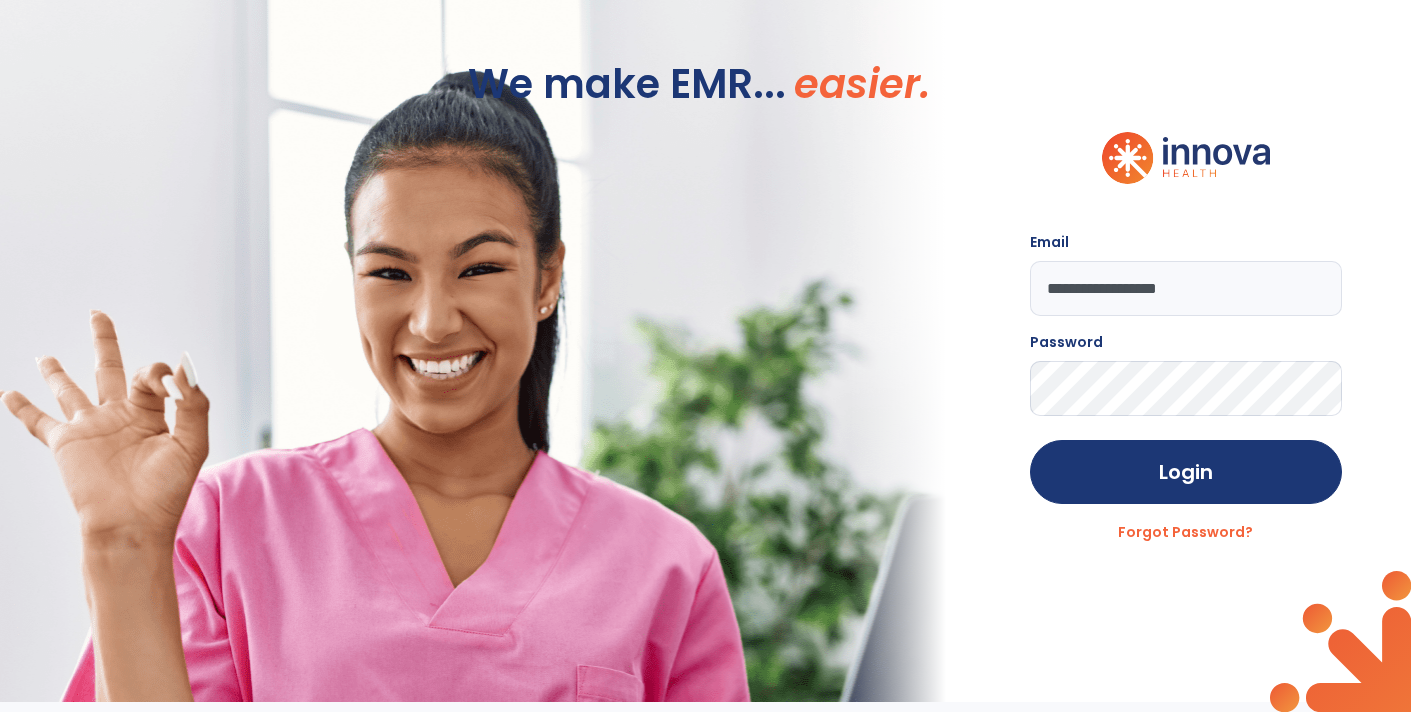 scroll, scrollTop: 0, scrollLeft: 0, axis: both 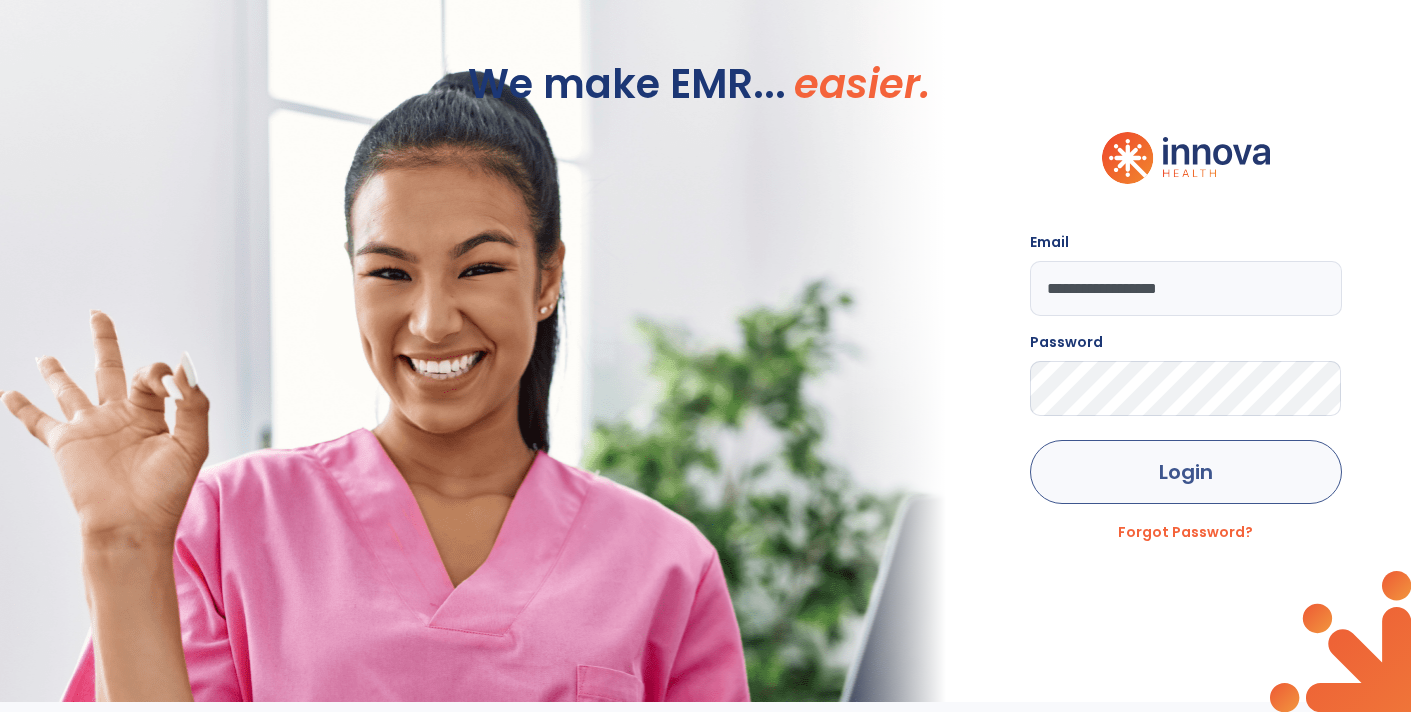 click on "Login" 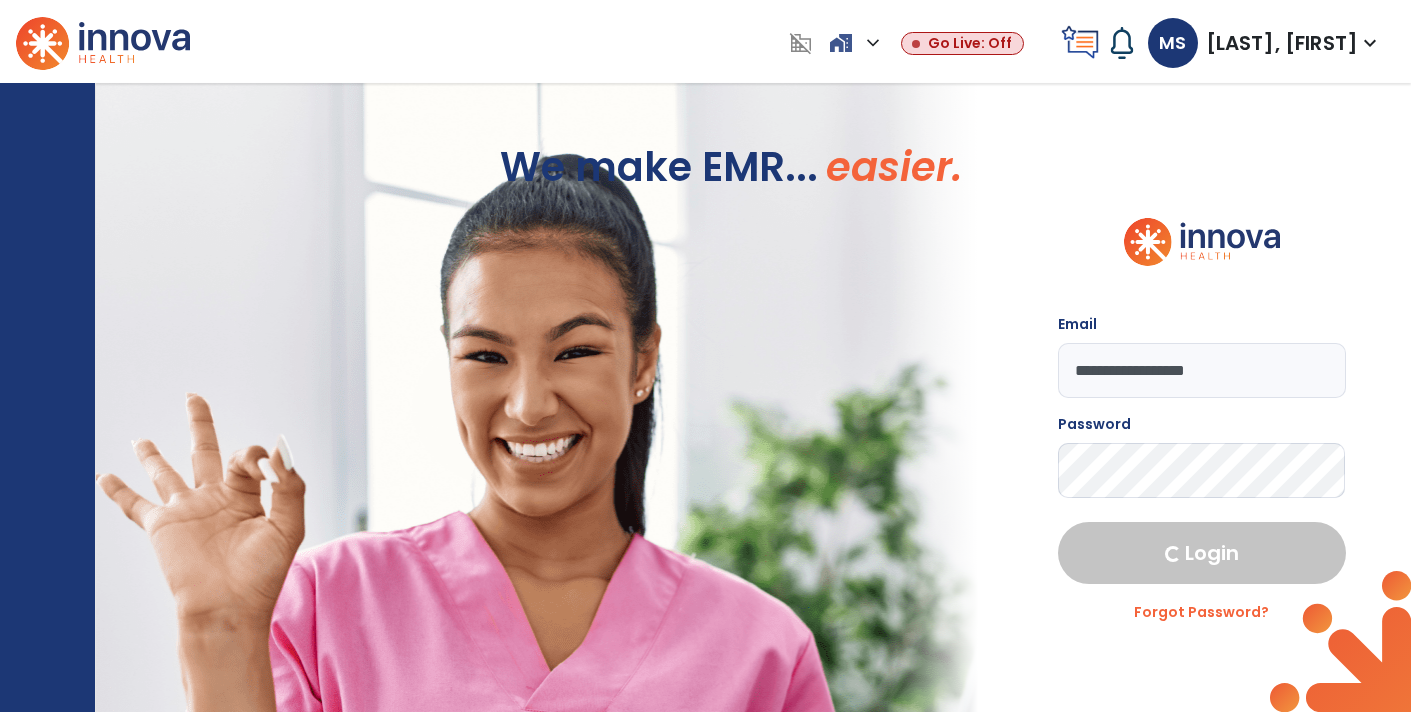 select on "****" 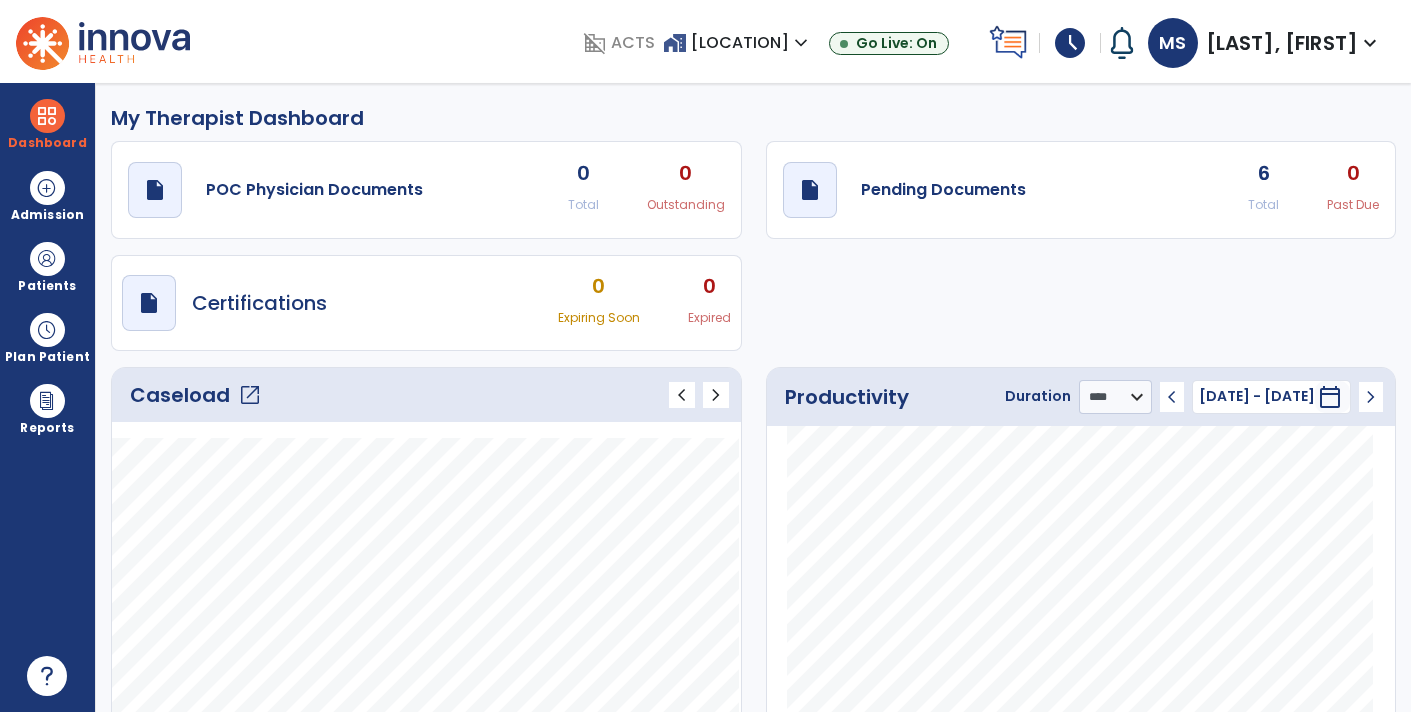 click on "Caseload   open_in_new" 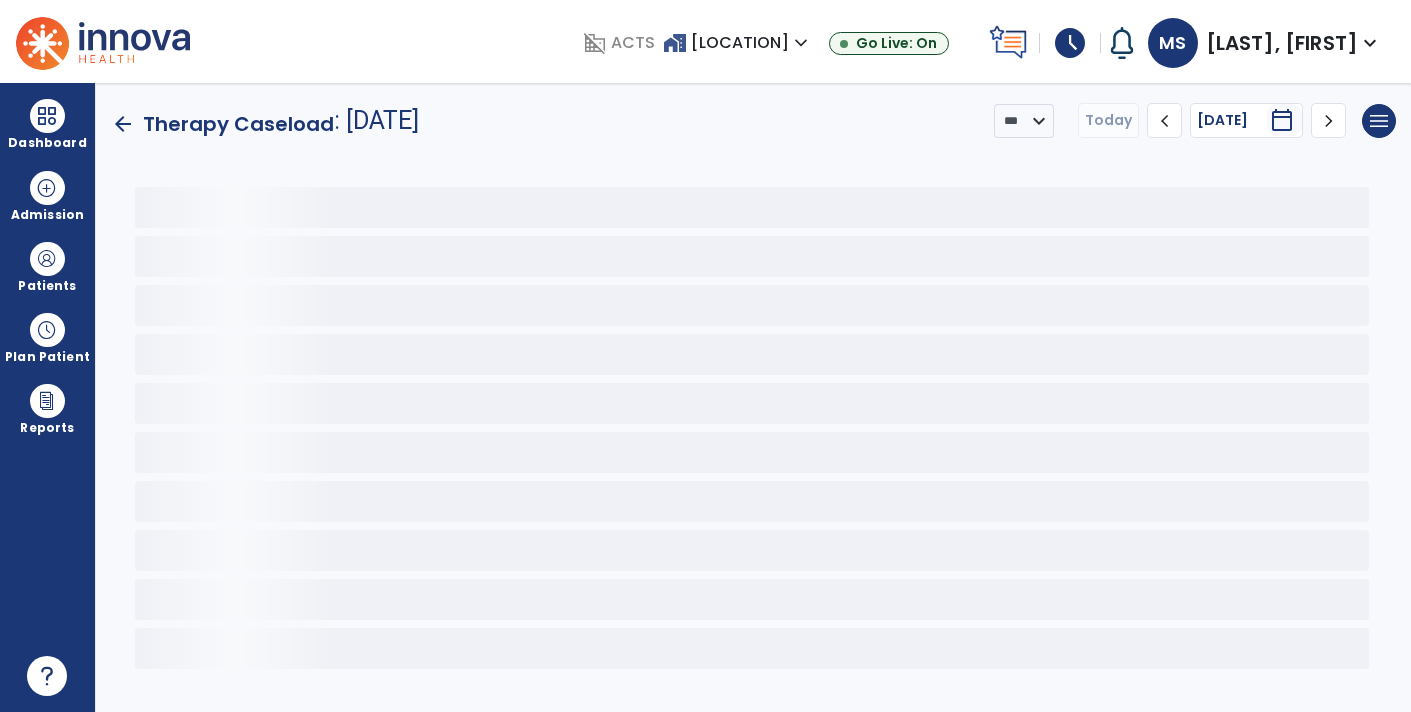 scroll, scrollTop: 0, scrollLeft: 0, axis: both 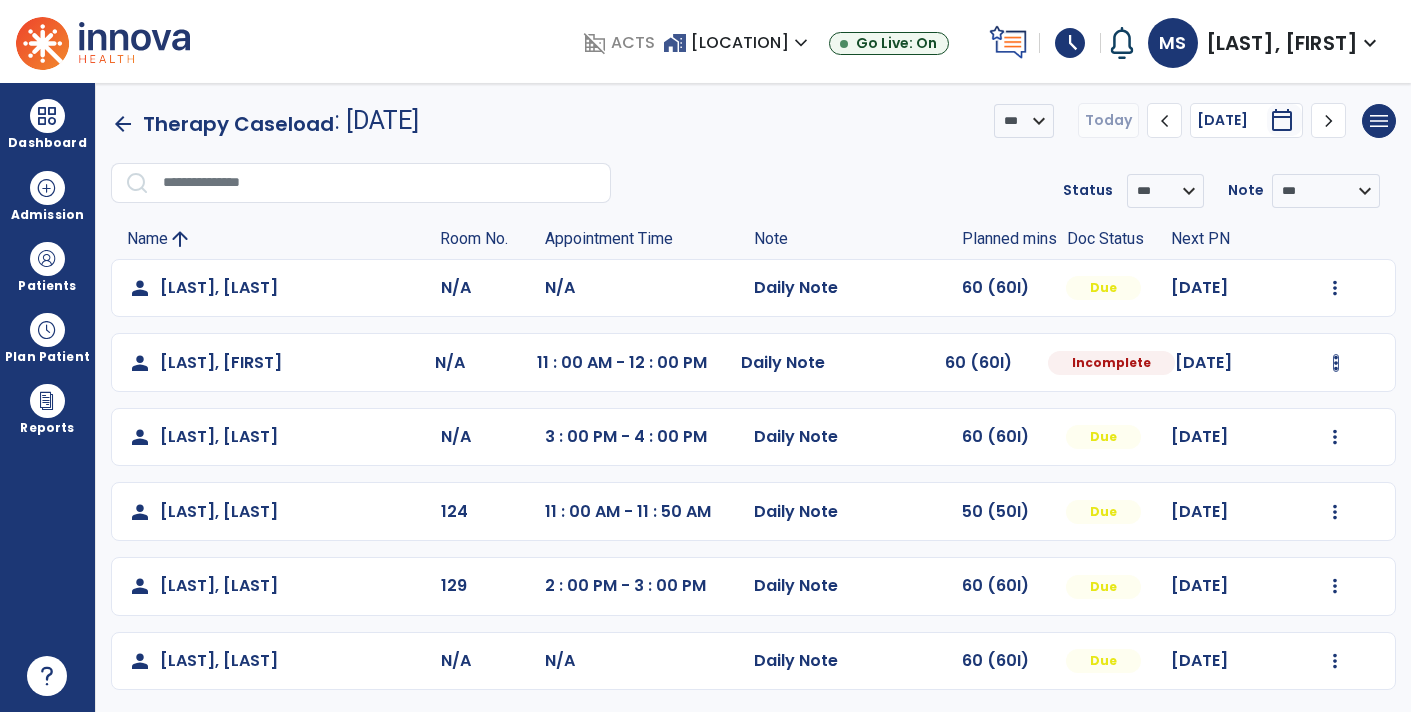 click at bounding box center (1335, 288) 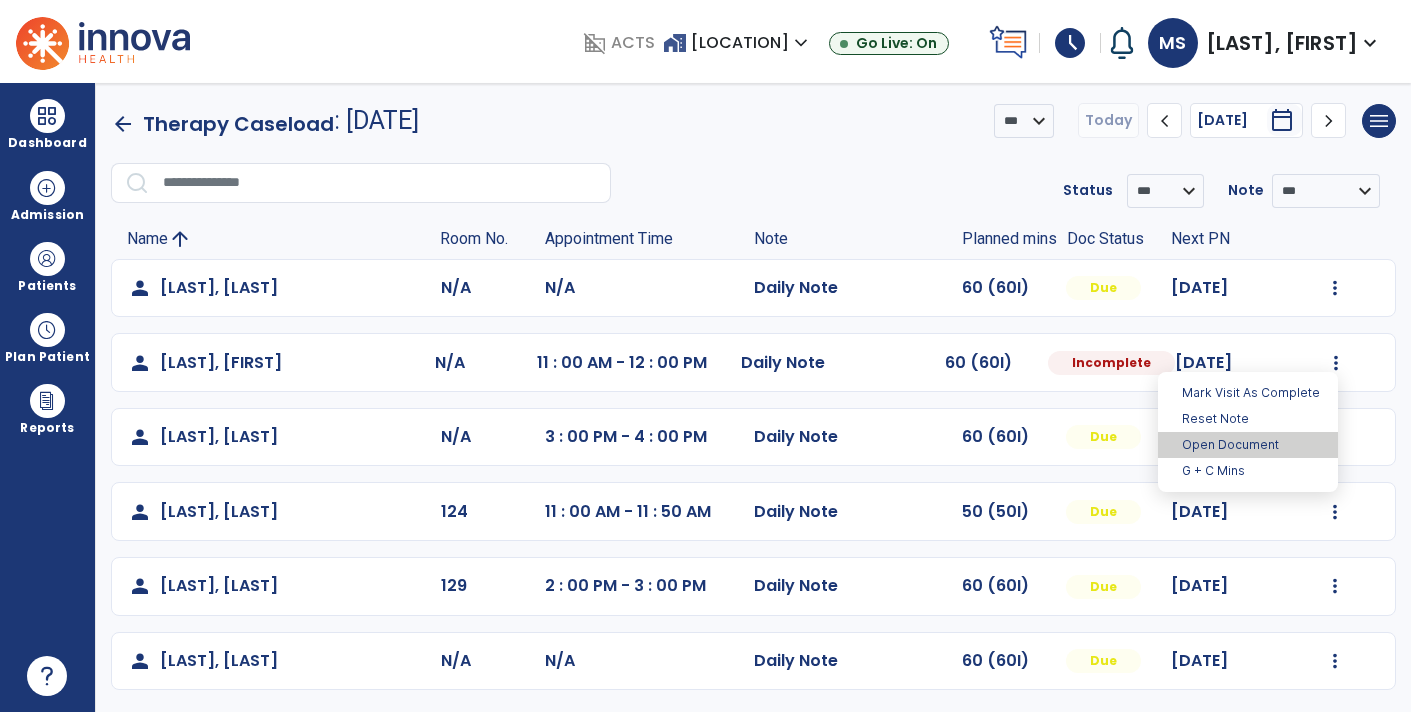 click on "Open Document" at bounding box center [1248, 445] 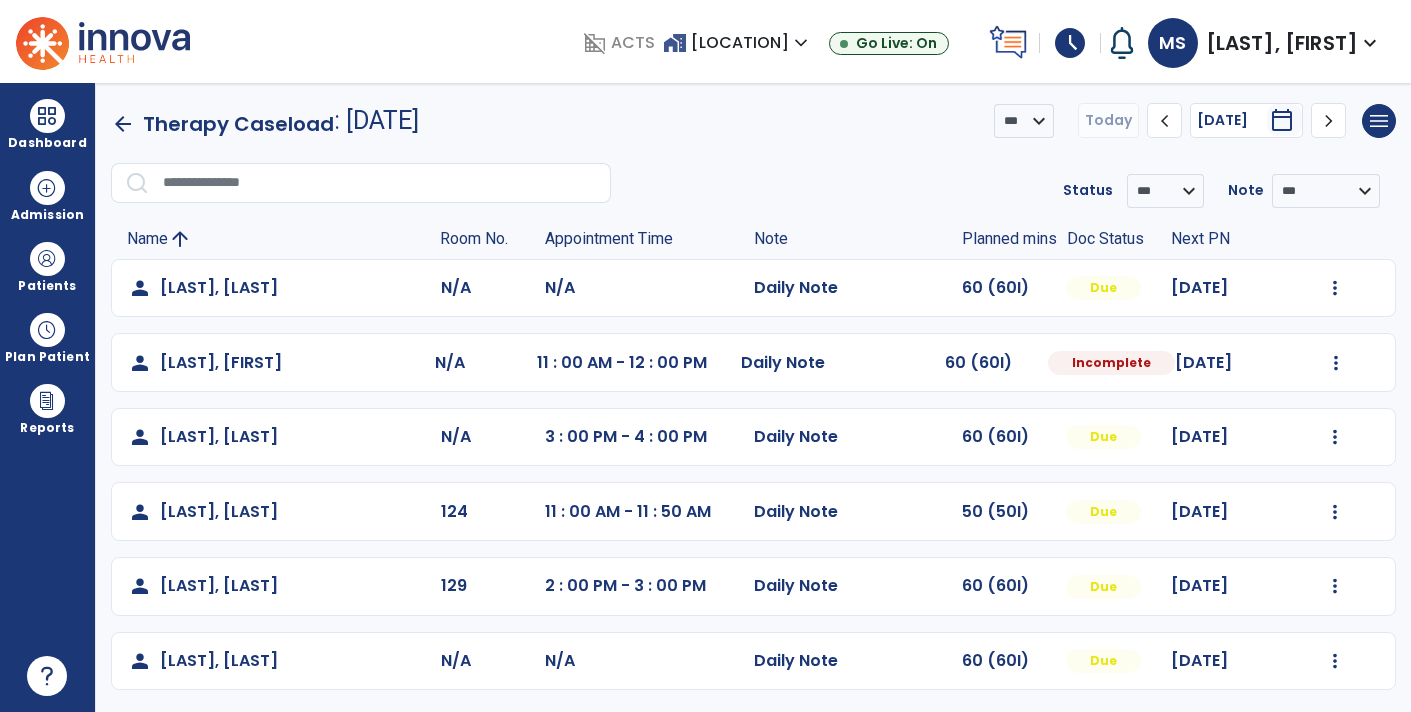 select on "*" 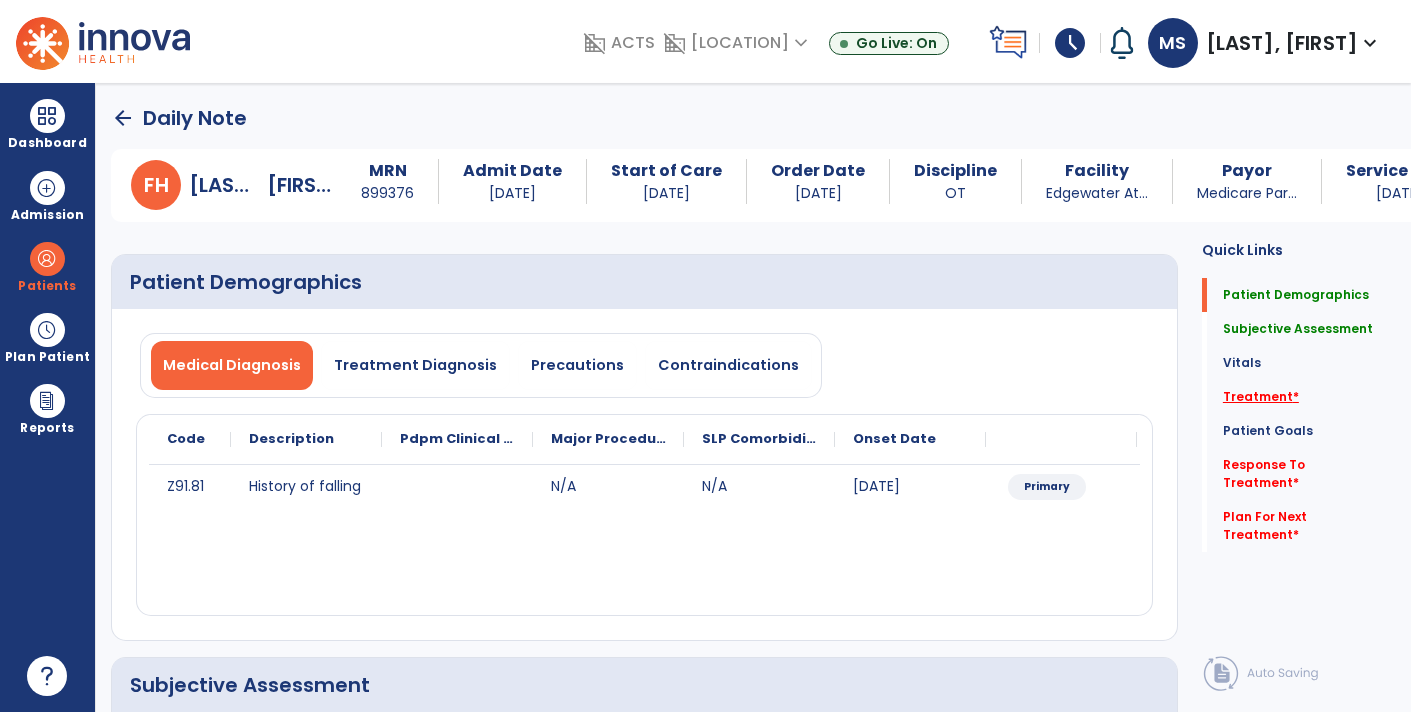 click on "Treatment   *" 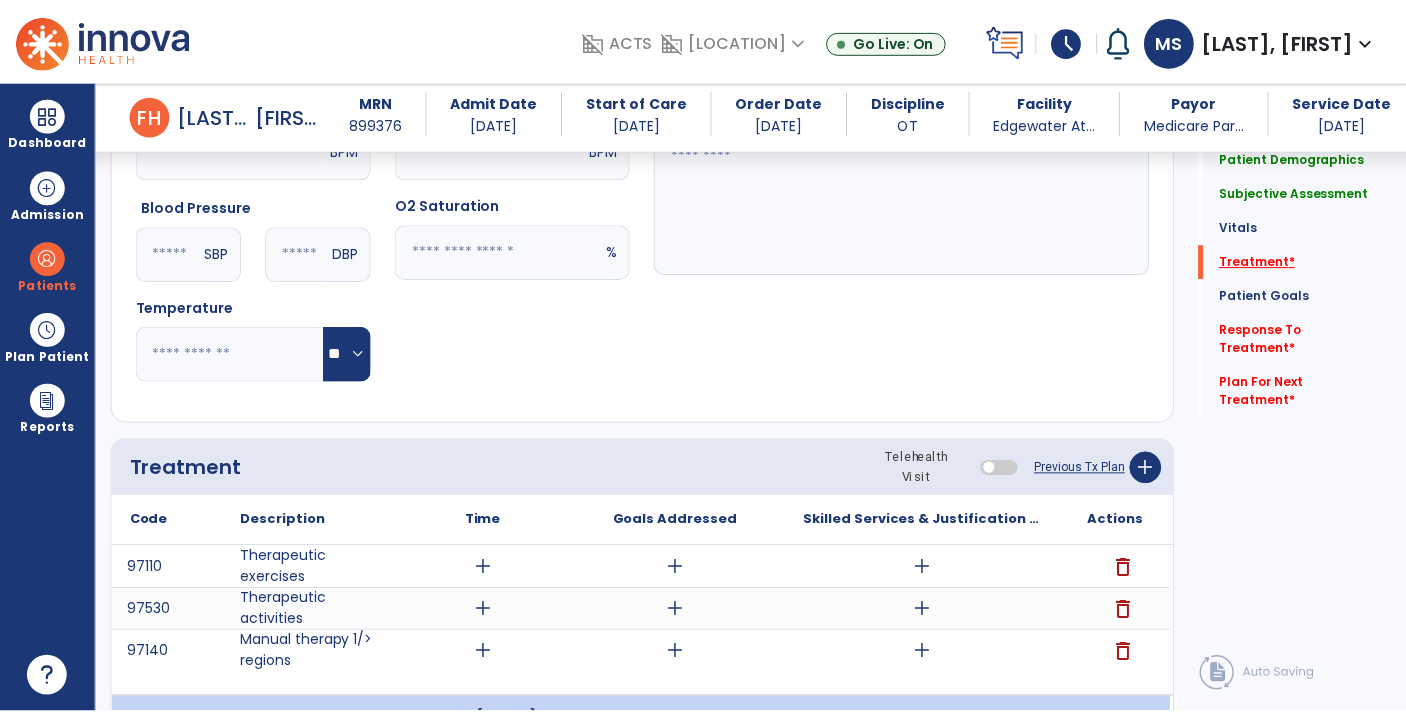 scroll, scrollTop: 1186, scrollLeft: 0, axis: vertical 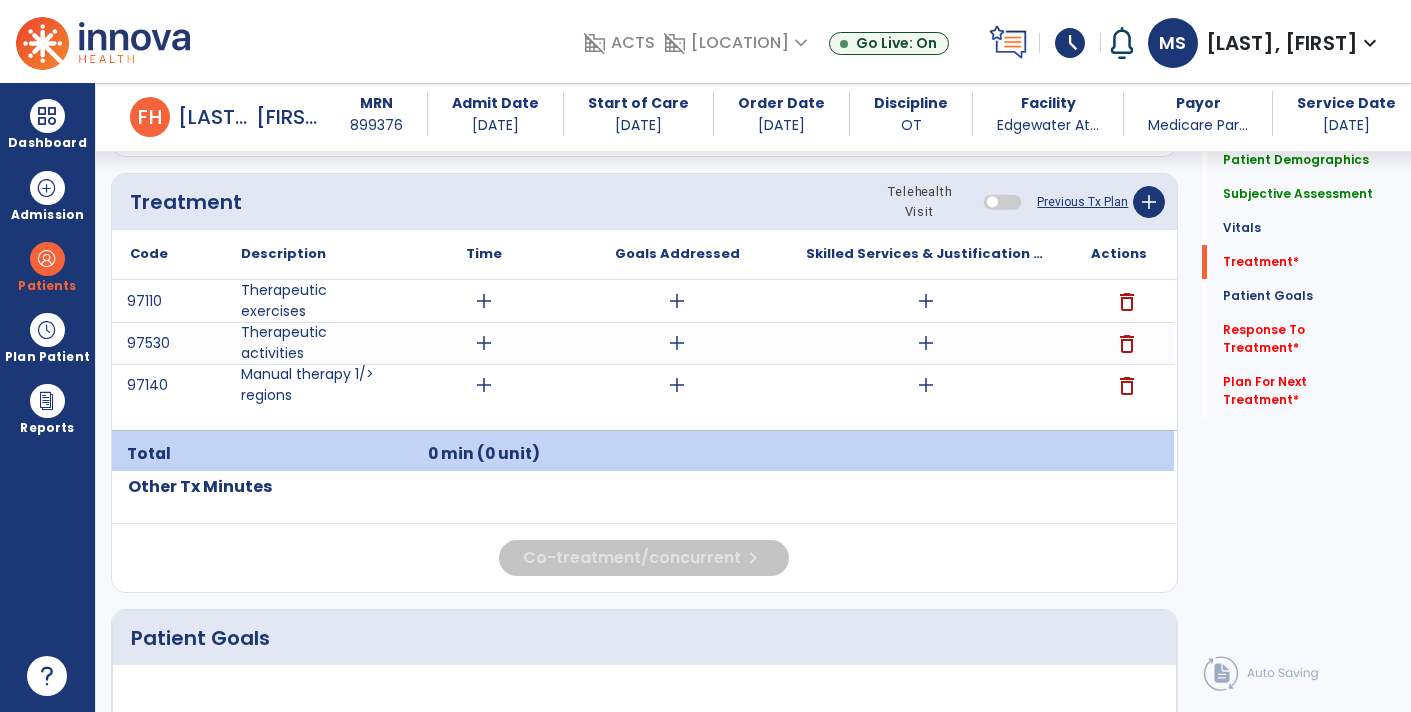 click on "add" at bounding box center [926, 301] 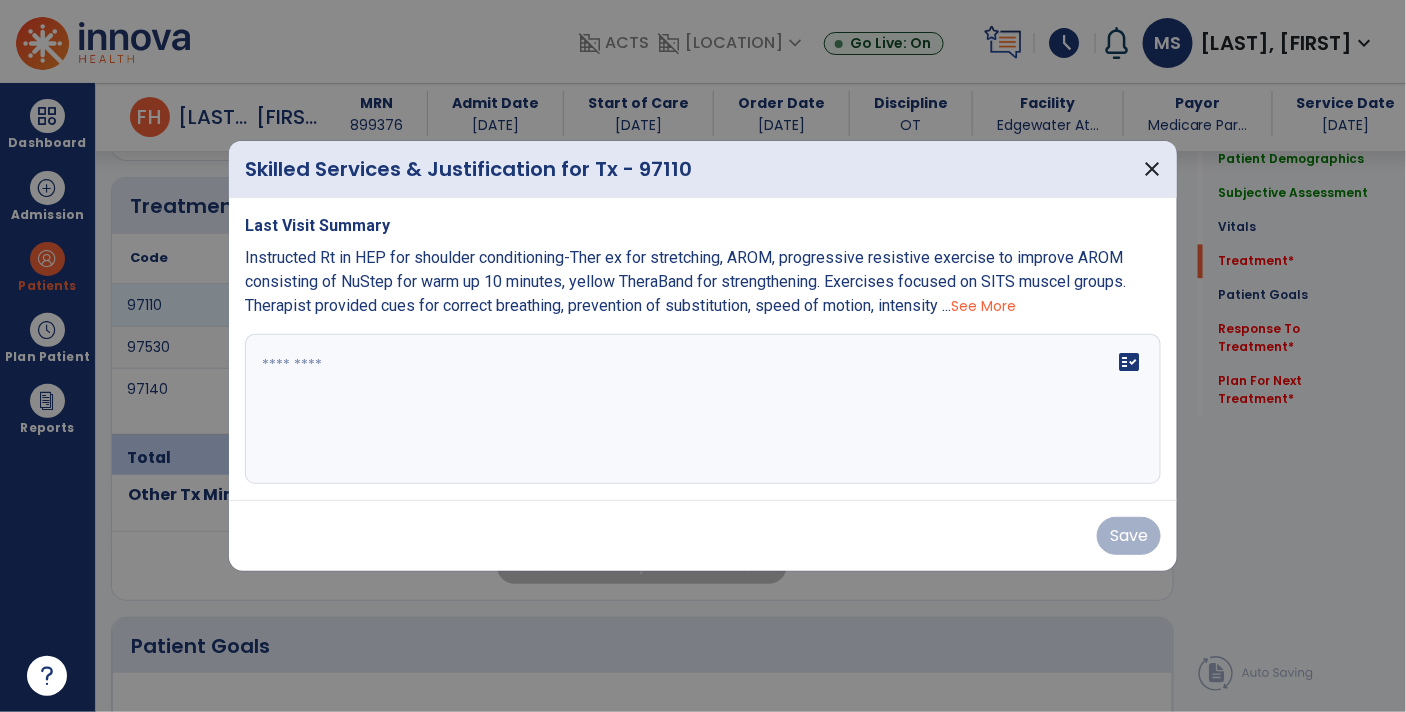 scroll, scrollTop: 1186, scrollLeft: 0, axis: vertical 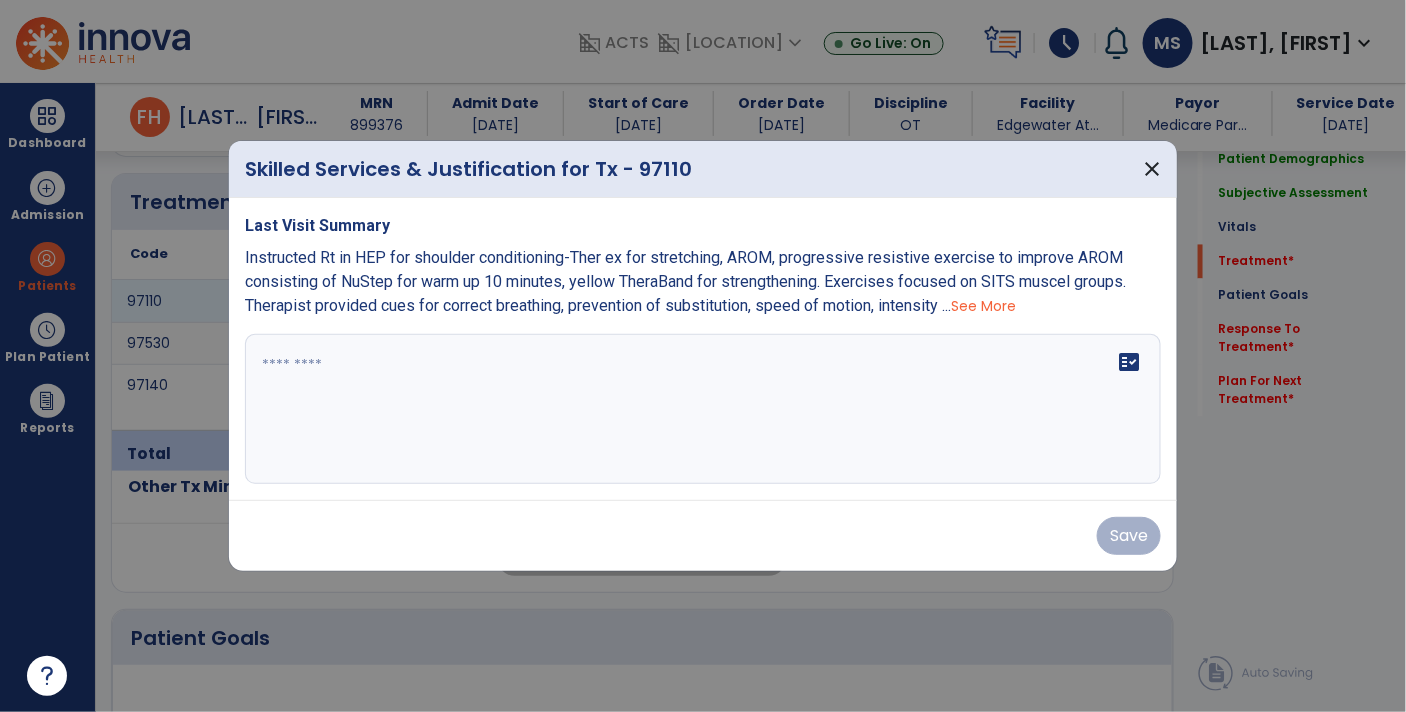 click on "Instructed Rt in HEP for shoulder conditioning-Ther ex for stretching, AROM, progressive resistive exercise to improve AROM consisting of NuStep for warm up 10 minutes, yellow TheraBand for strengthening. Exercises focused on SITS muscel groups. Therapist provided cues for correct breathing, prevention of substitution, speed of motion, intensity ..." at bounding box center (685, 281) 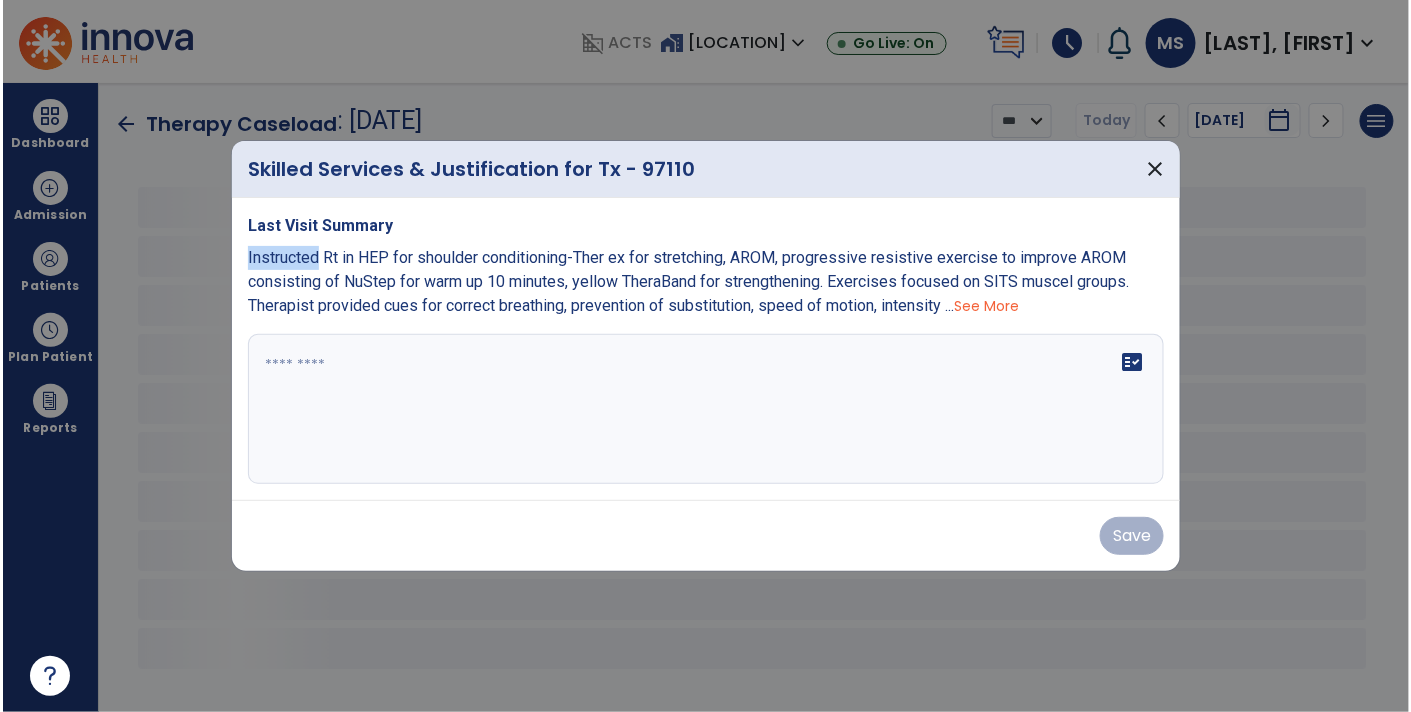 scroll, scrollTop: 0, scrollLeft: 0, axis: both 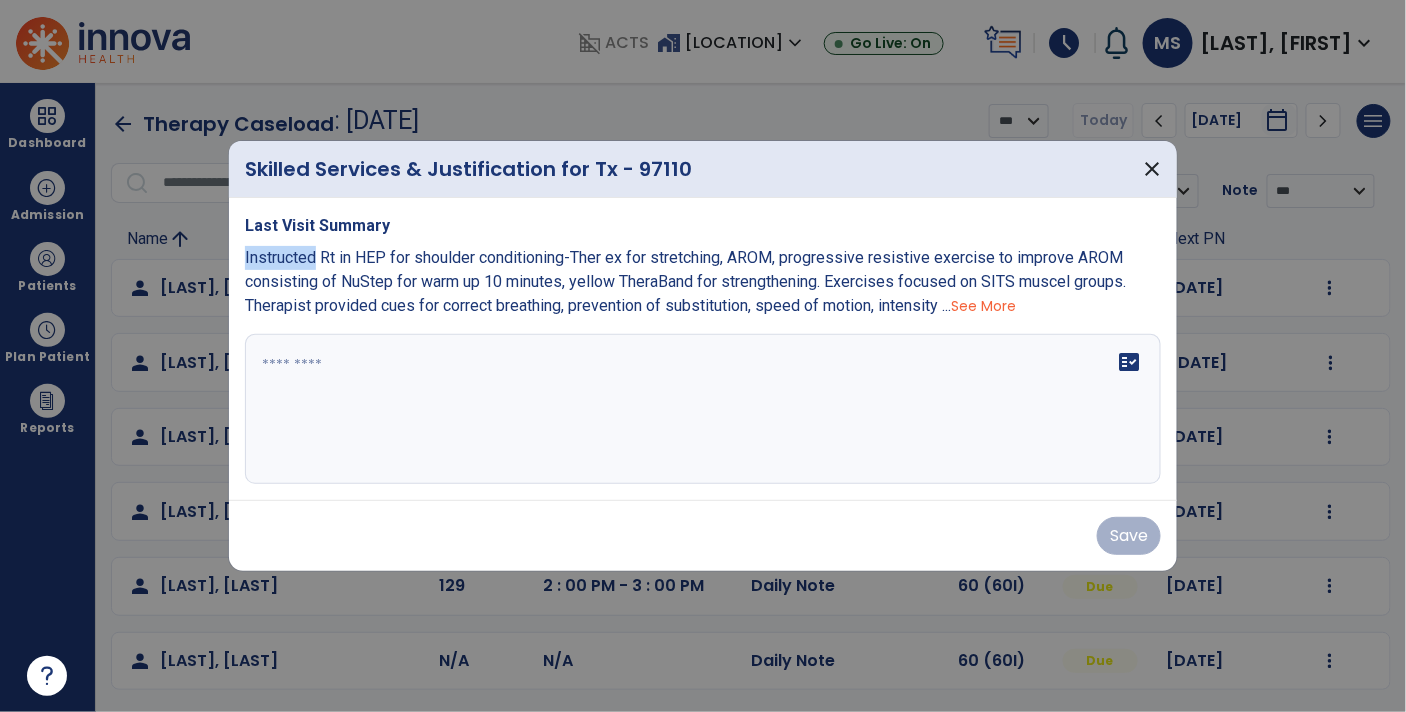 click on "See More" at bounding box center [983, 306] 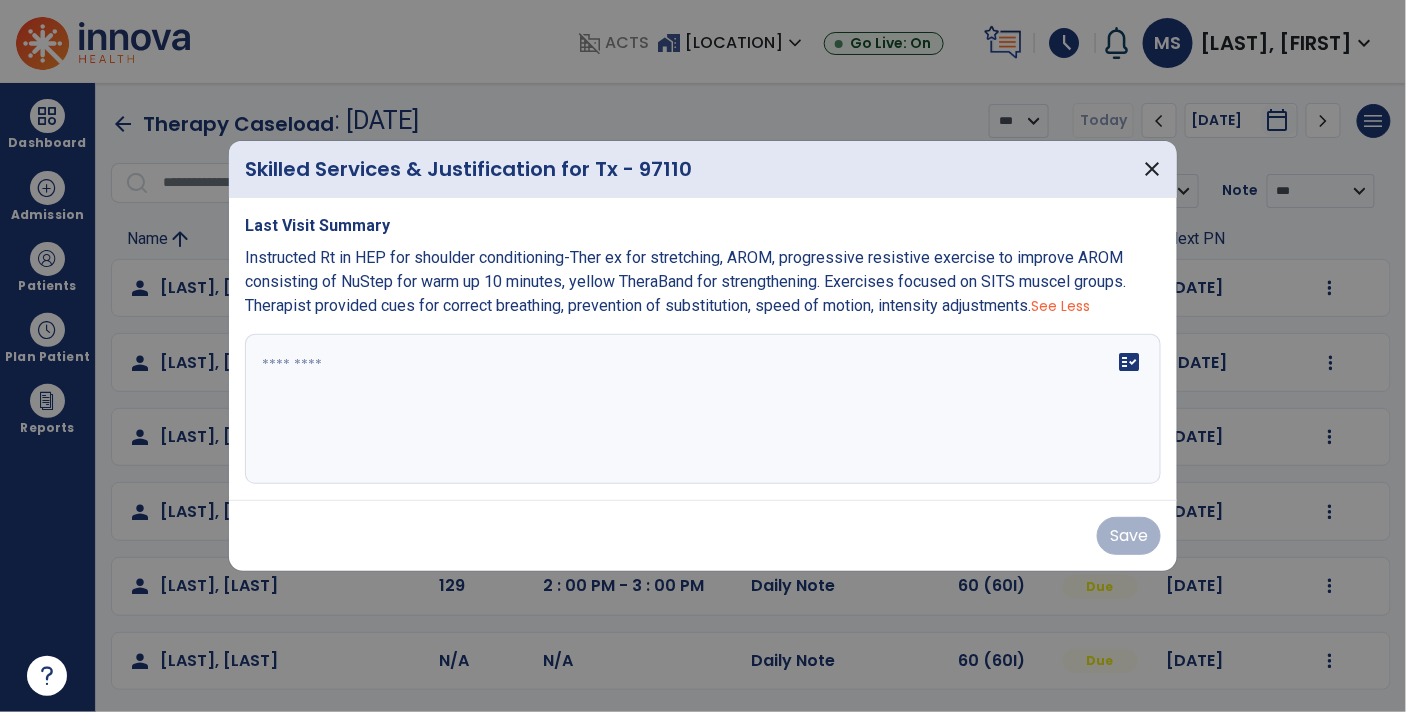 click on "Instructed Rt in HEP for shoulder conditioning-Ther ex for  stretching, AROM, progressive resistive exercise to improve AROM consisting of NuStep for warm up 10 minutes, yellow  TheraBand for strengthening. Exercises focused on SITS muscel groups. Therapist provided  cues for correct breathing, prevention of substitution, speed of motion, intensity adjustments." at bounding box center (685, 281) 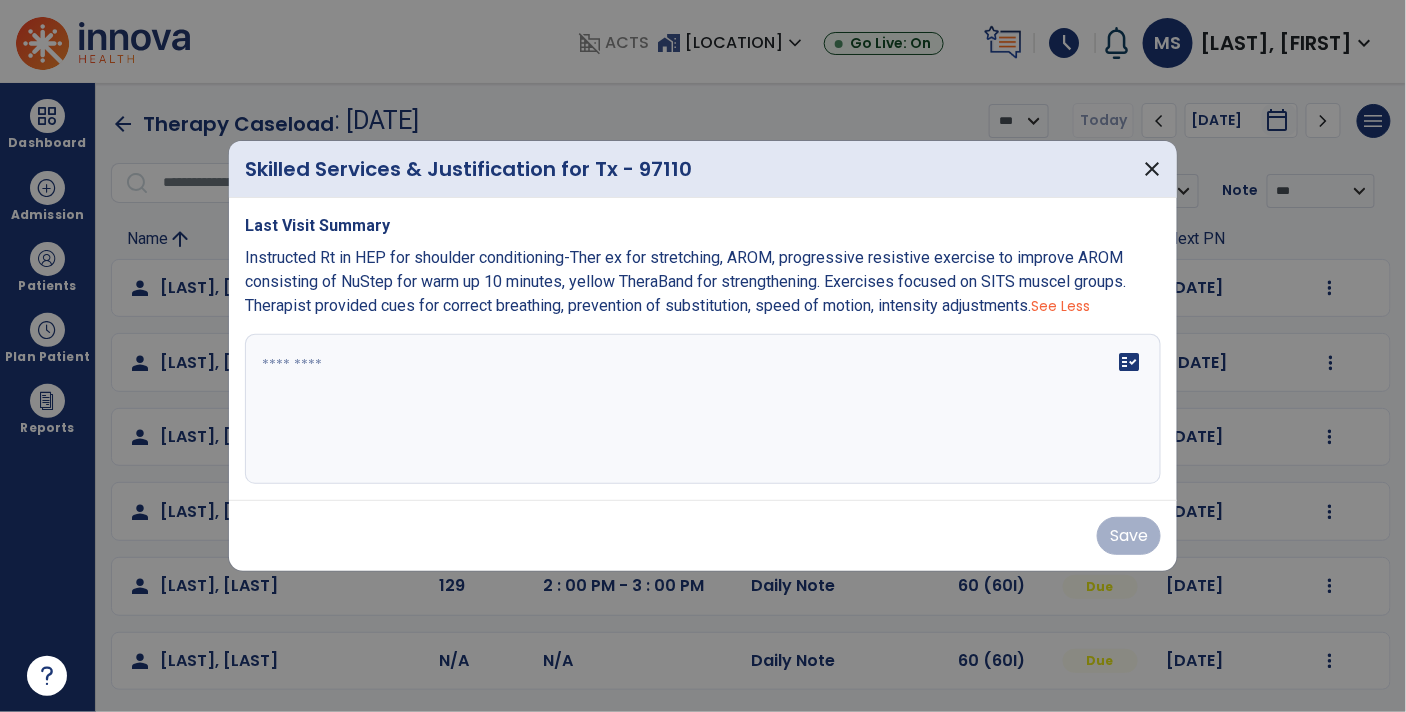 copy on "Instructed Rt in HEP for shoulder conditioning-Ther ex for  stretching, AROM, progressive resistive exercise to improve AROM consisting of NuStep for warm up 10 minutes, yellow  TheraBand for strengthening. Exercises focused on SITS muscel groups. Therapist provided  cues for correct breathing, prevention of substitution, speed of motion, intensity adjustments" 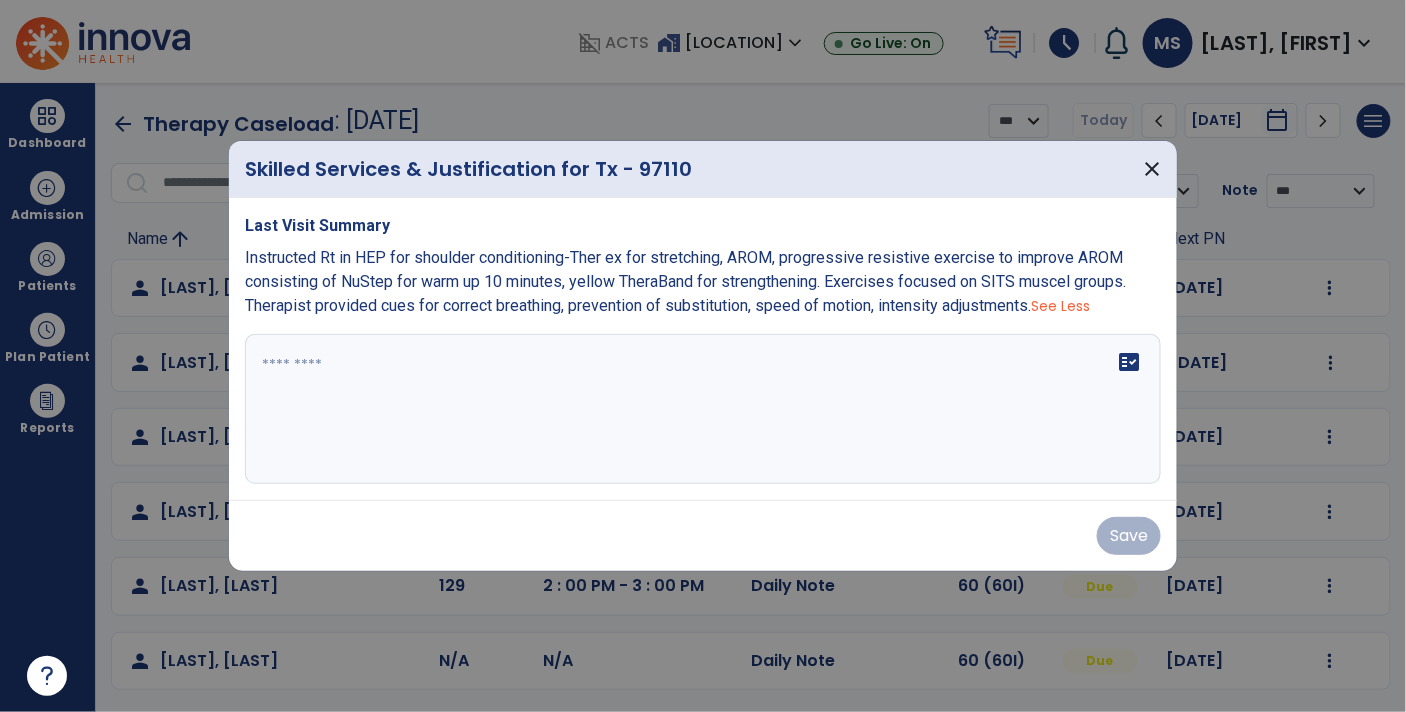 click at bounding box center (703, 409) 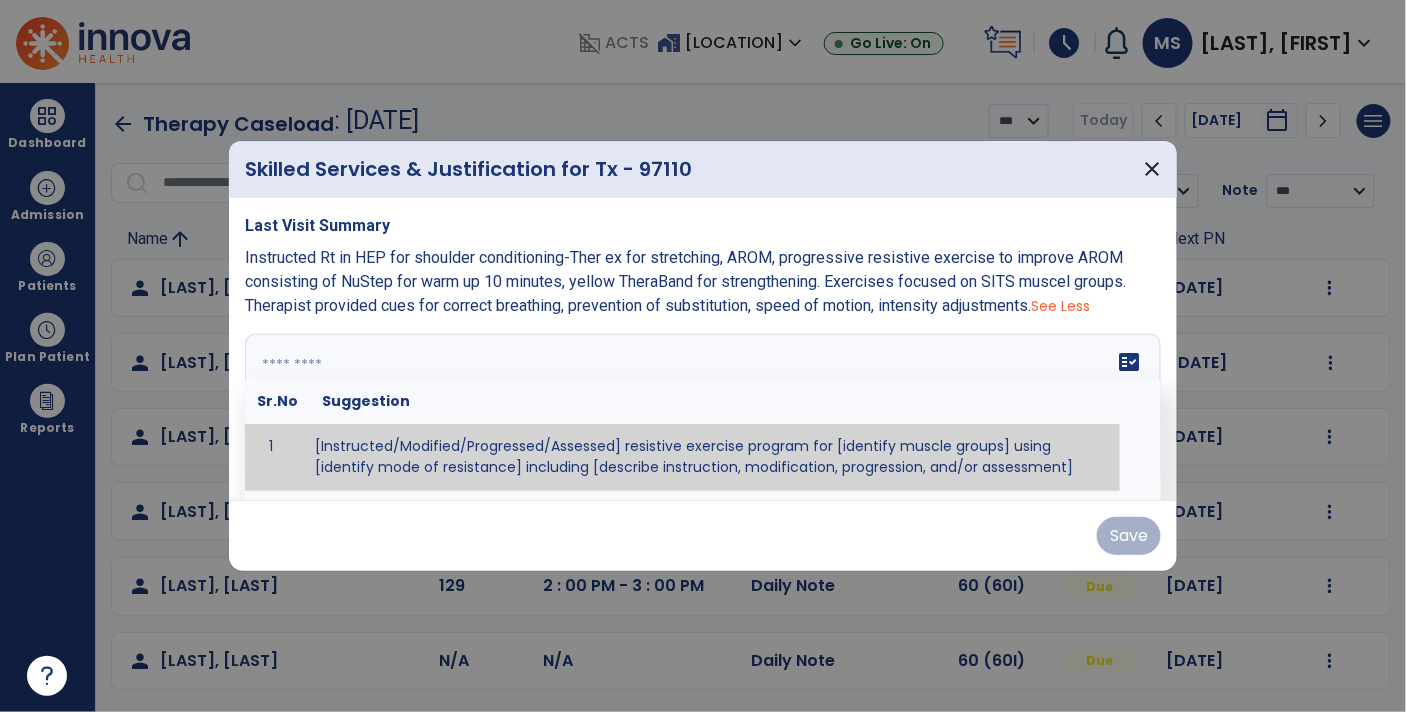 click at bounding box center (701, 409) 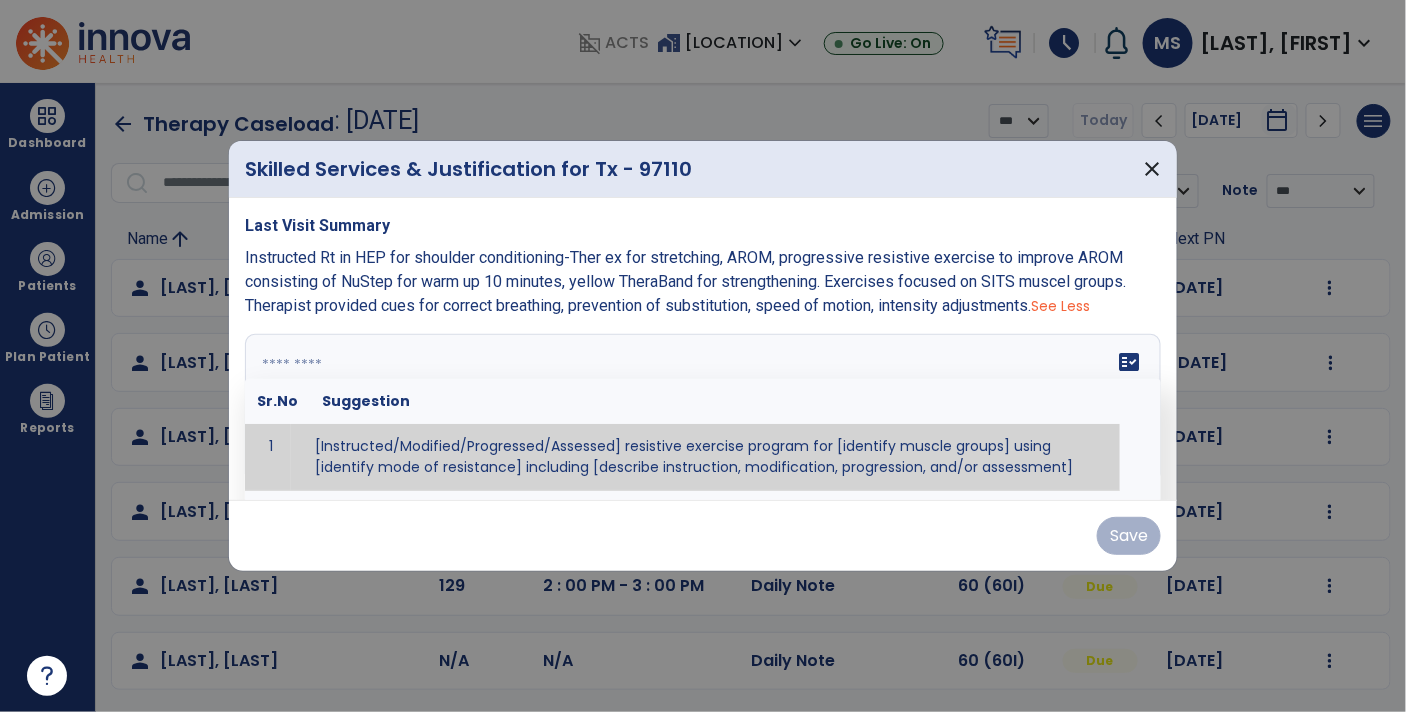 paste on "**********" 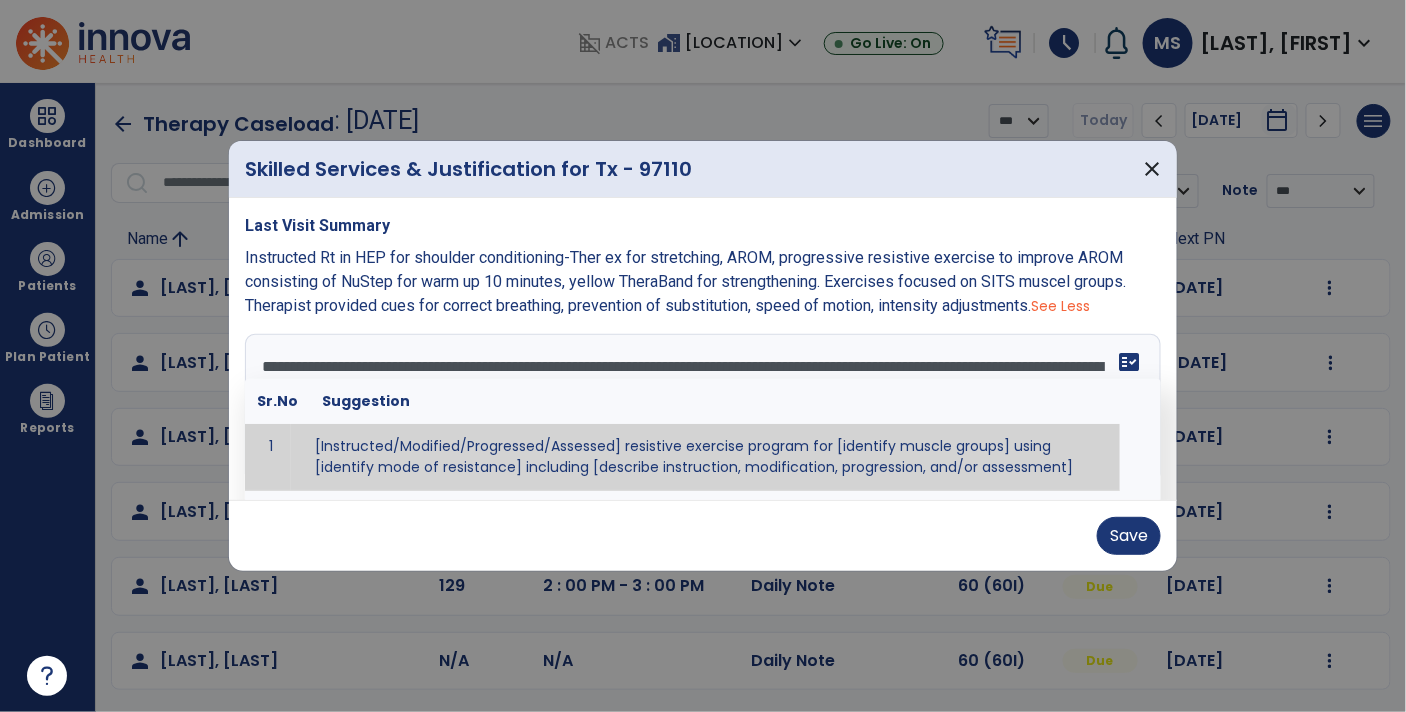 type on "**********" 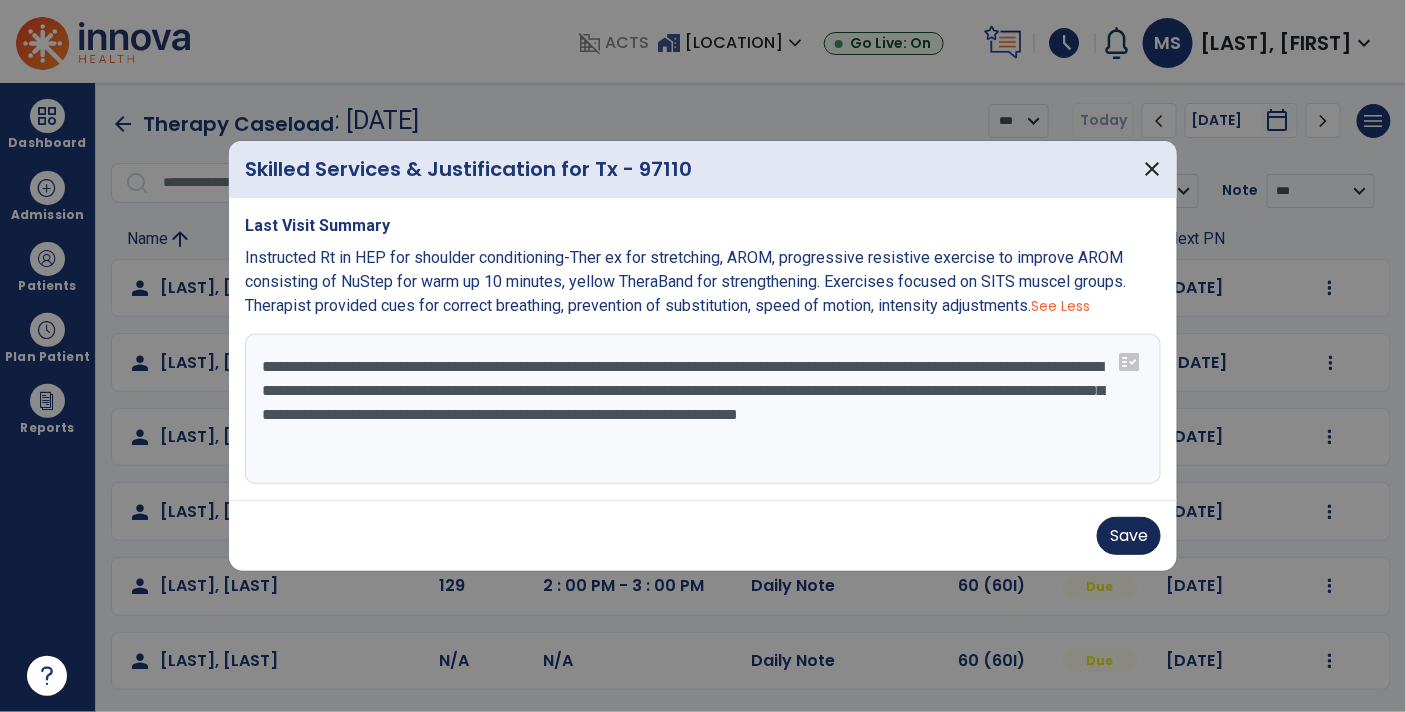 click on "Save" at bounding box center [1129, 536] 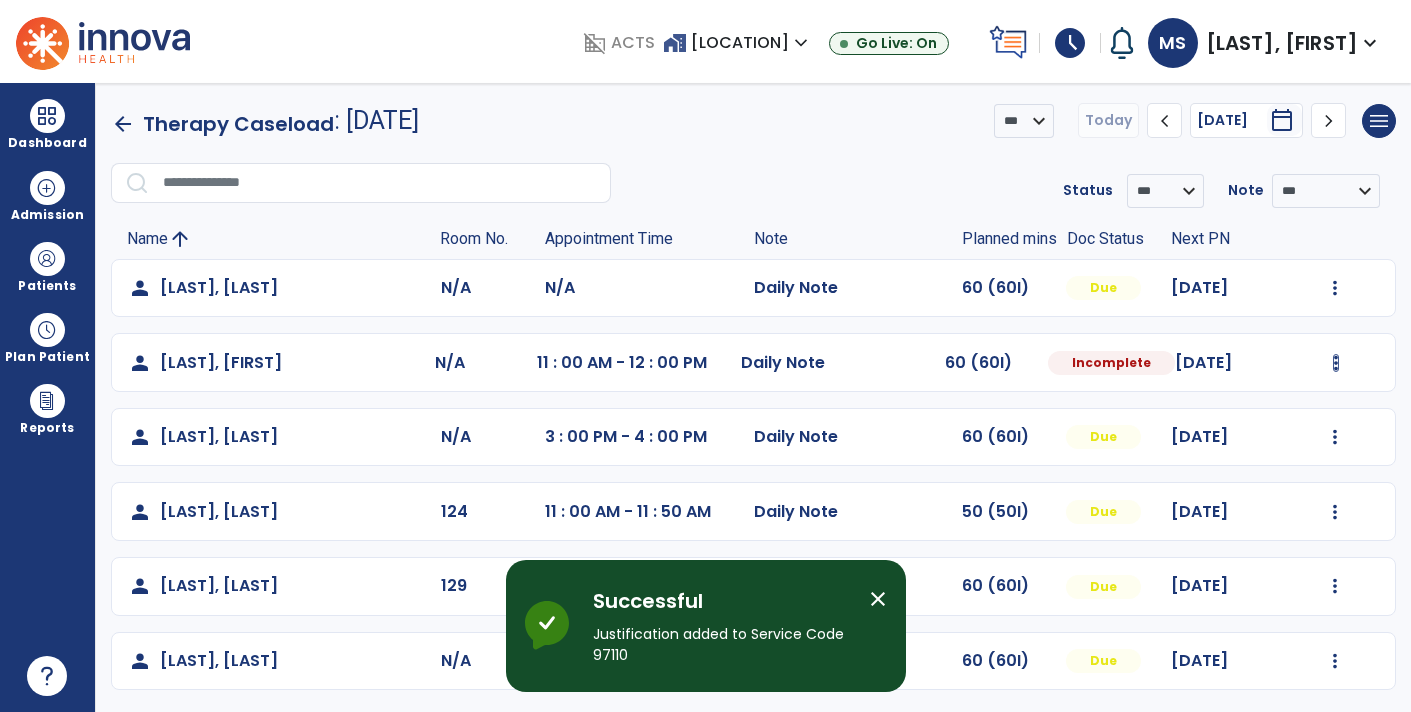 click at bounding box center [1335, 288] 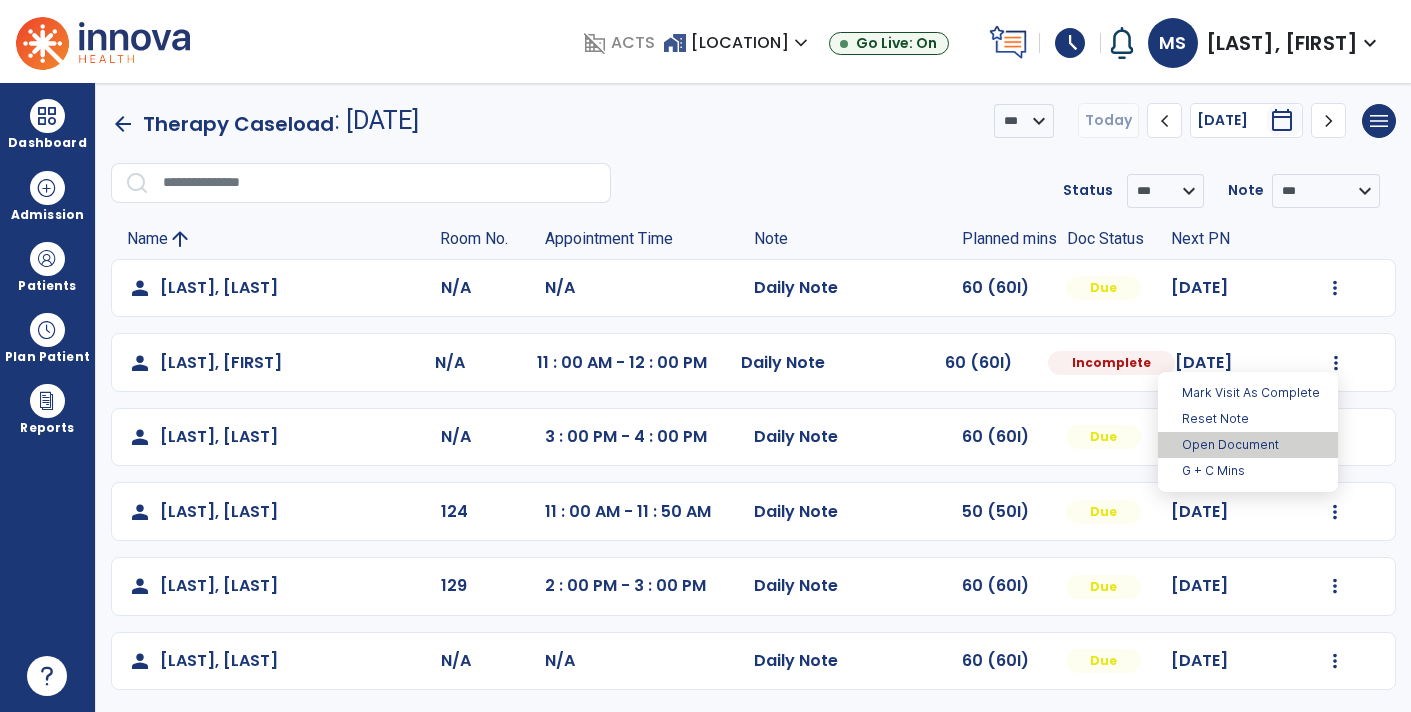 click on "Open Document" at bounding box center [1248, 445] 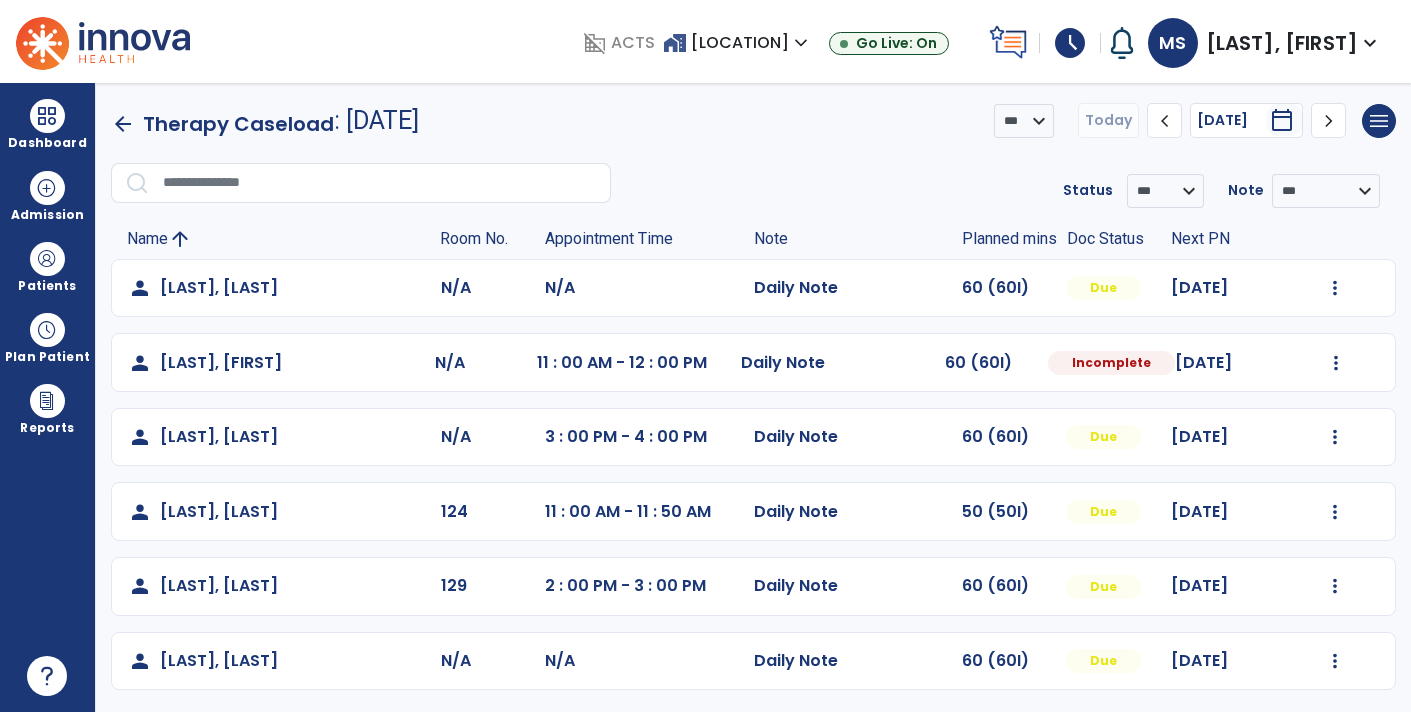 select on "*" 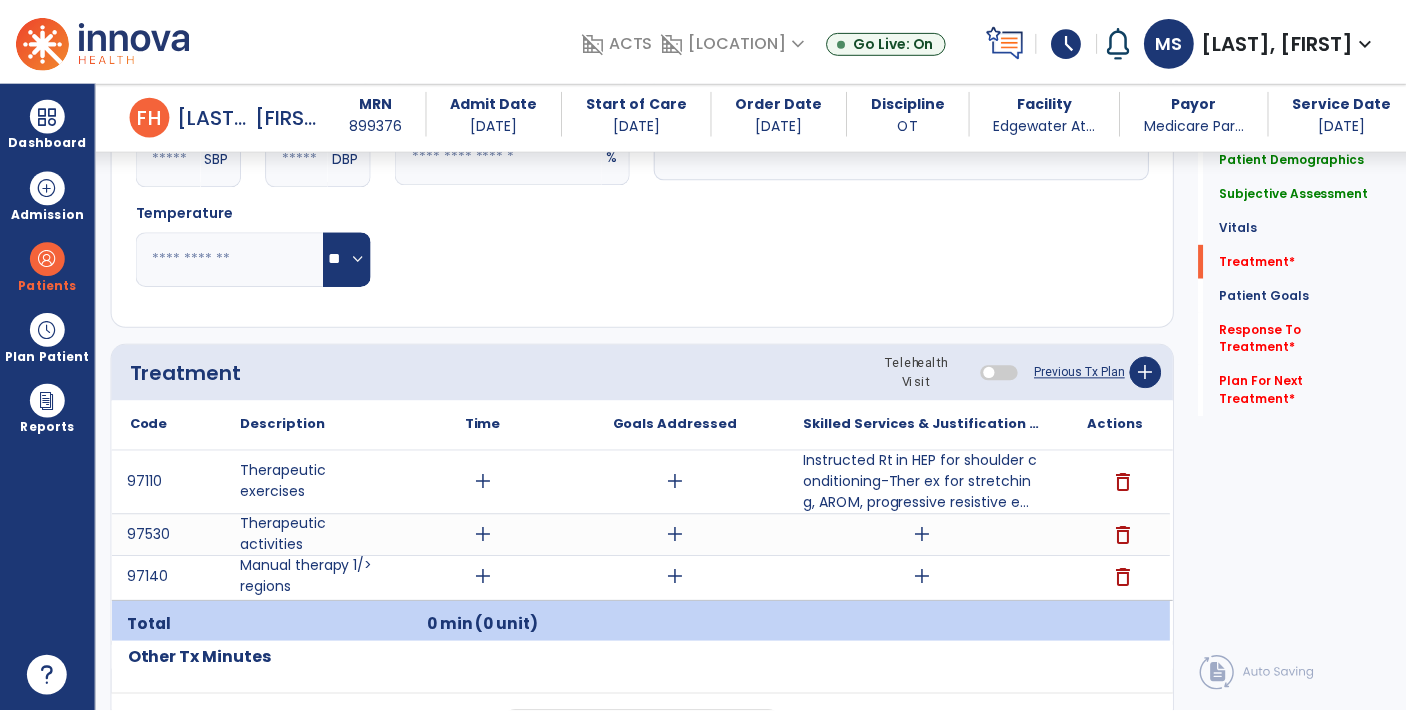 scroll, scrollTop: 1017, scrollLeft: 0, axis: vertical 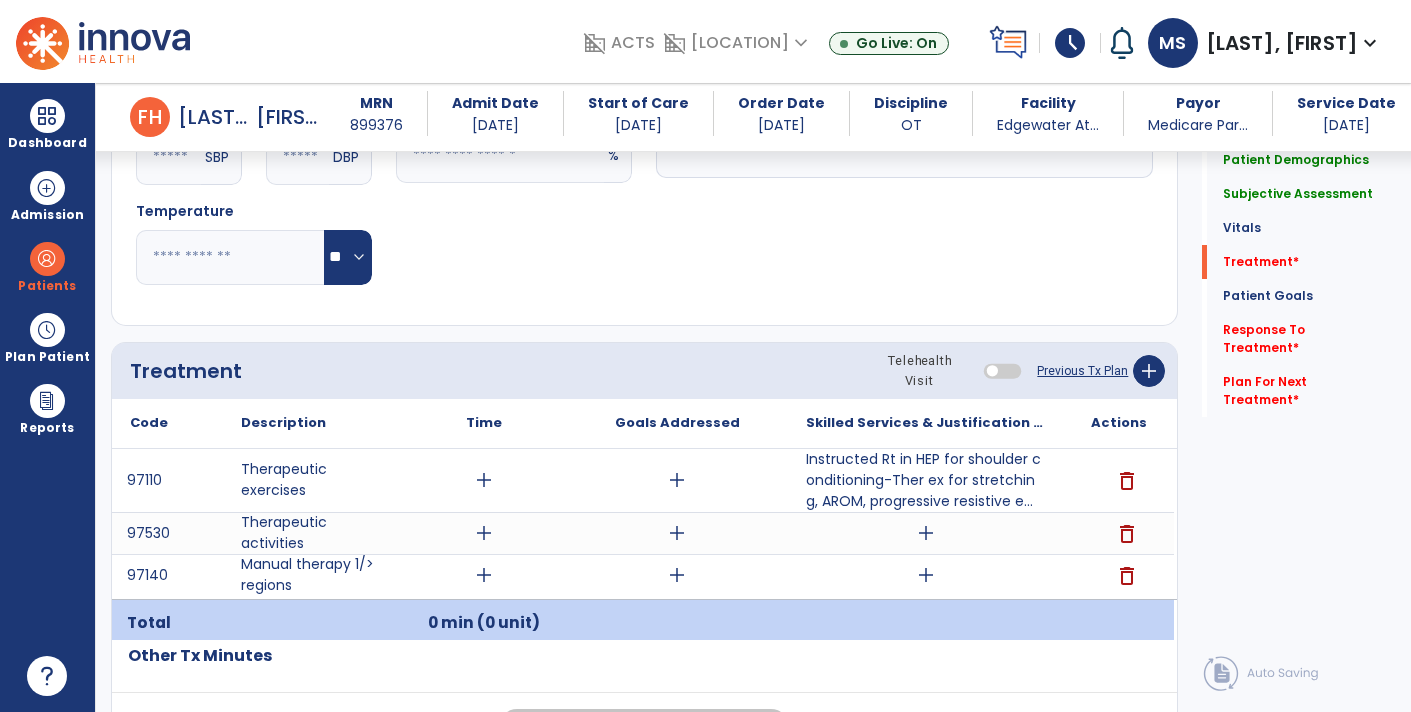 click on "add" at bounding box center (926, 533) 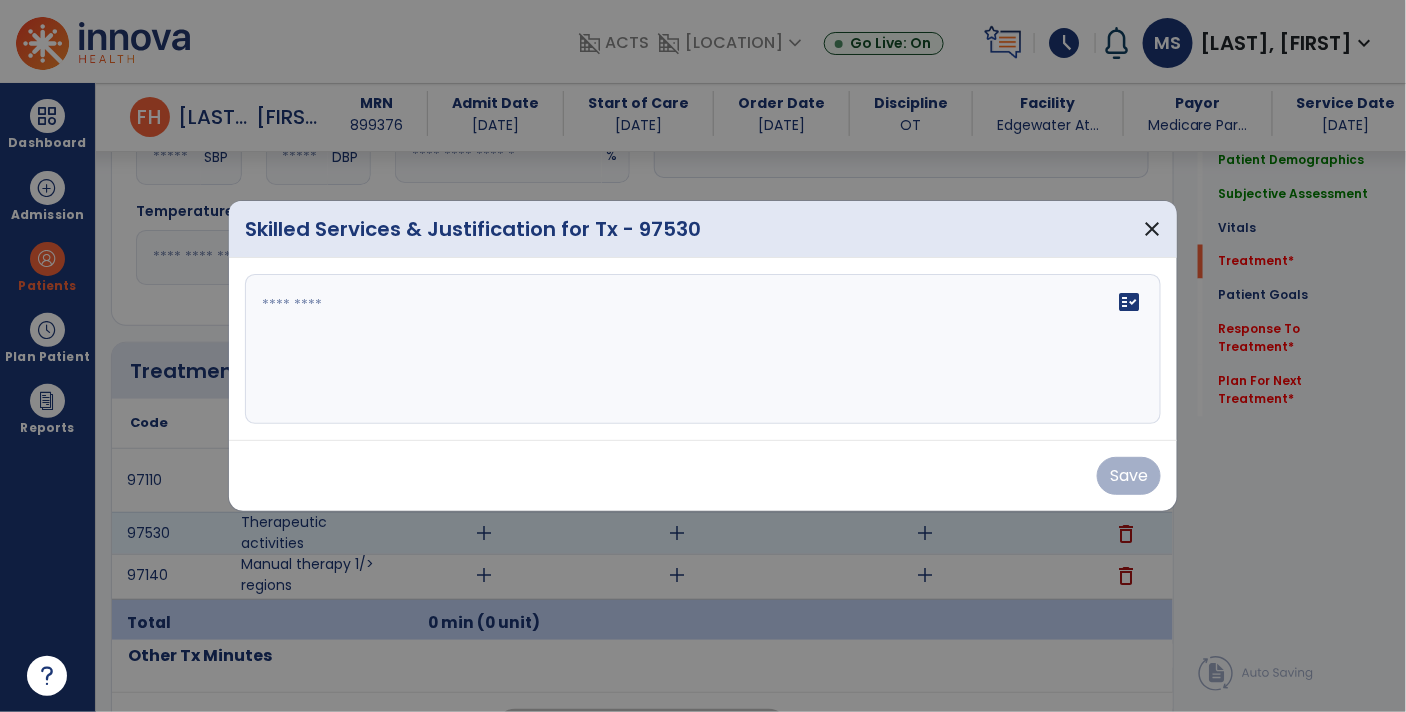 scroll, scrollTop: 1017, scrollLeft: 0, axis: vertical 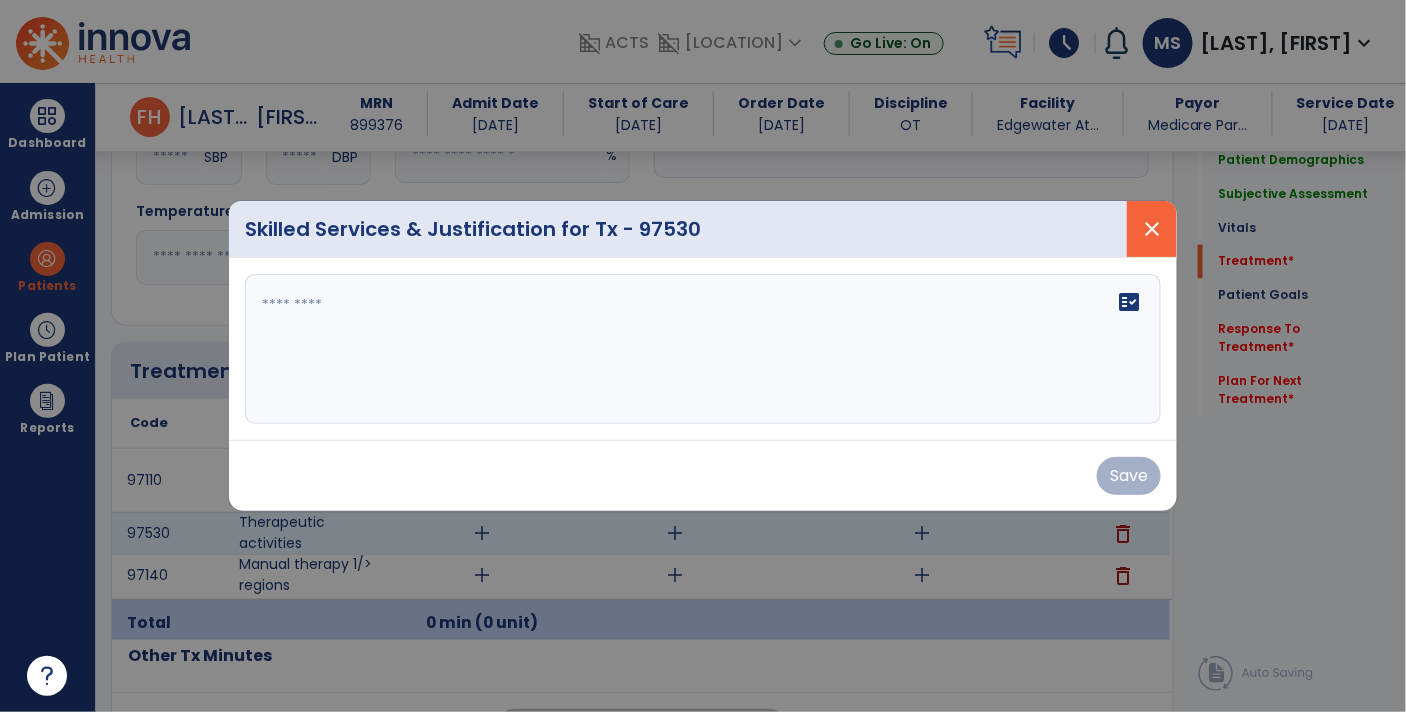 click on "close" at bounding box center [1152, 229] 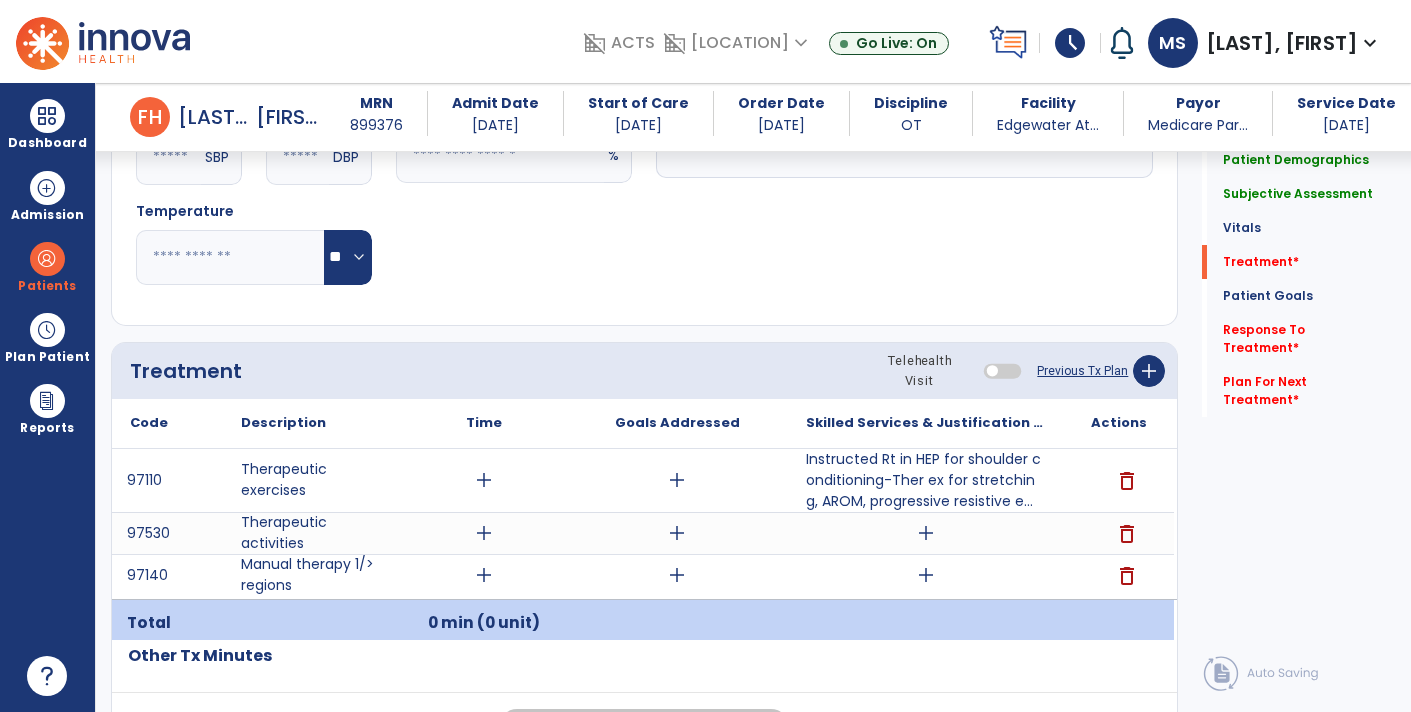 click on "add" at bounding box center [926, 575] 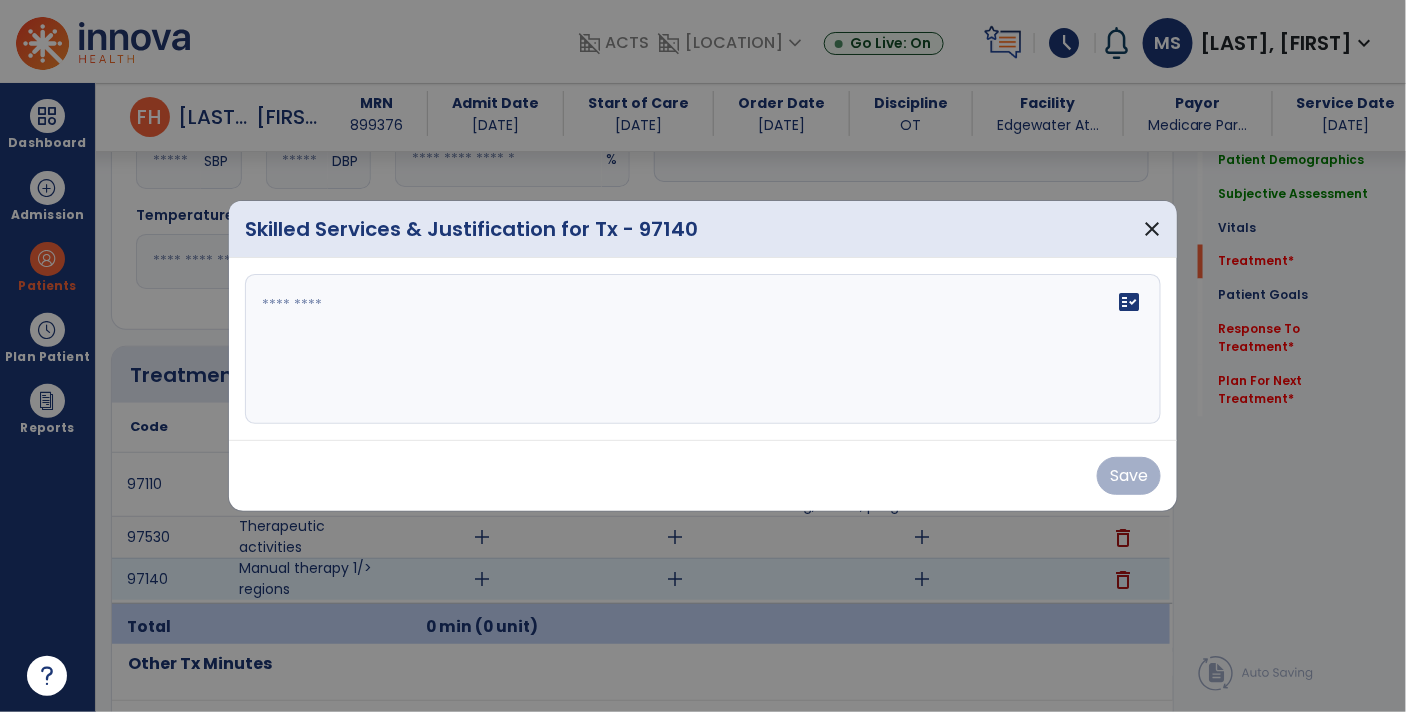 scroll, scrollTop: 1017, scrollLeft: 0, axis: vertical 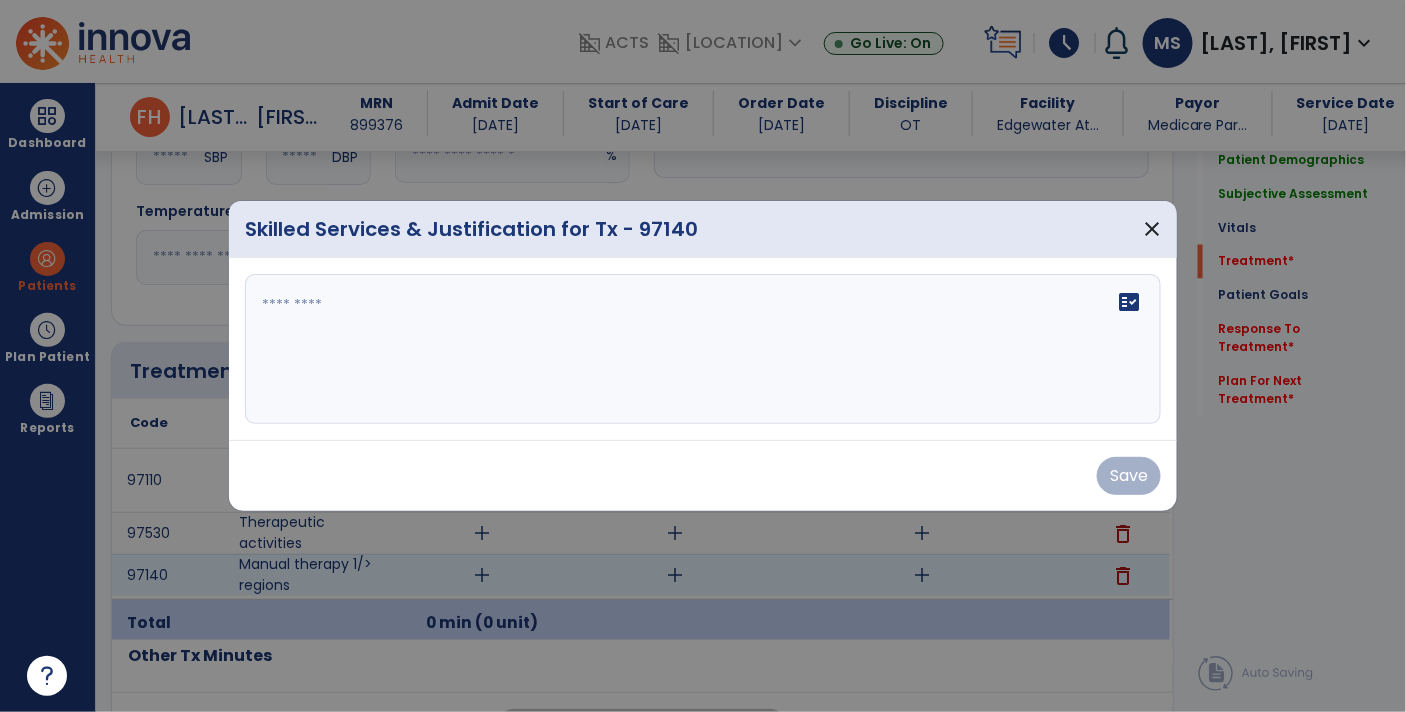 click at bounding box center [47, 676] 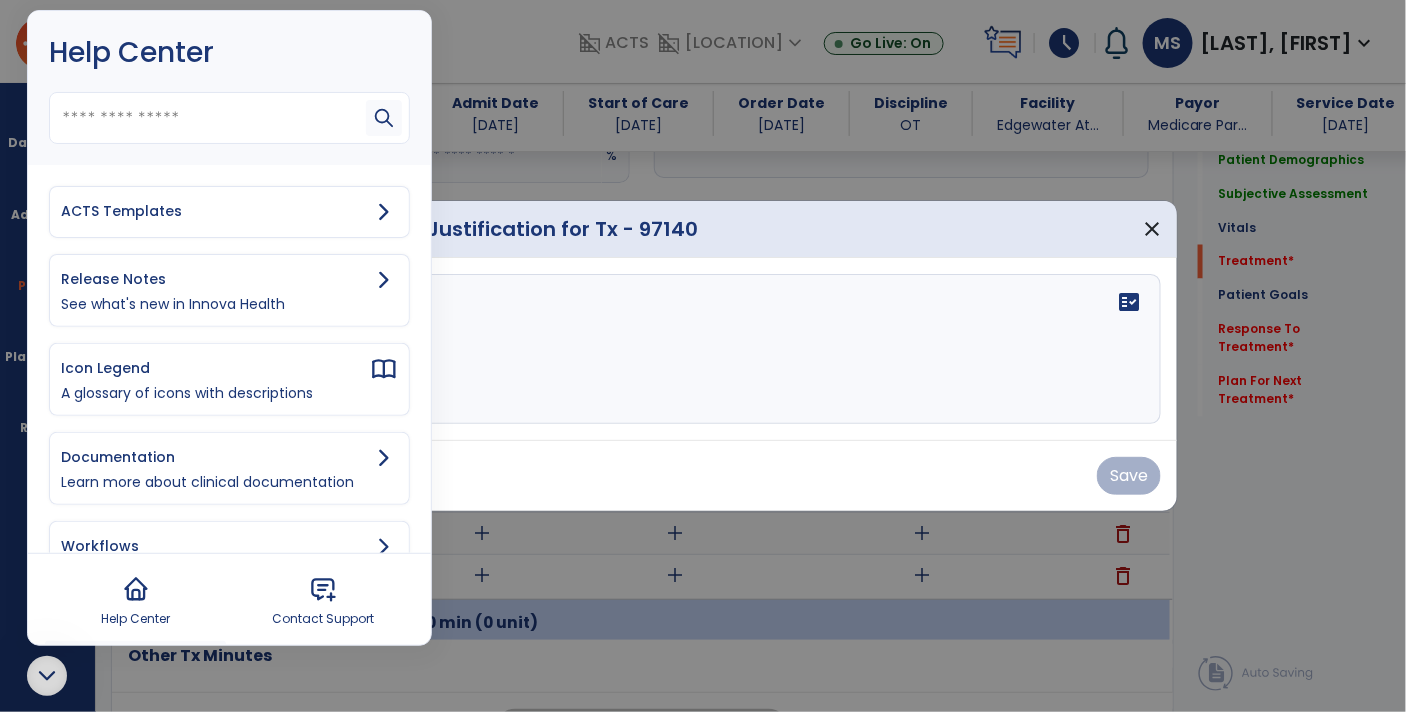 click on "ACTS Templates" at bounding box center [215, 211] 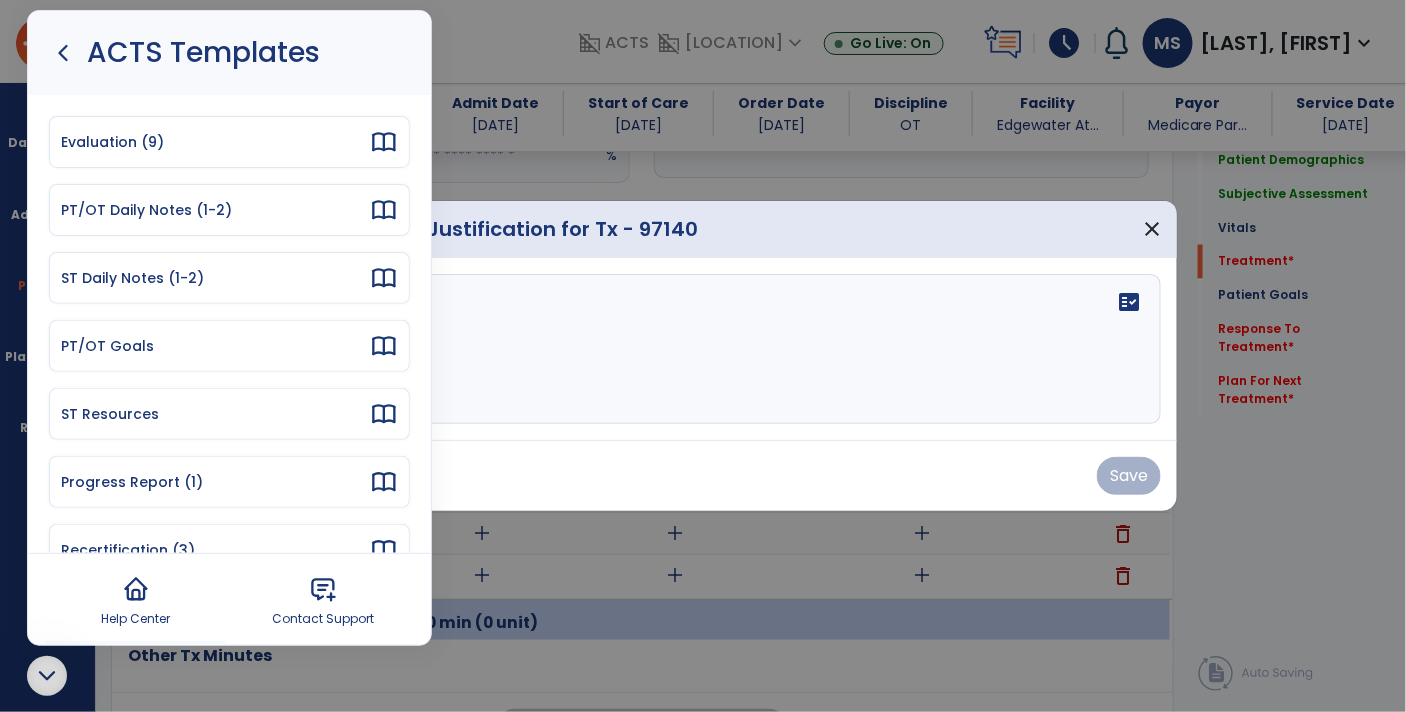 click on "PT/OT Daily Notes (1-2)" at bounding box center [215, 210] 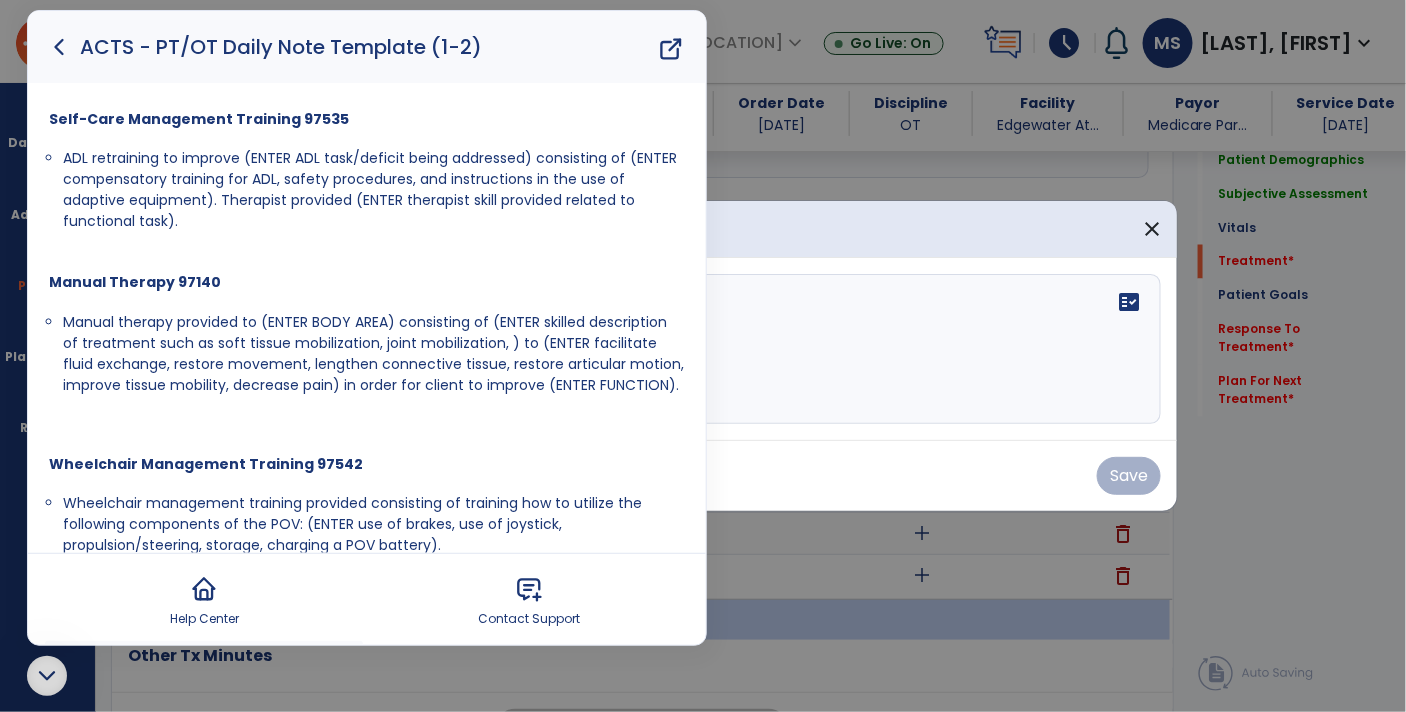 scroll, scrollTop: 945, scrollLeft: 0, axis: vertical 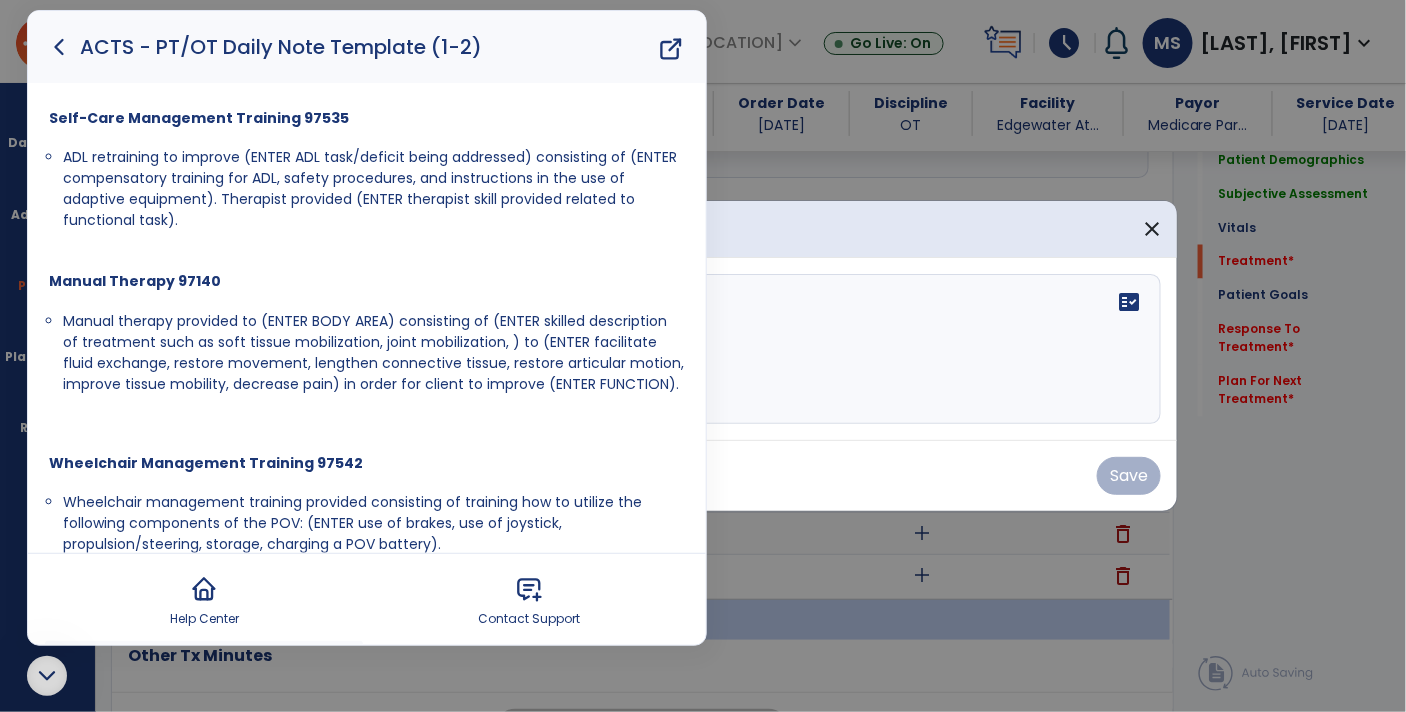 click on "Manual therapy provided to (ENTER BODY AREA)  consisting of (ENTER skilled description of treatment such as soft tissue mobilization, joint mobilization, ) to (ENTER facilitate fluid exchange, restore movement, lengthen connective tissue, restore articular motion, improve tissue mobility,  decrease pain) in order for client to improve (ENTER FUNCTION)." at bounding box center (373, 352) 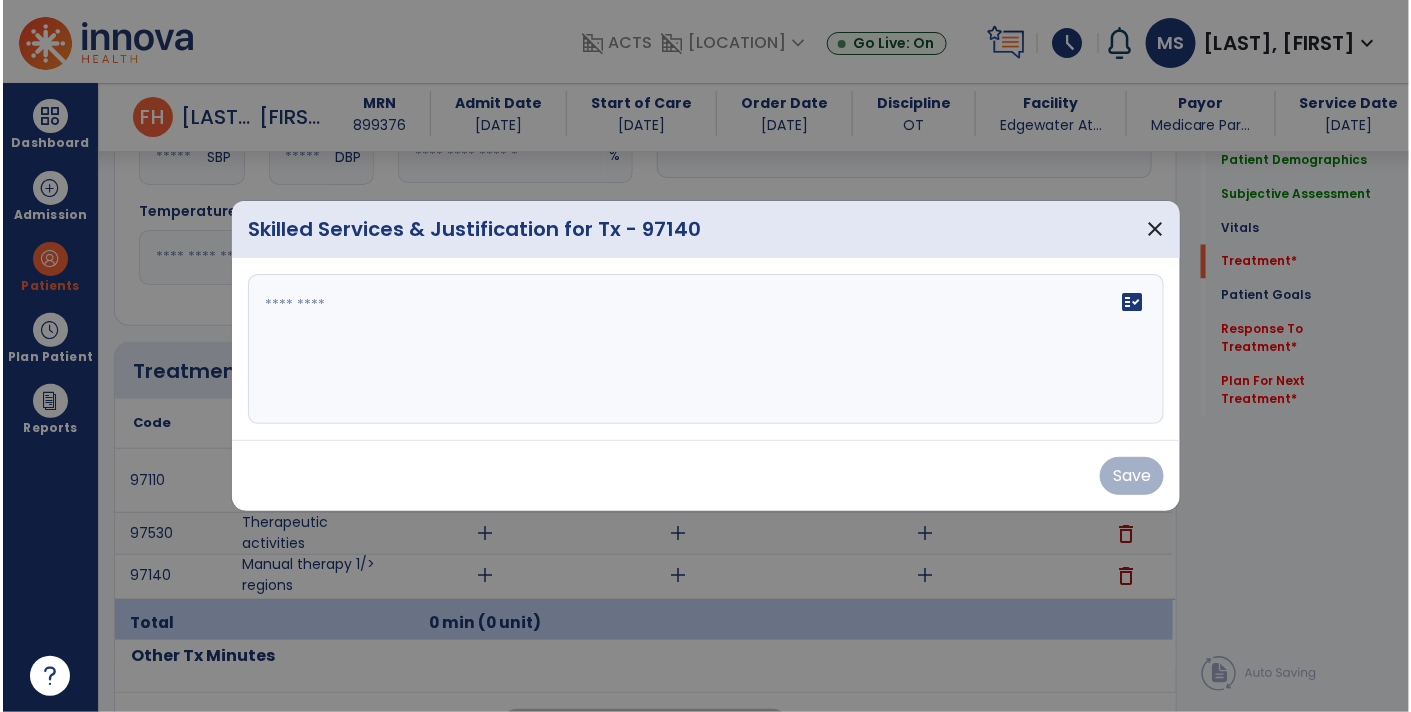 scroll, scrollTop: 0, scrollLeft: 0, axis: both 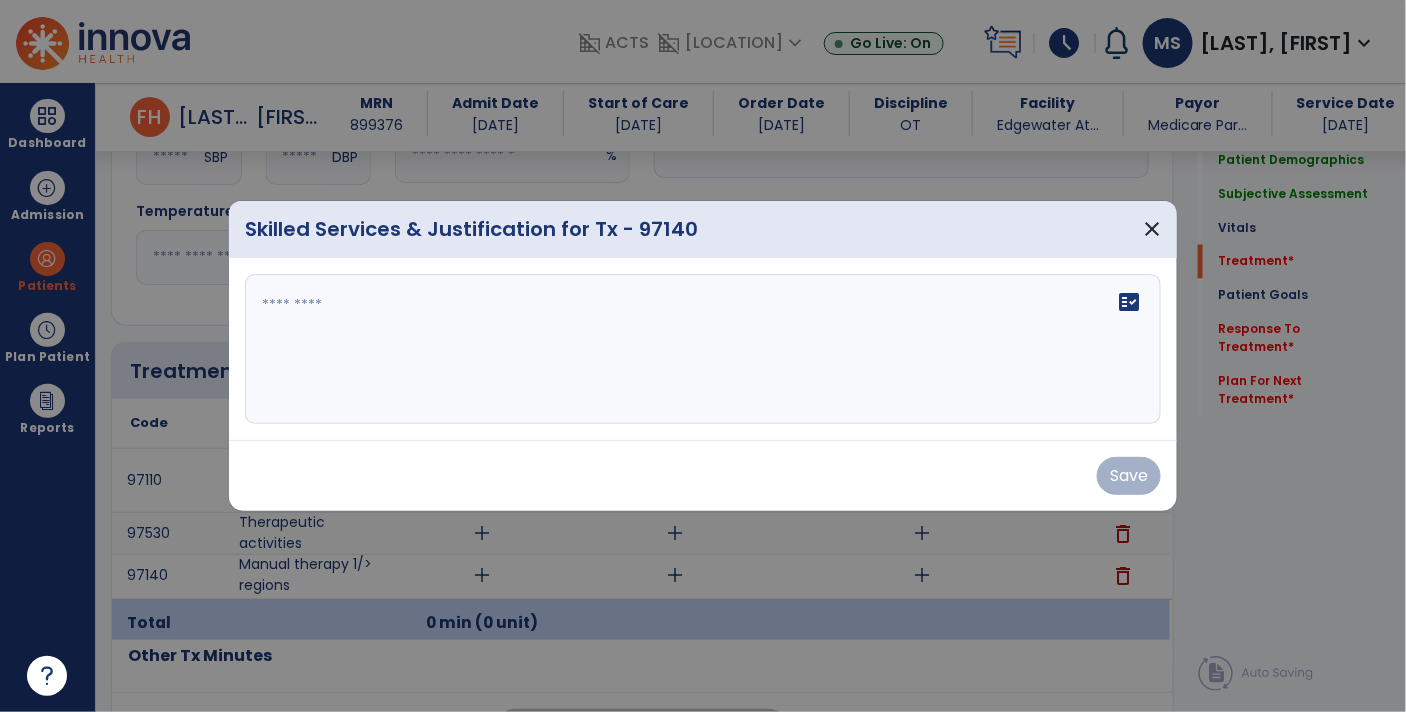 click at bounding box center [703, 349] 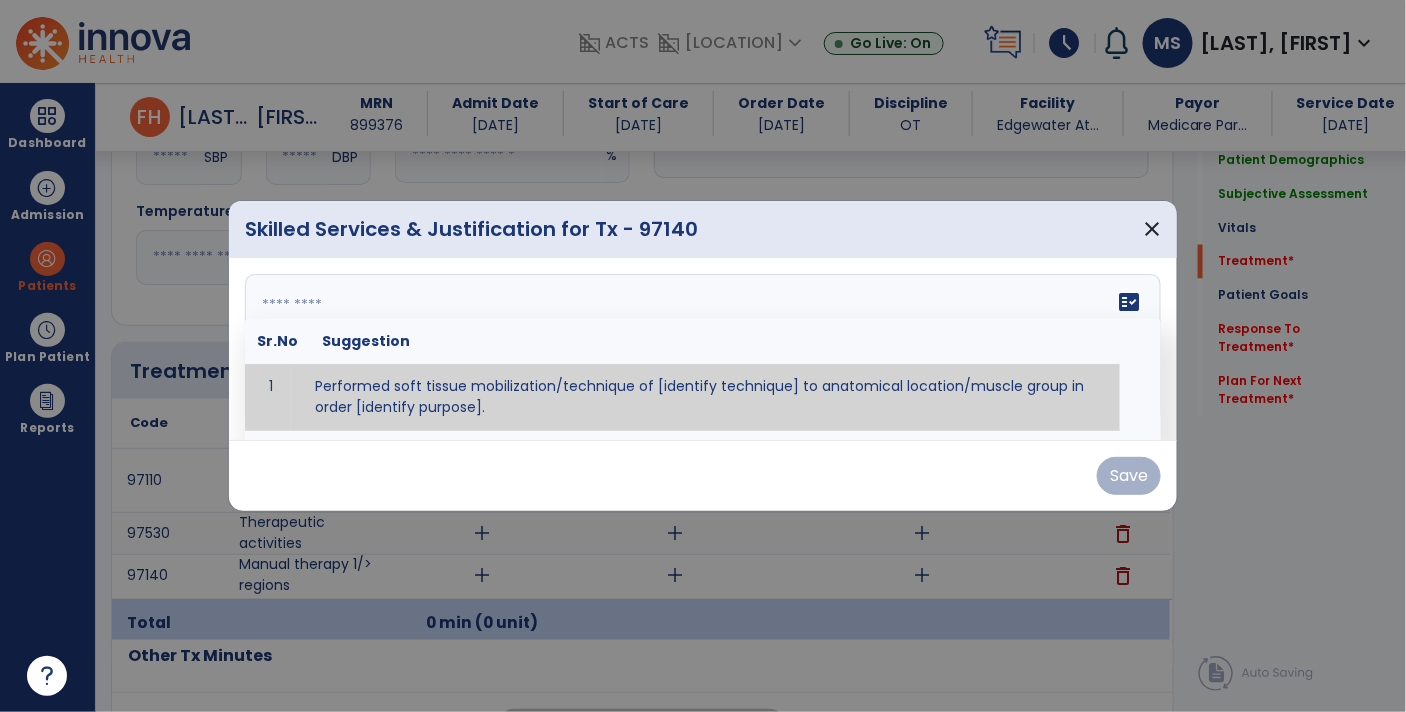 click at bounding box center [701, 349] 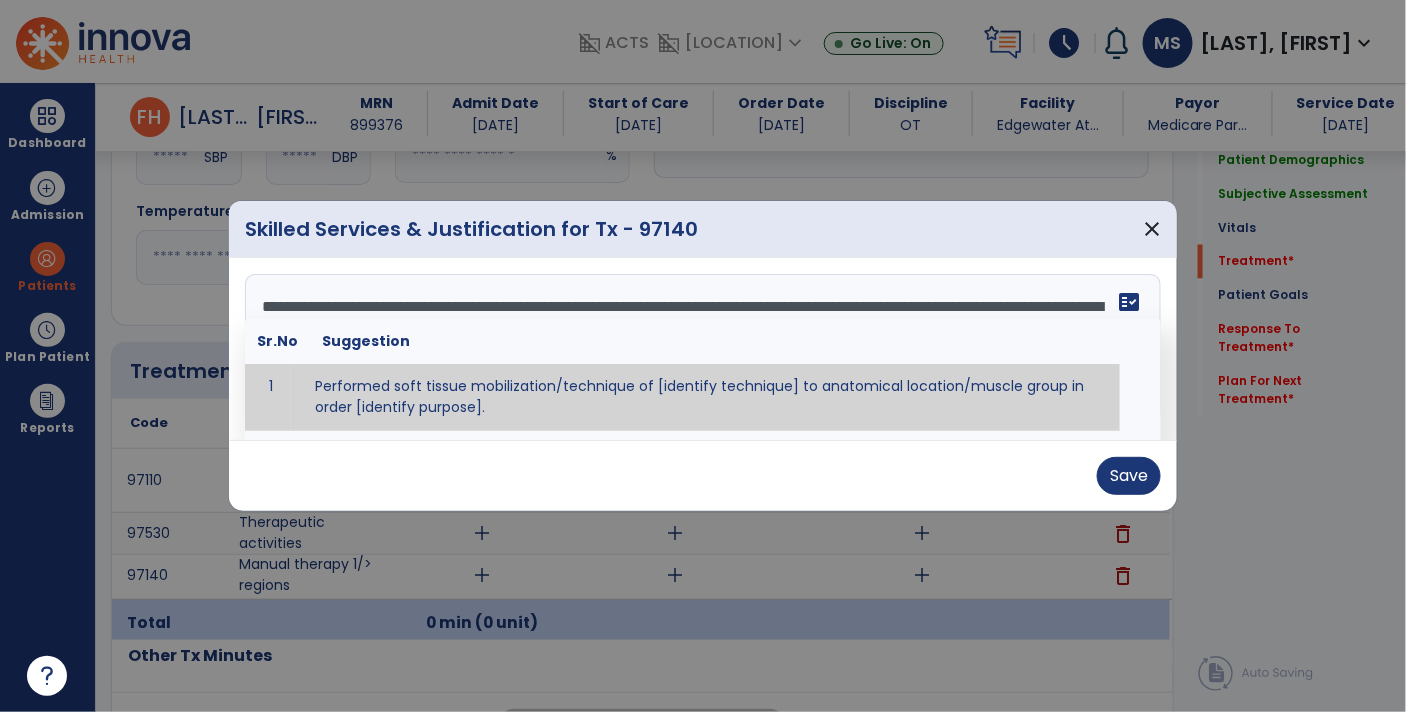 type on "**********" 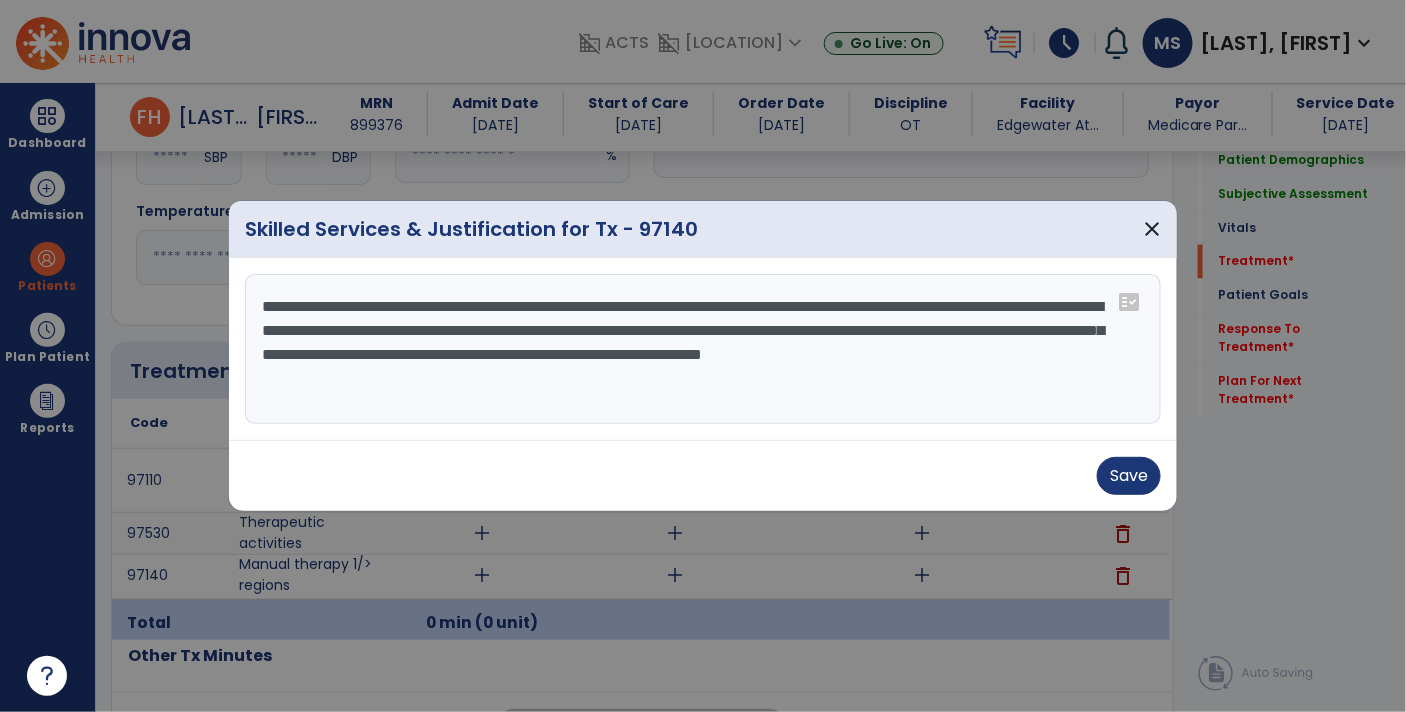 click on "**********" at bounding box center [703, 349] 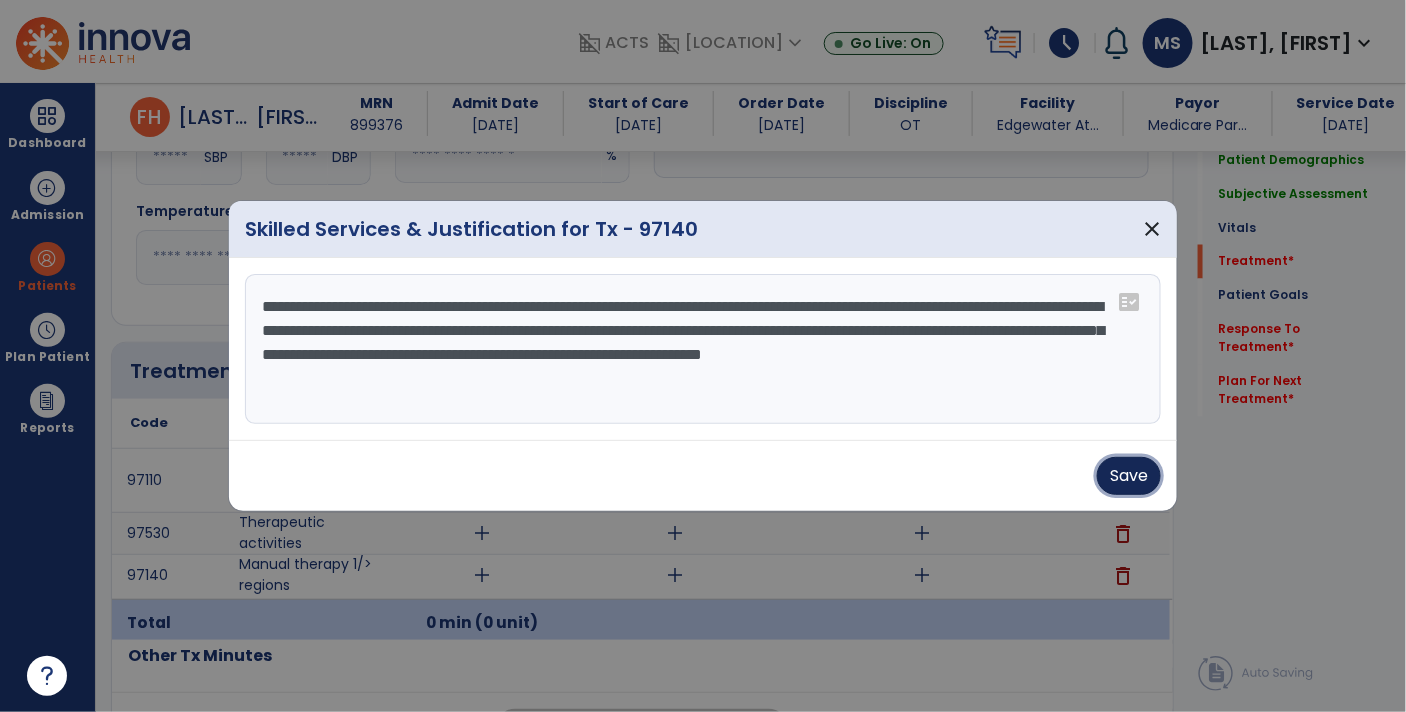 click on "Save" at bounding box center (1129, 476) 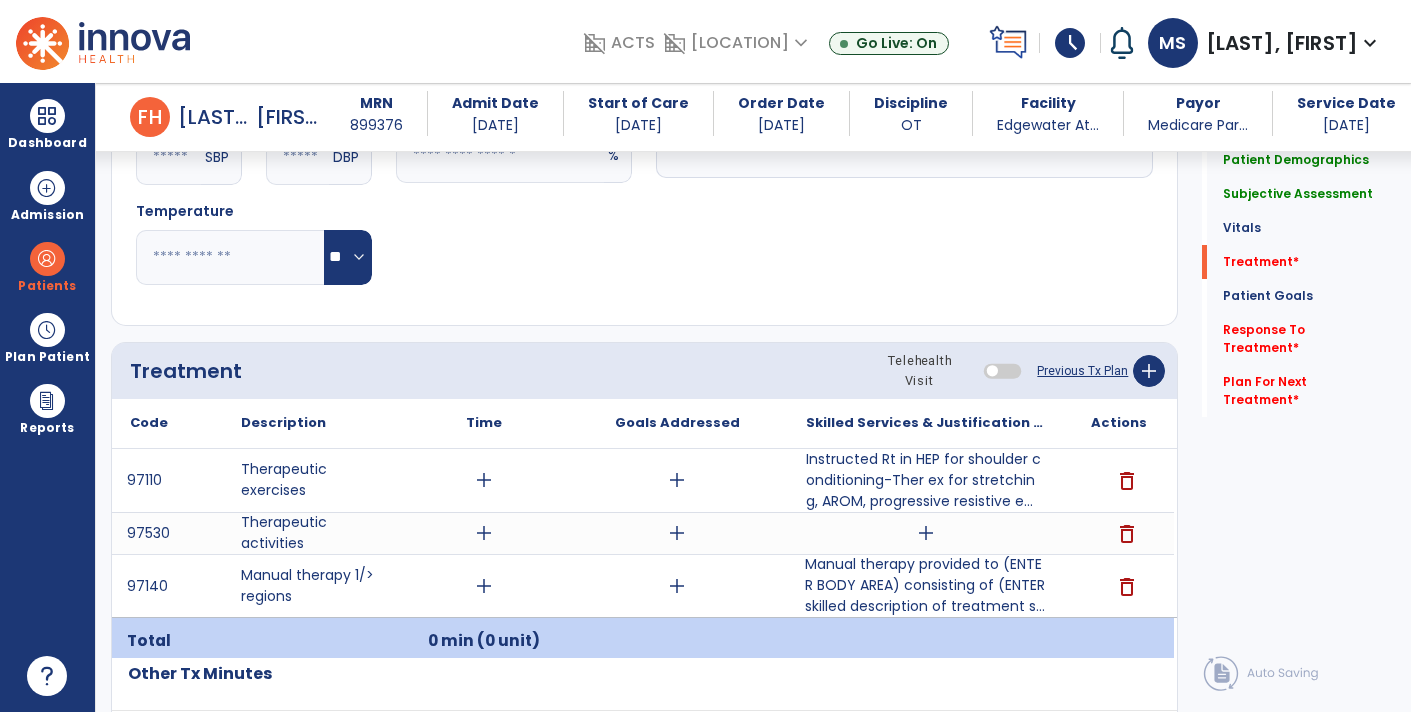 click at bounding box center [103, 41] 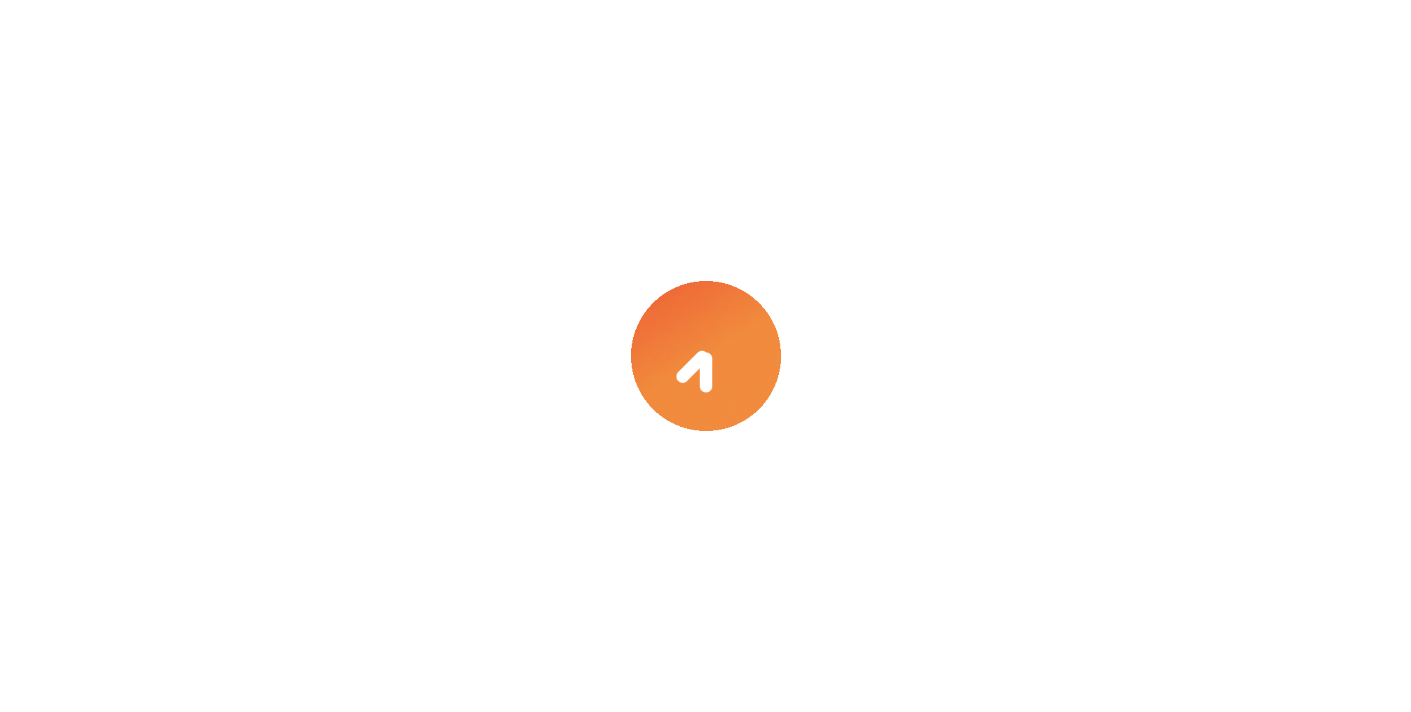 scroll, scrollTop: 0, scrollLeft: 0, axis: both 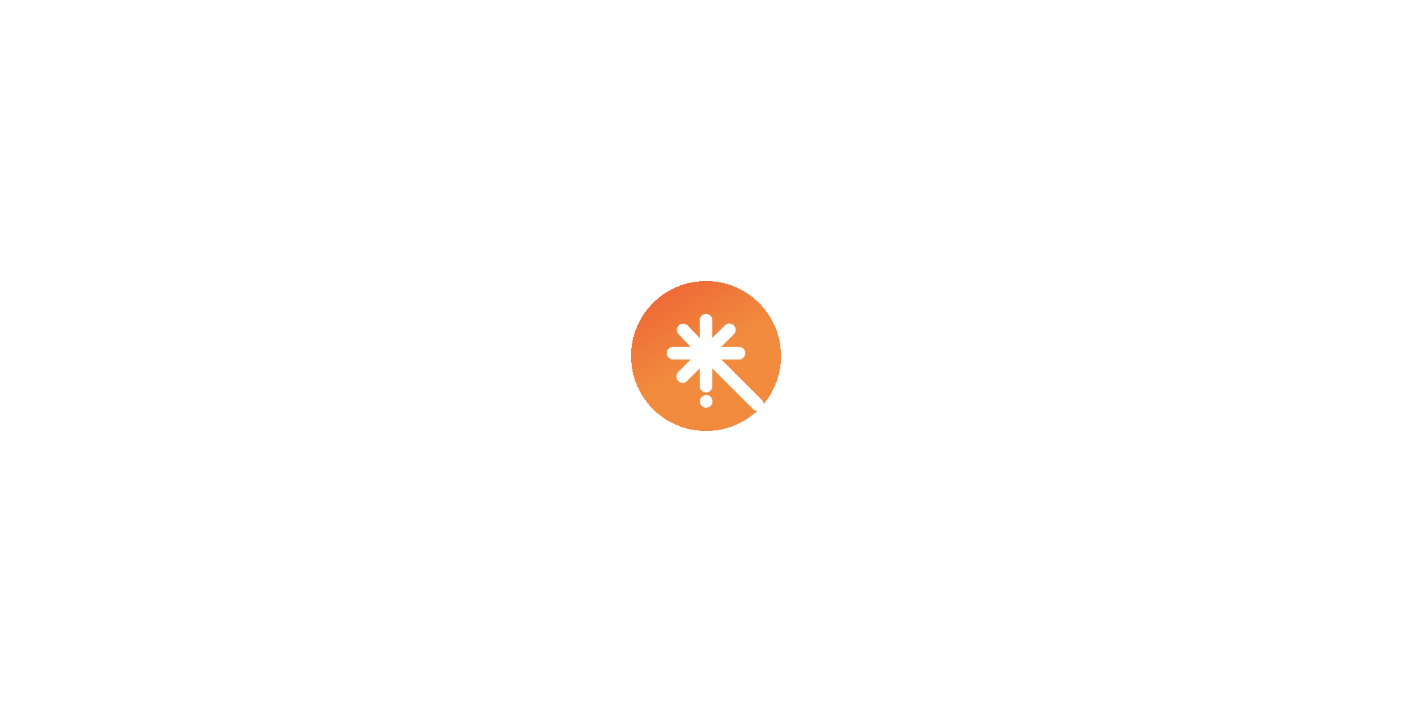 click at bounding box center [705, 356] 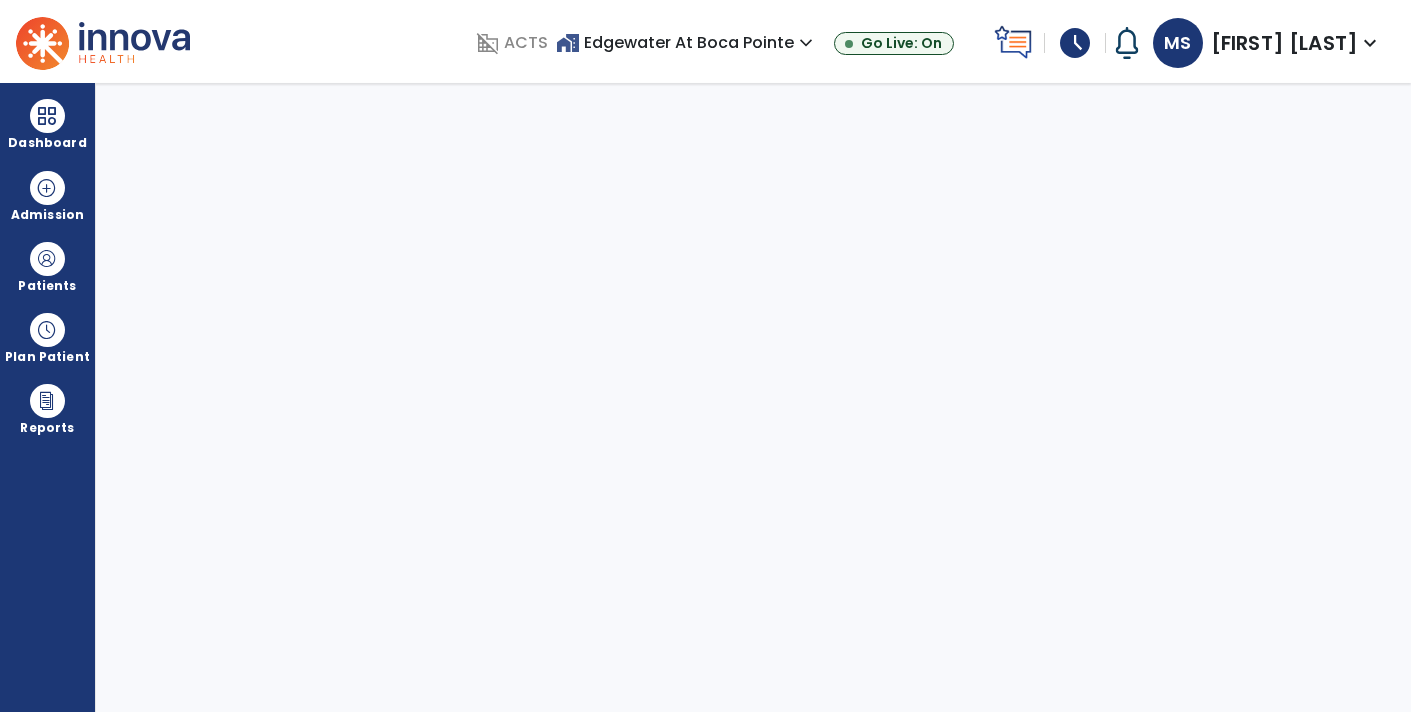 select on "****" 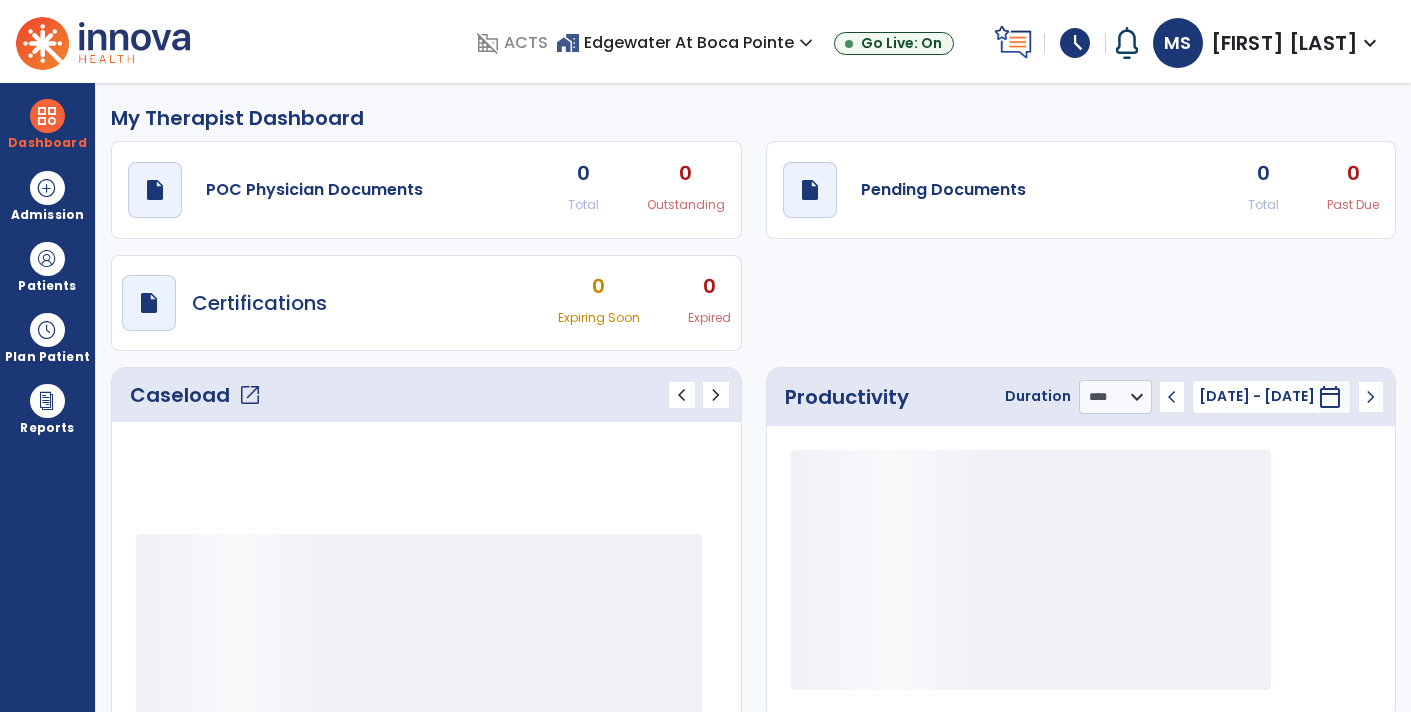 click on "Dashboard  dashboard  Therapist Dashboard  view_quilt  Operations Dashboard Admission Patients  format_list_bulleted  Patient List  space_dashboard  Patient Board  insert_chart  PDPM Board Plan Patient  event_note  Planner  content_paste_go  Scheduler  content_paste_go  Whiteboard Reports  note_alt  EOM Report  playlist_add_check  Triple Check Report" at bounding box center [48, 397] 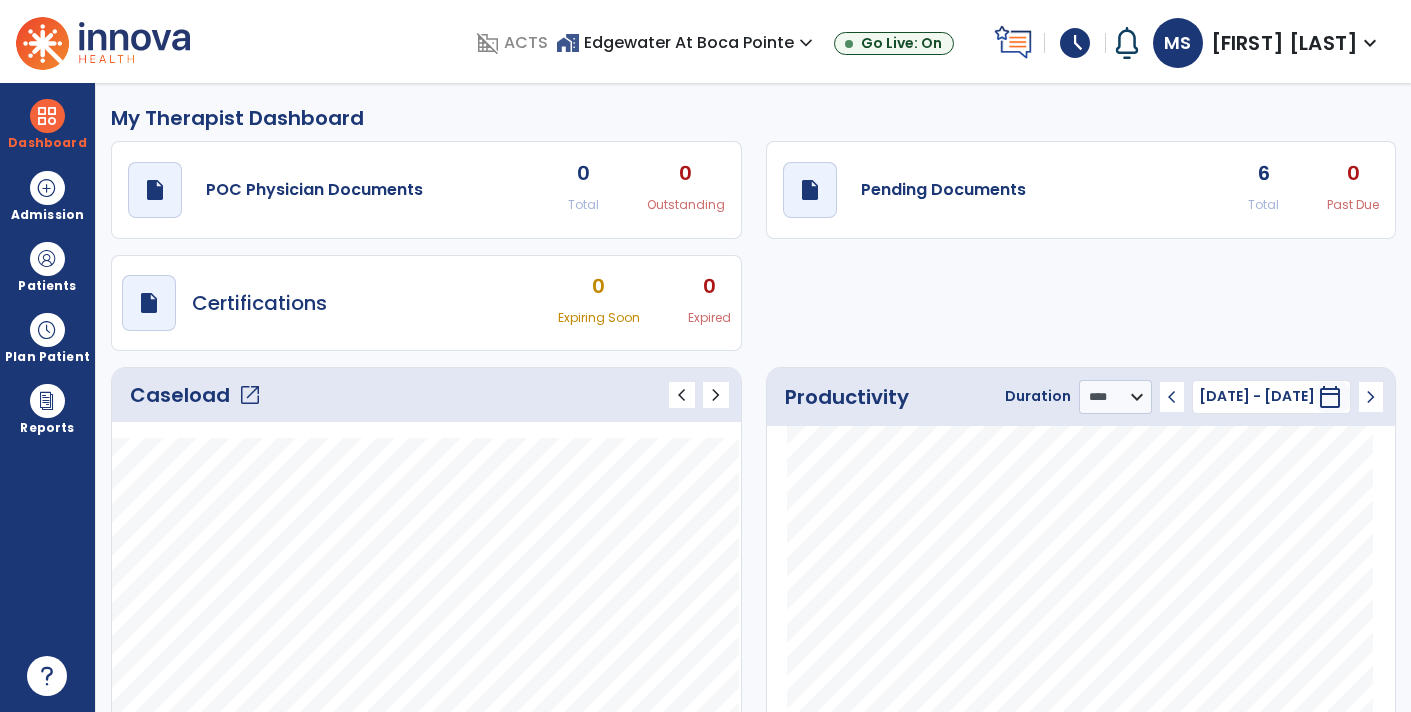 click on "Caseload   open_in_new" 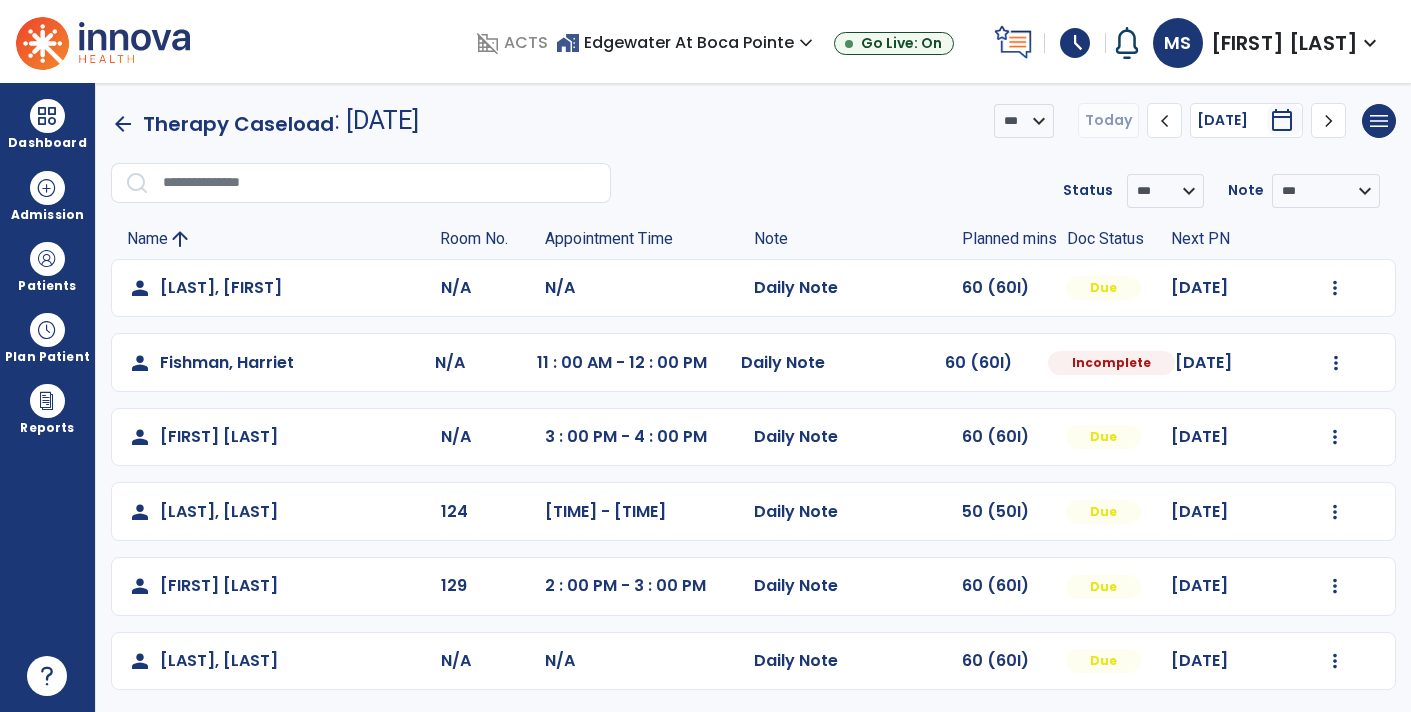 click on "Mark Visit As Complete   Reset Note   Open Document   G + C Mins" 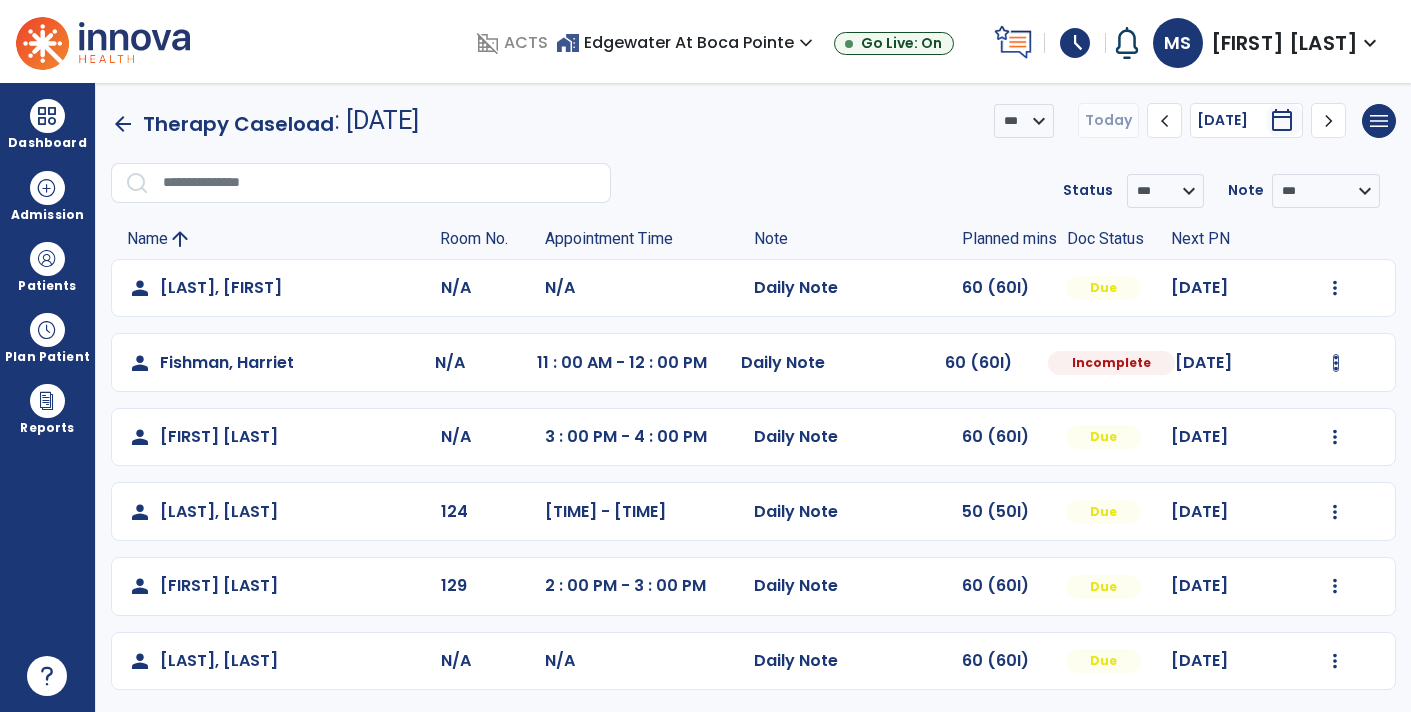 click at bounding box center [1335, 288] 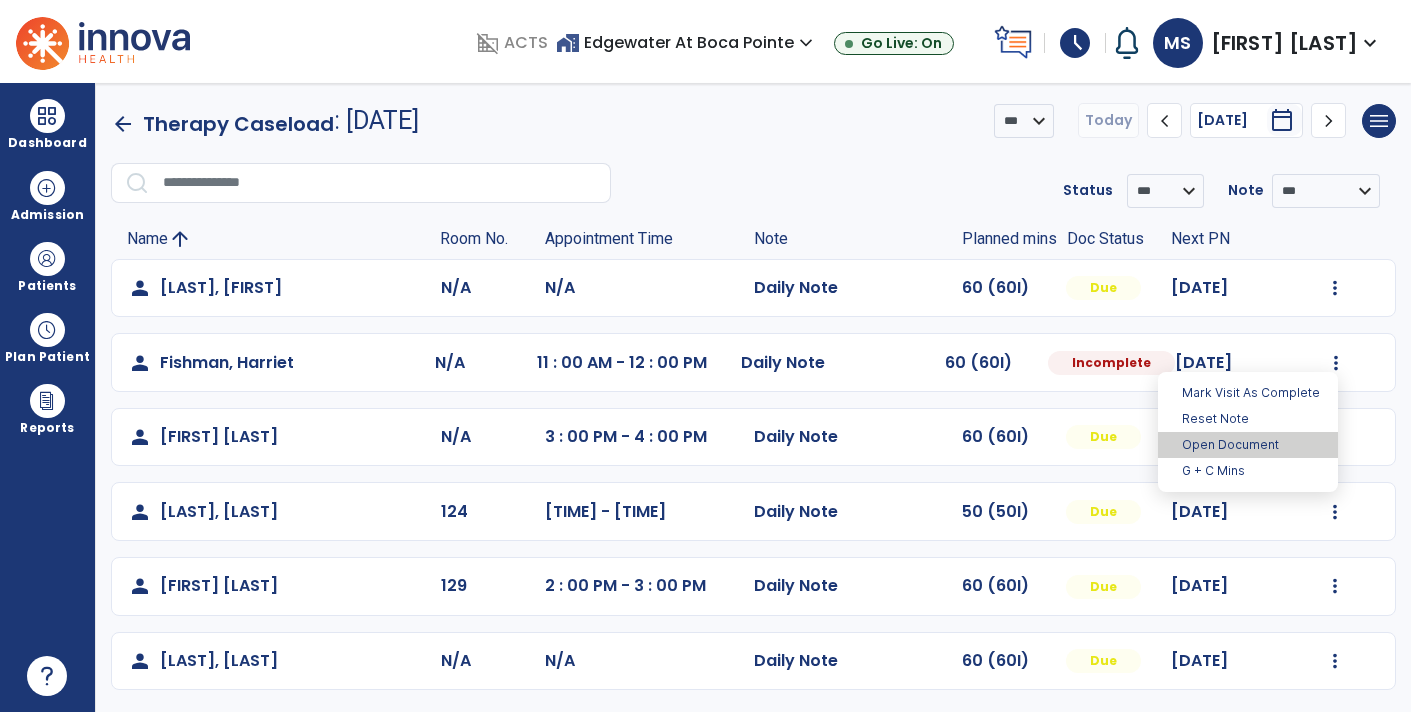 click on "Open Document" at bounding box center [1248, 445] 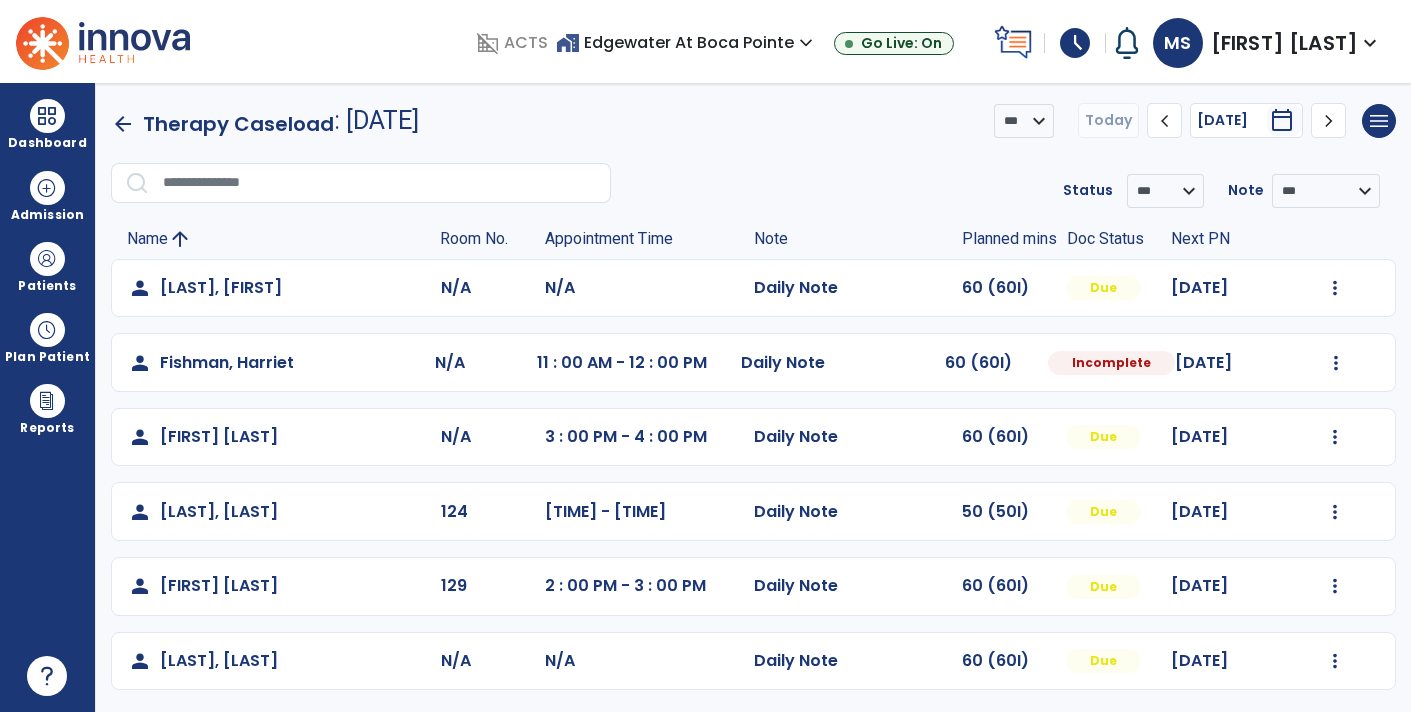 select on "*" 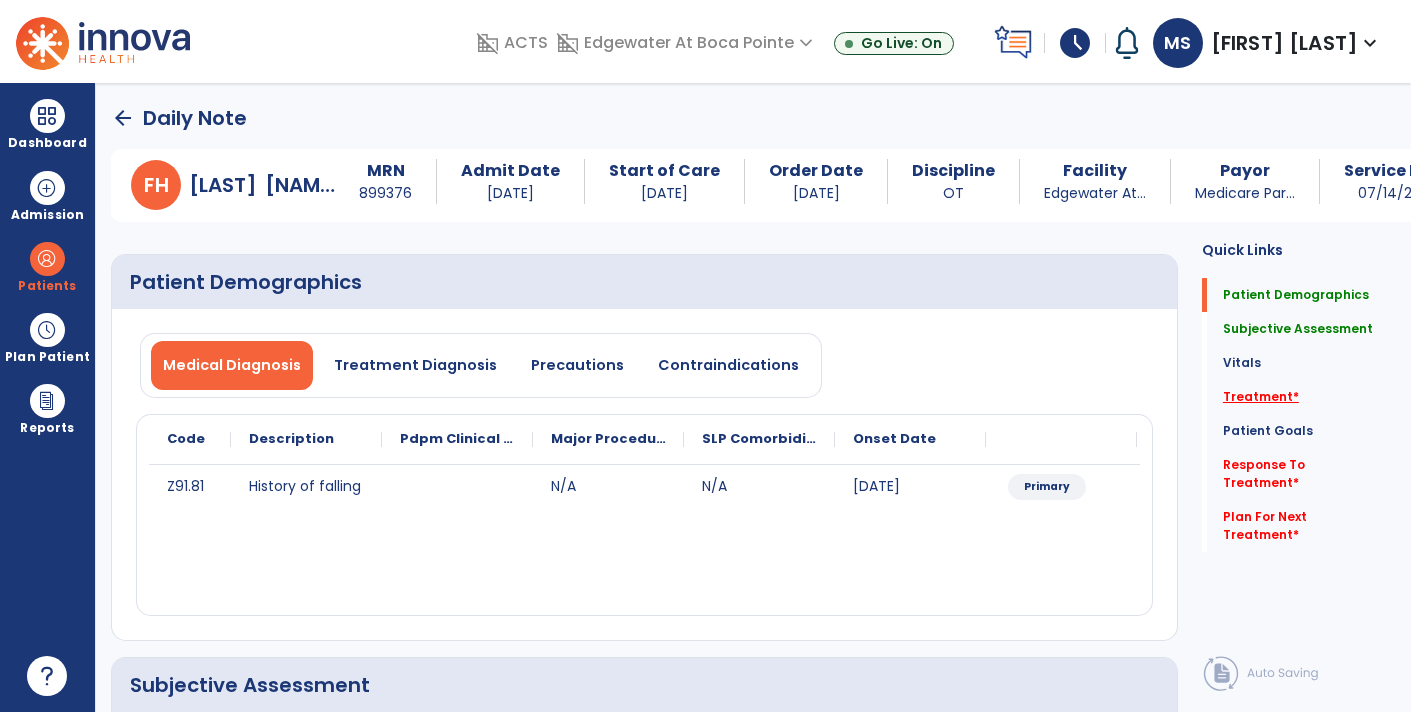 click on "Treatment   *" 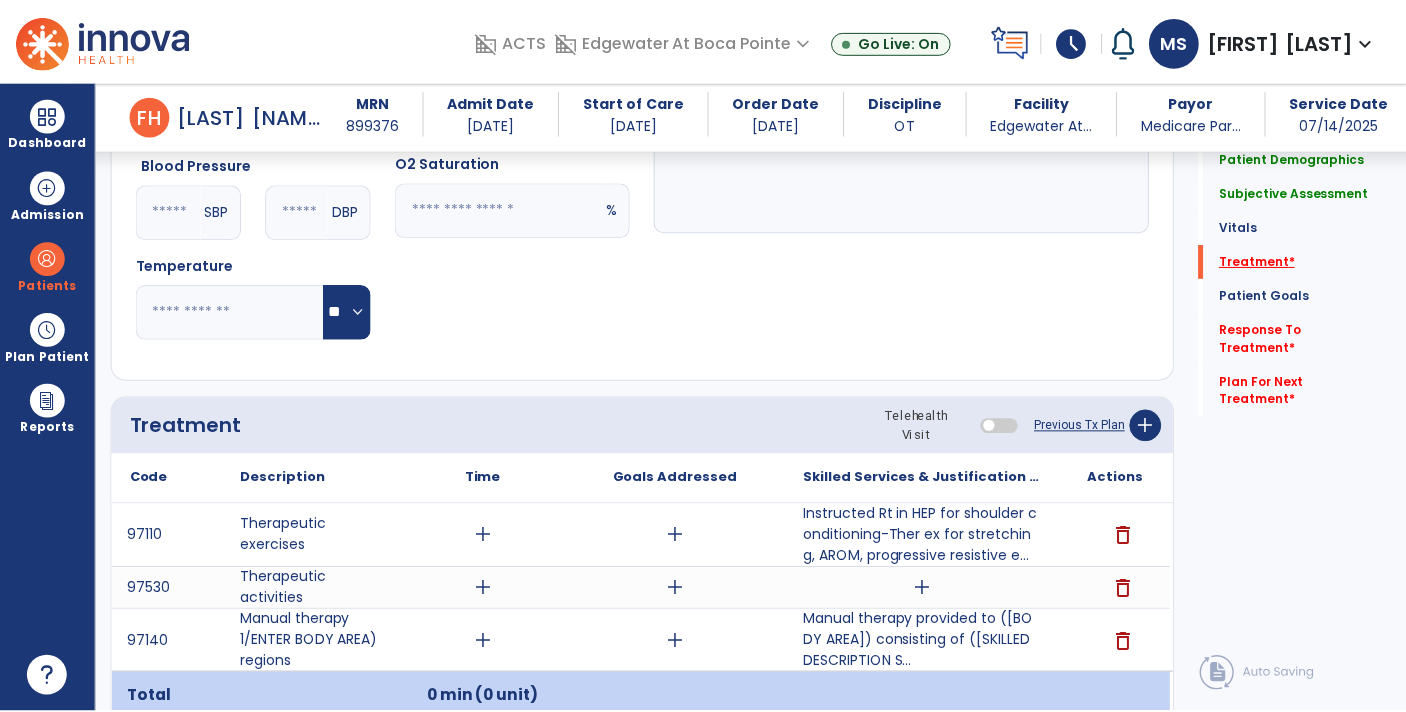 scroll, scrollTop: 1195, scrollLeft: 0, axis: vertical 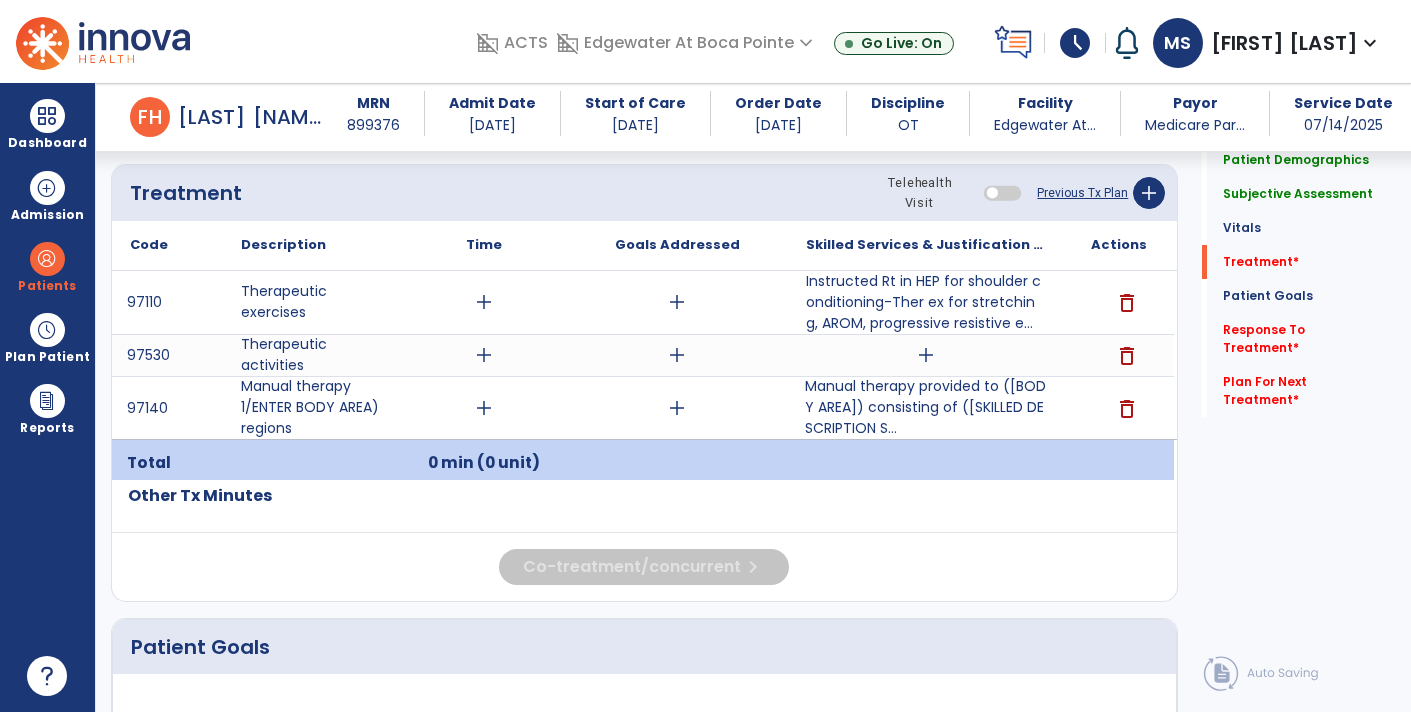 click on "Manual therapy provided to ([BODY AREA]) consisting of ([SKILLED DESCRIPTION S..." at bounding box center [926, 407] 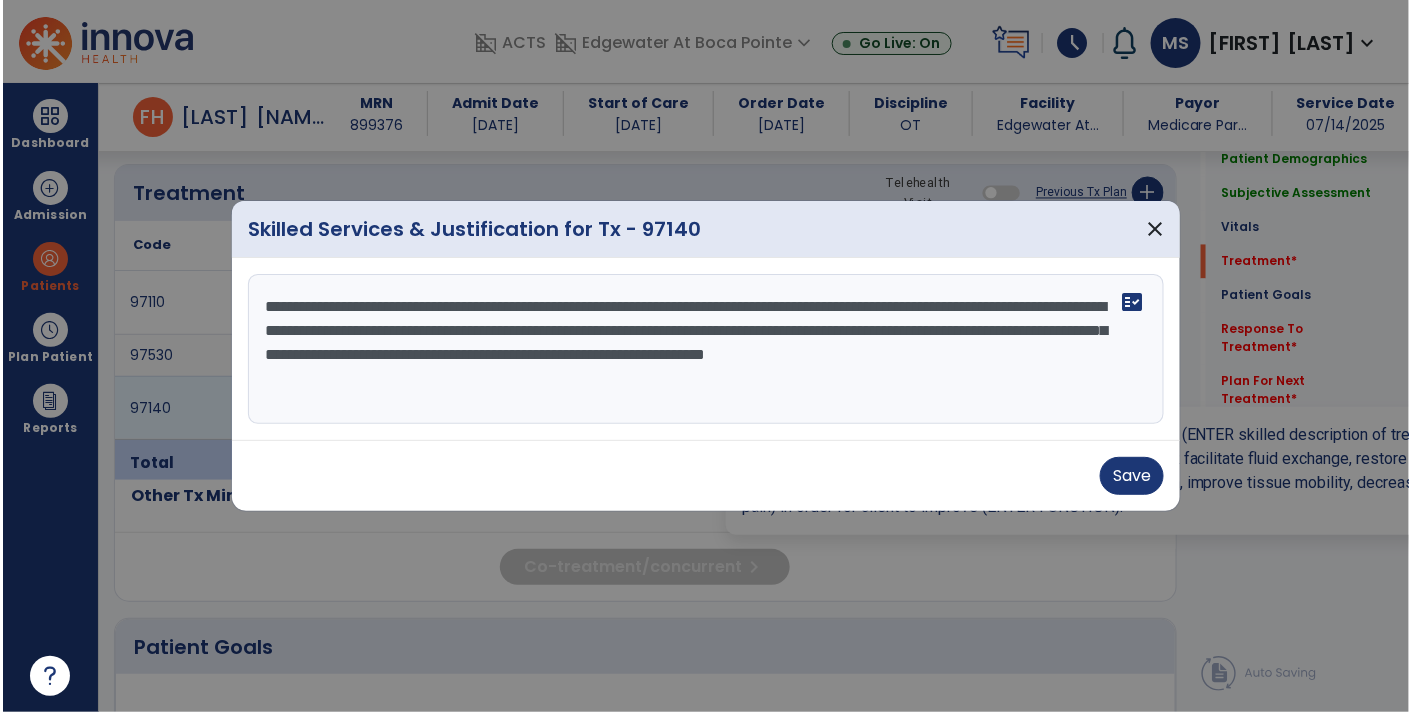scroll, scrollTop: 1195, scrollLeft: 0, axis: vertical 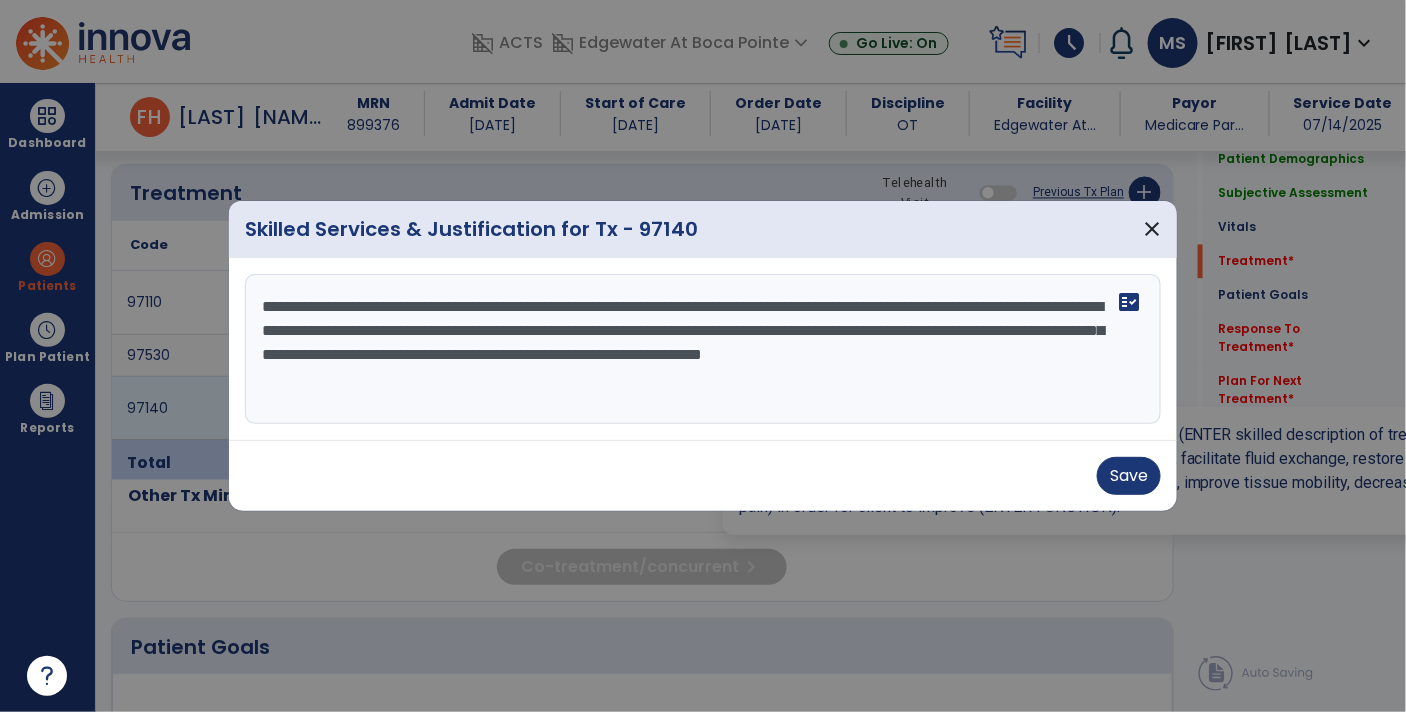 click on "**********" at bounding box center [703, 349] 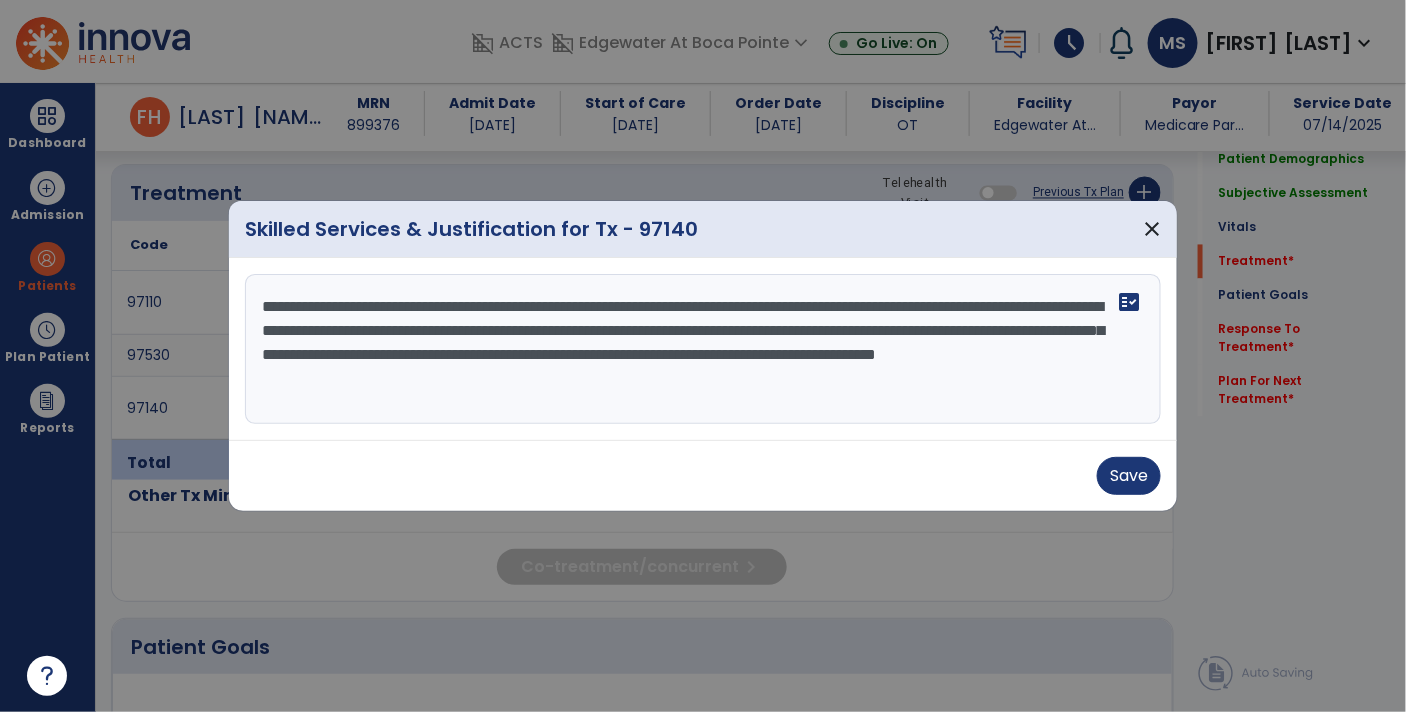 click on "**********" at bounding box center [703, 349] 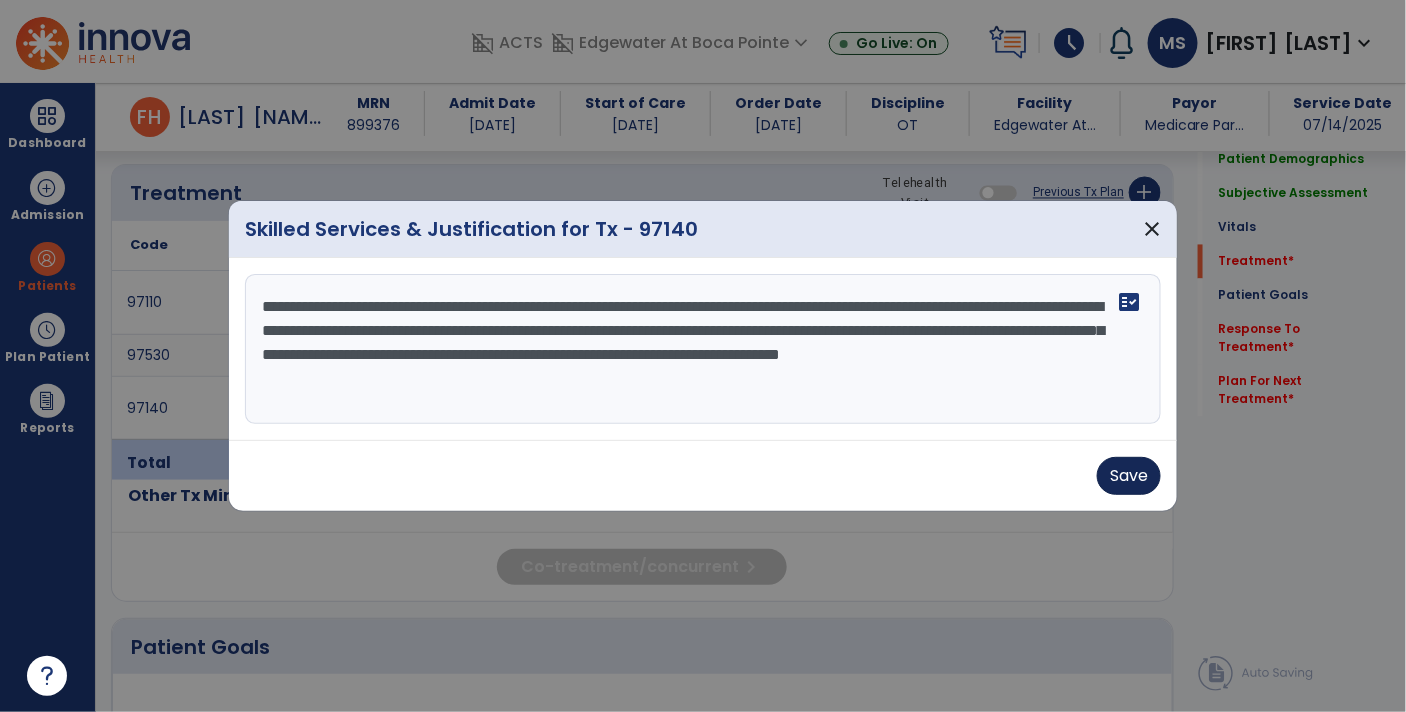 type on "**********" 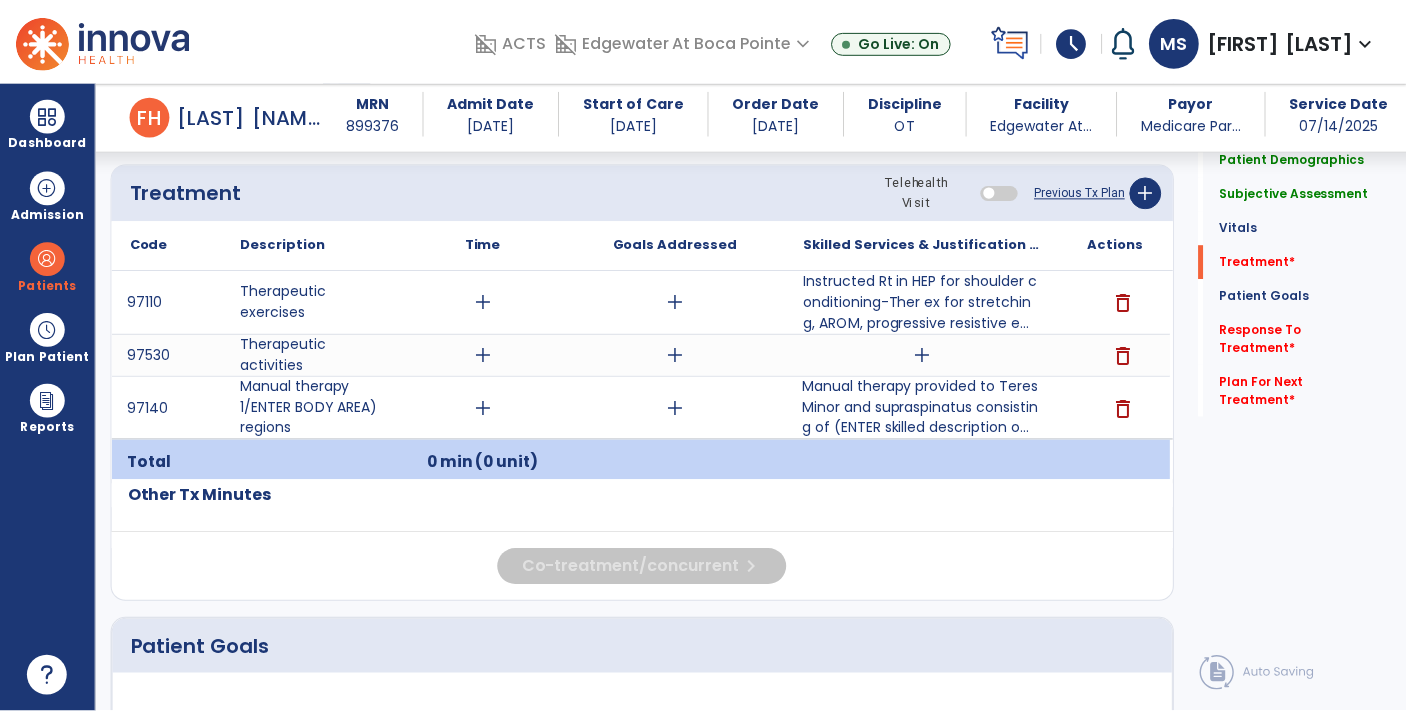 scroll, scrollTop: 1746, scrollLeft: 0, axis: vertical 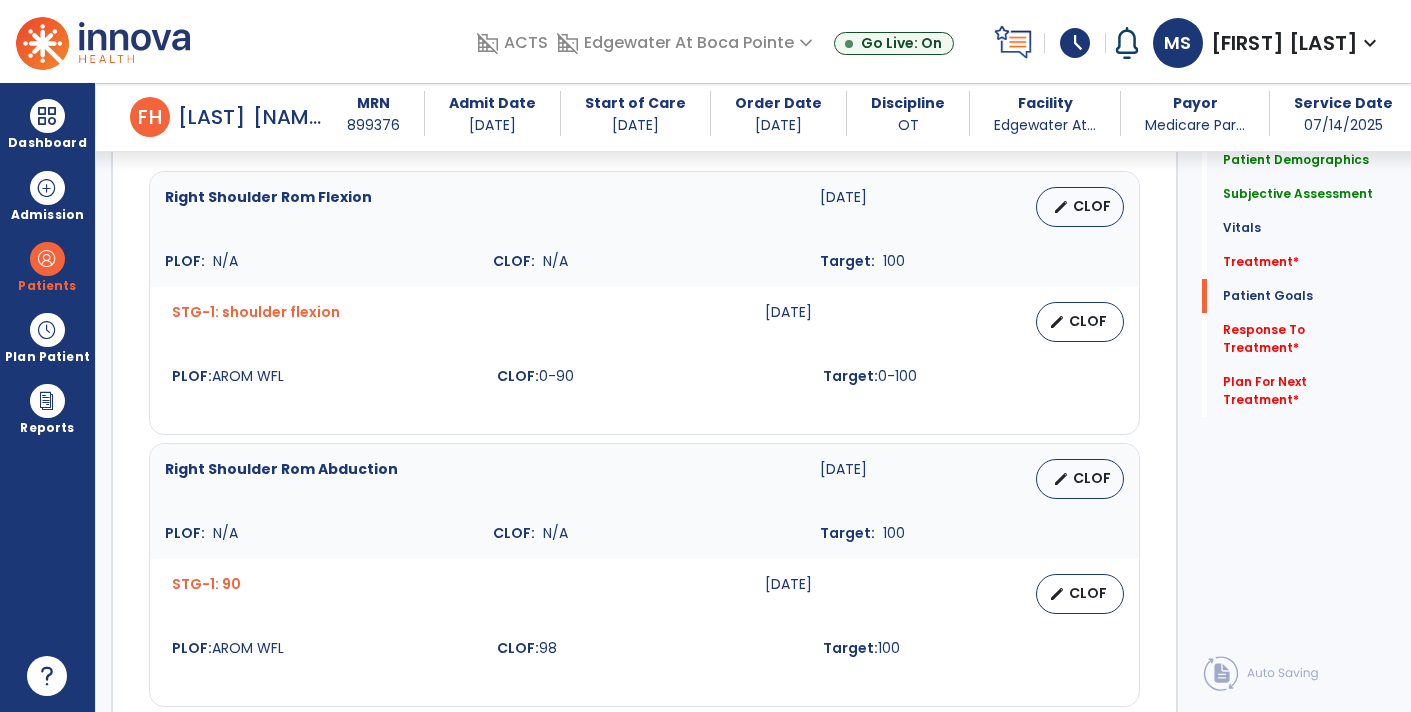click on "Right Shoulder Rom Abduction" at bounding box center (281, 479) 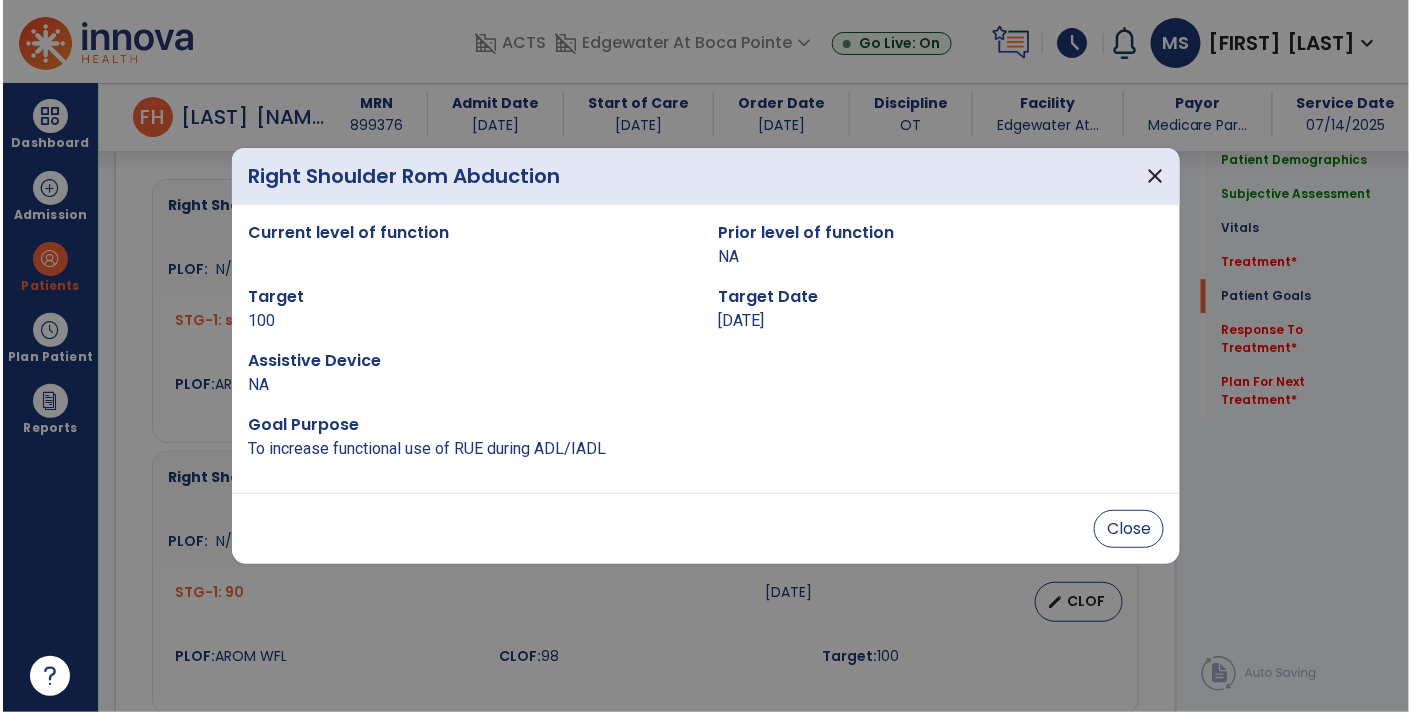 scroll, scrollTop: 1746, scrollLeft: 0, axis: vertical 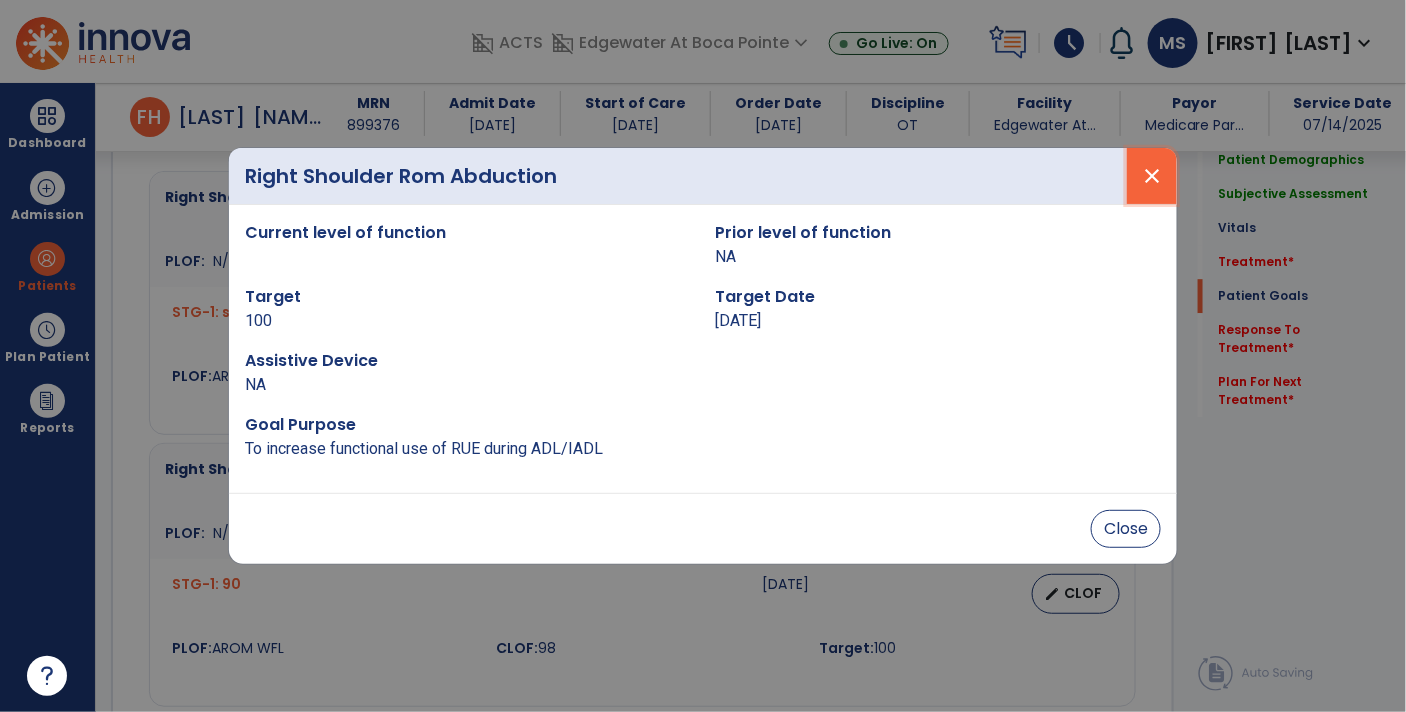 click on "close" at bounding box center [1152, 176] 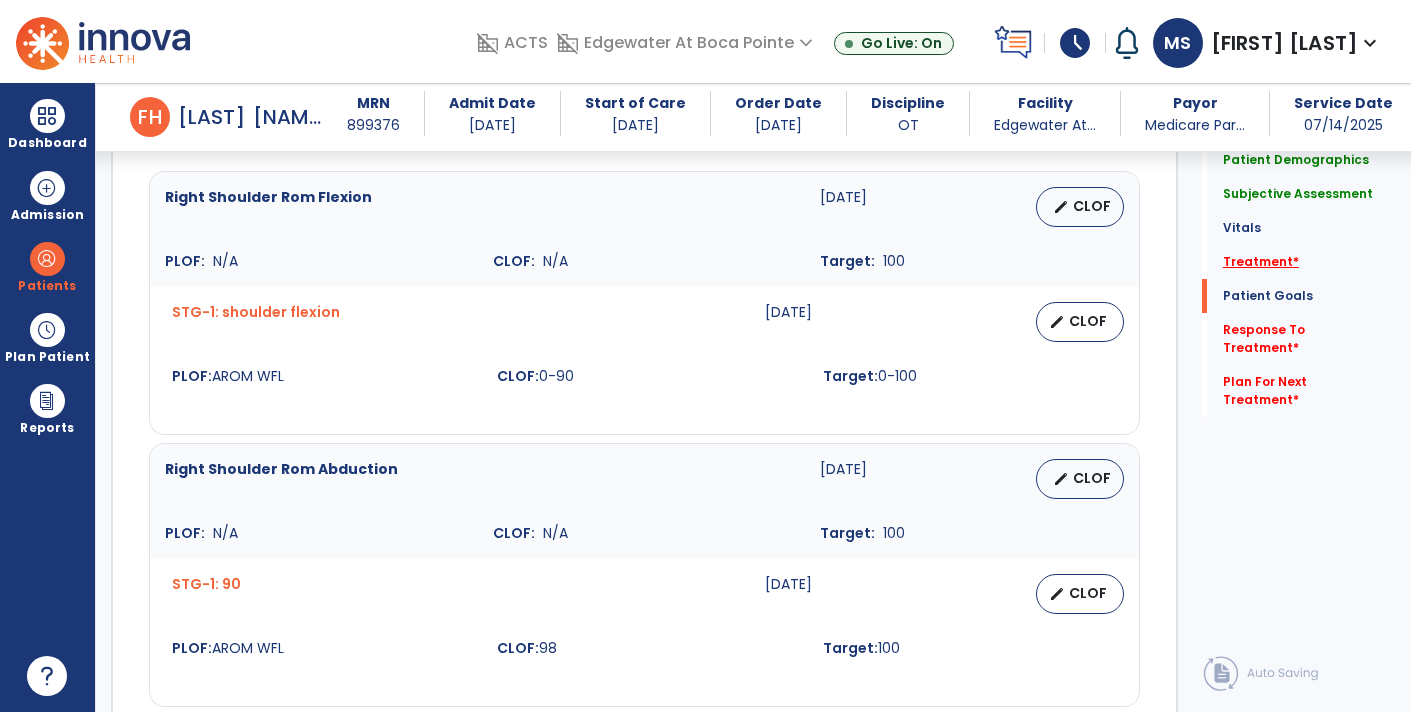 click on "Treatment   *" 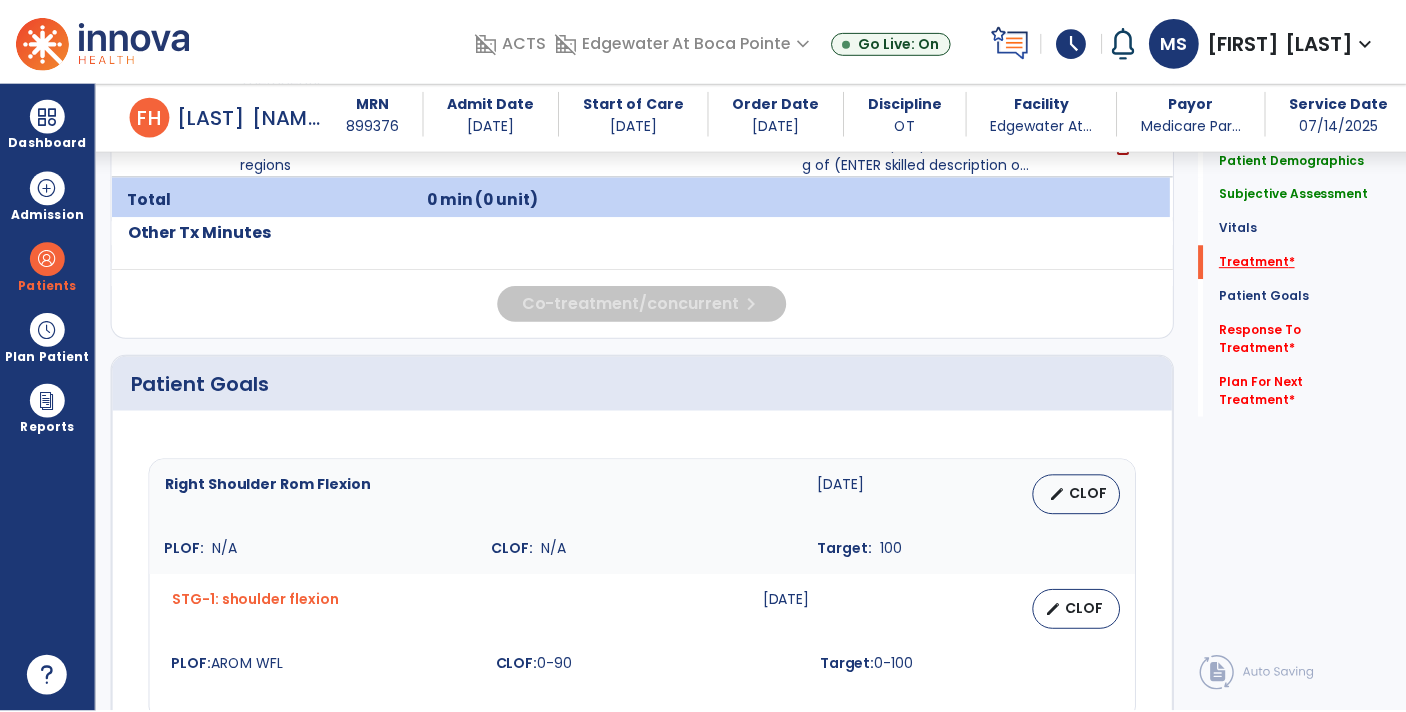 scroll, scrollTop: 1176, scrollLeft: 0, axis: vertical 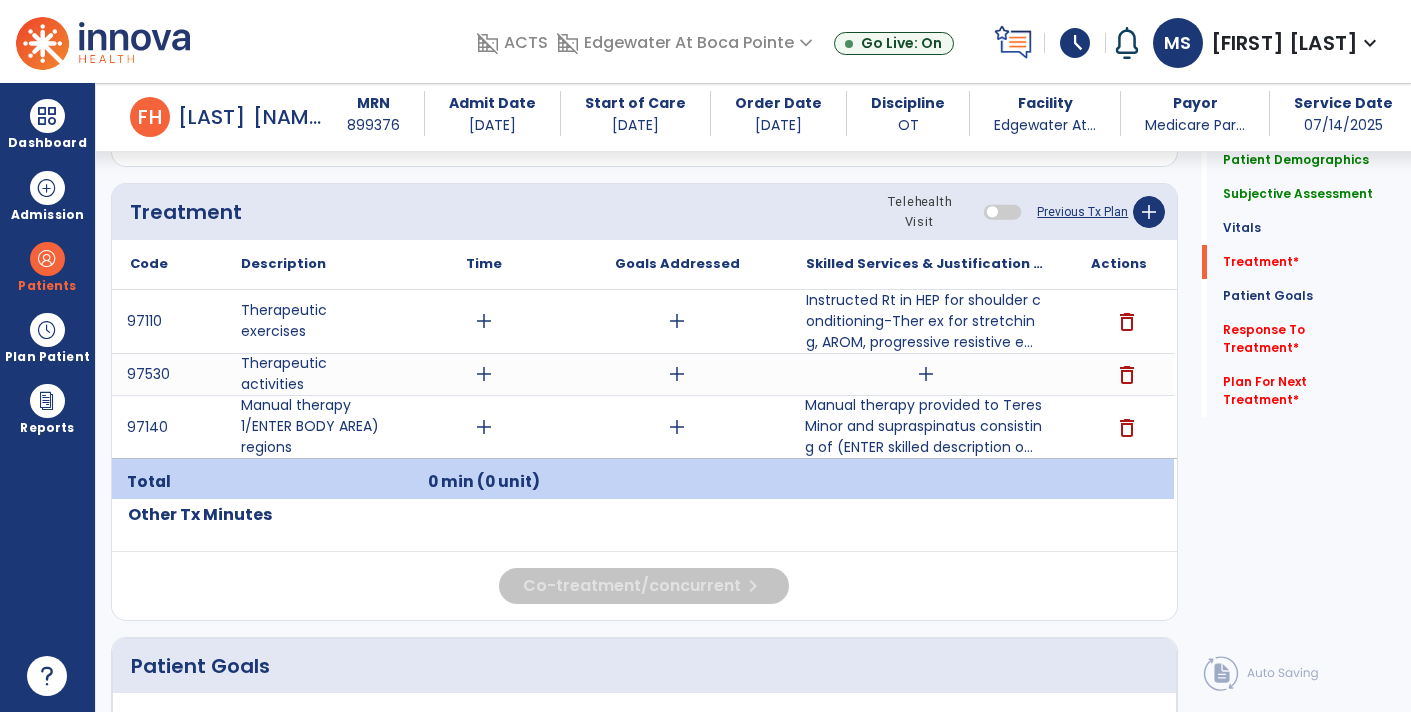 click on "Manual therapy provided to Teres Minor and supraspinatus  consisting of (ENTER skilled description o..." at bounding box center [926, 426] 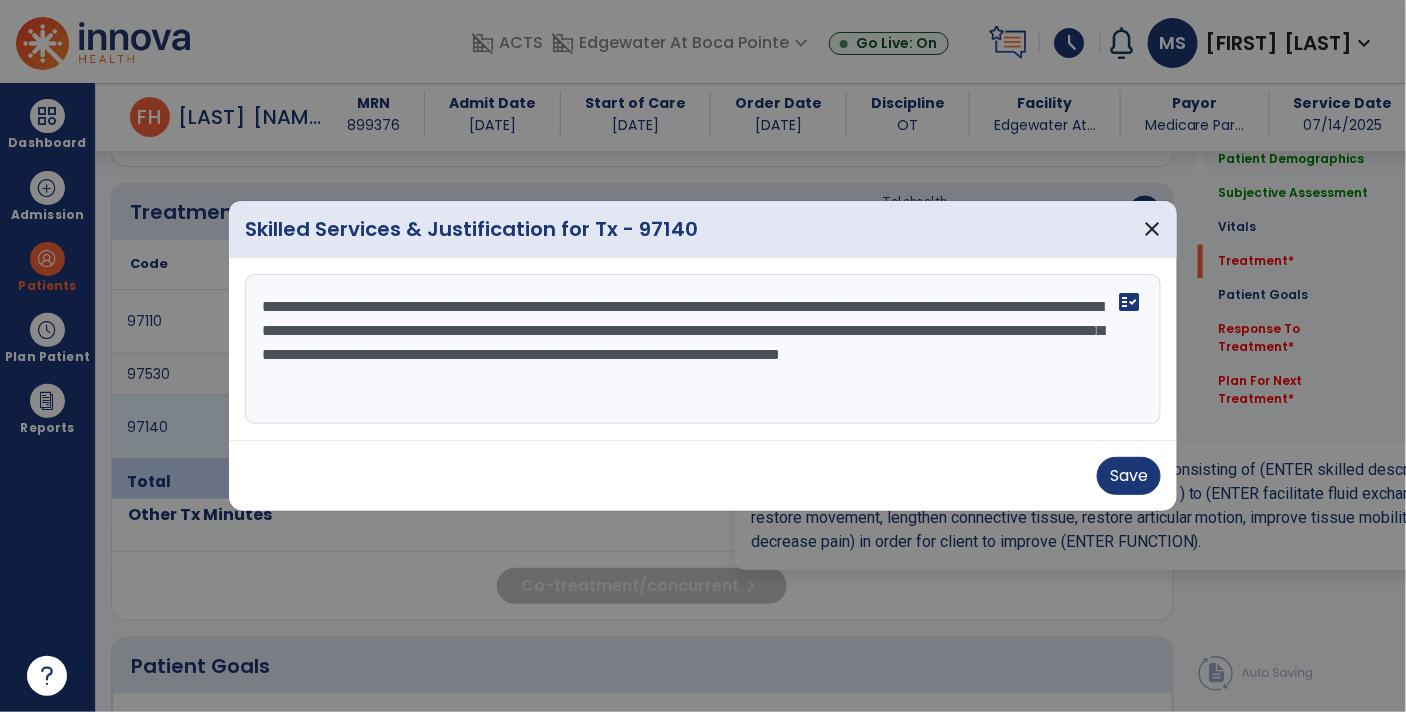 scroll, scrollTop: 1176, scrollLeft: 0, axis: vertical 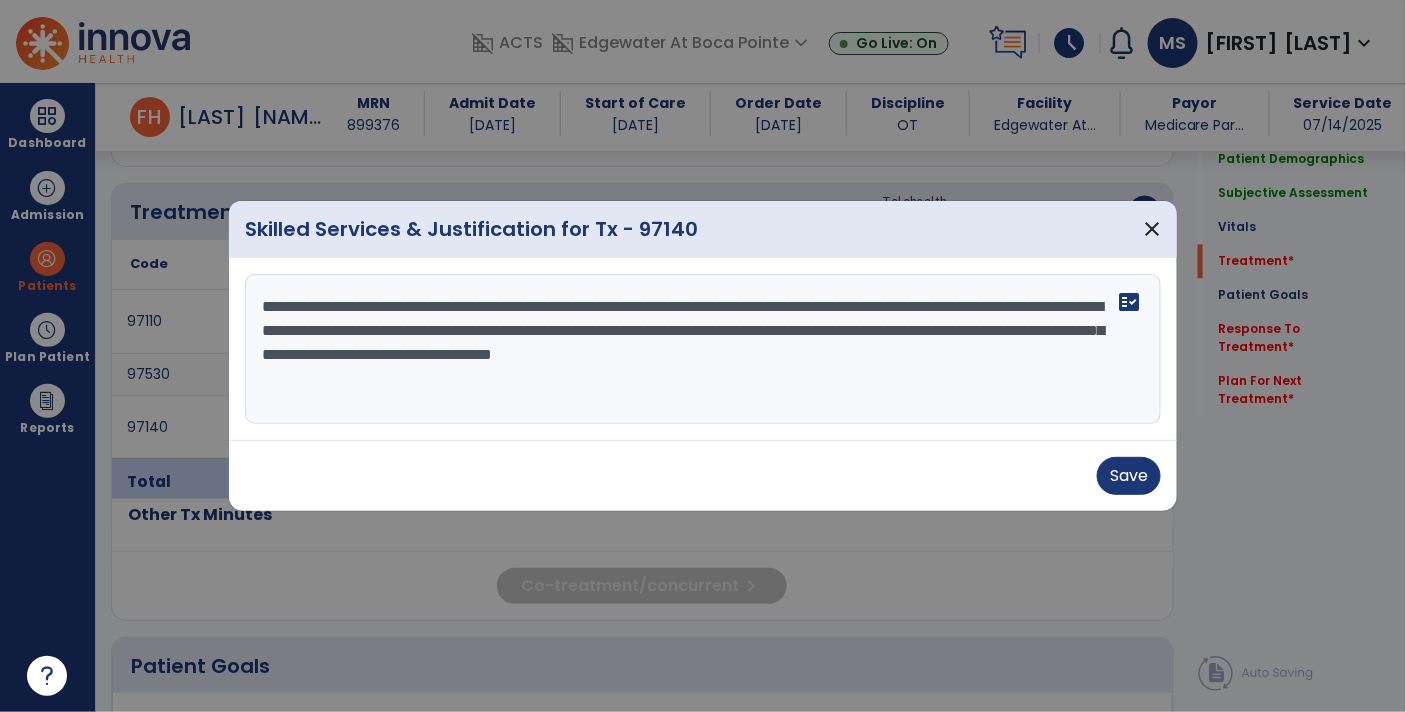click on "**********" at bounding box center [703, 349] 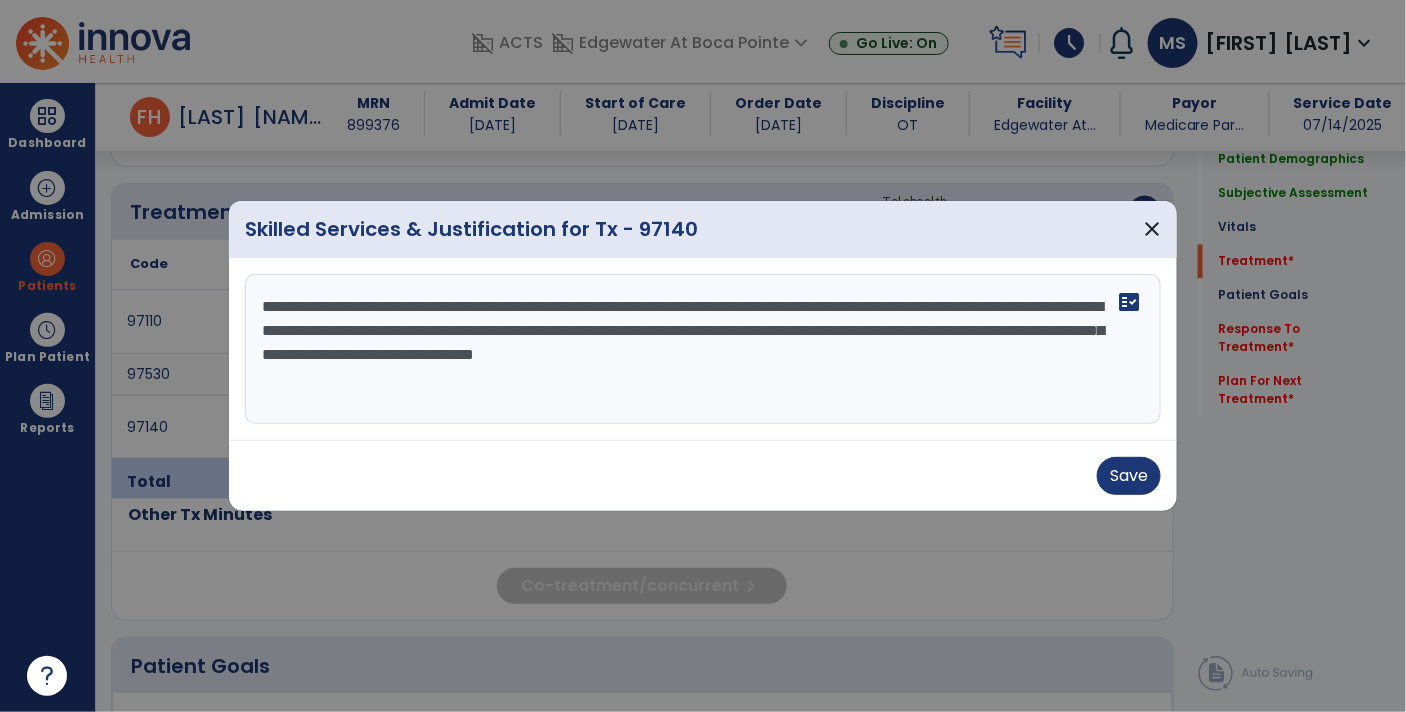 click on "**********" at bounding box center [703, 349] 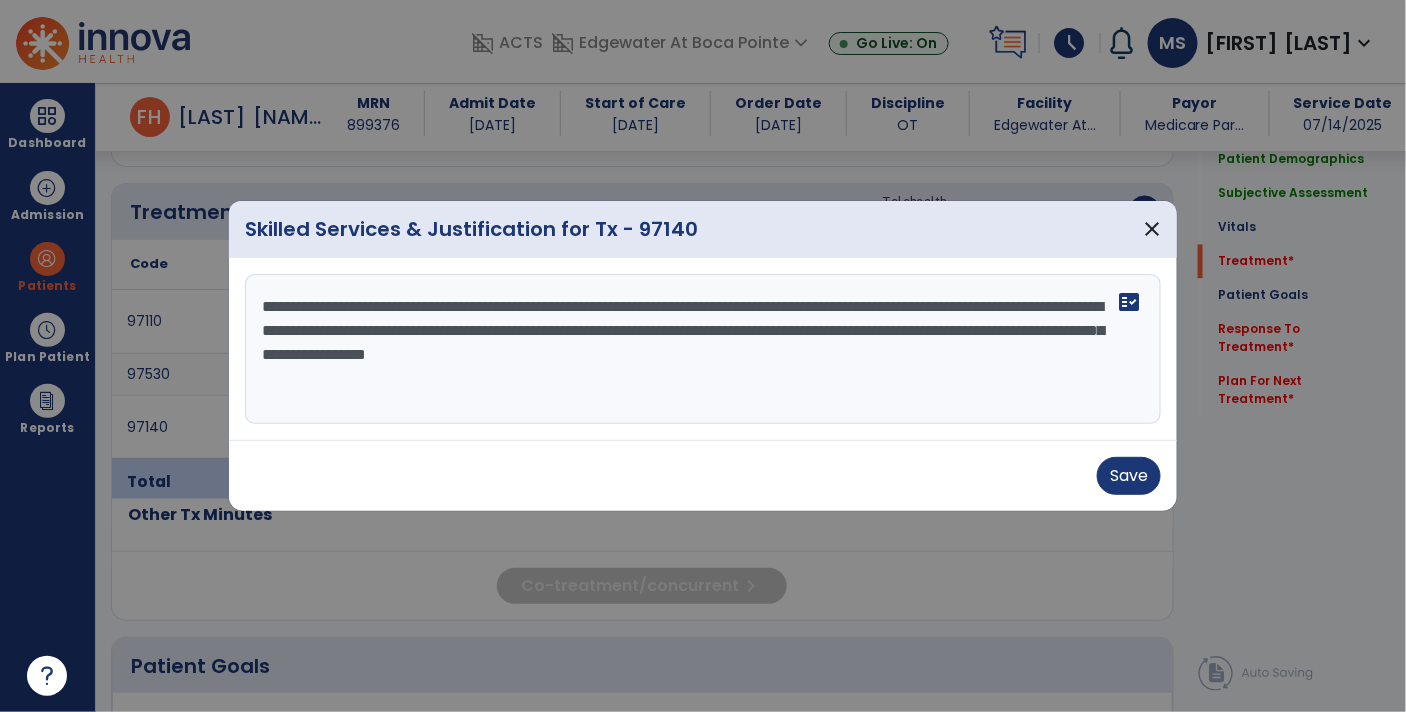 click on "**********" at bounding box center (703, 349) 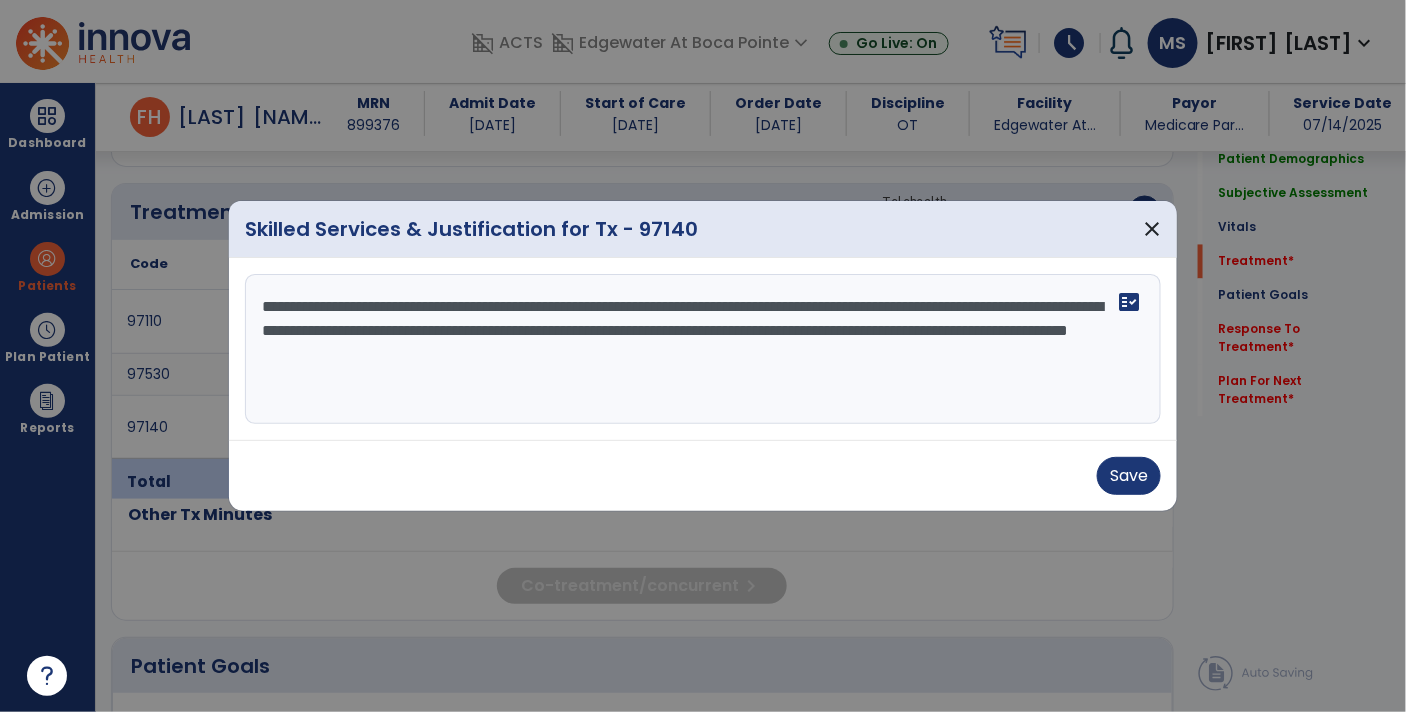 click on "**********" at bounding box center (703, 349) 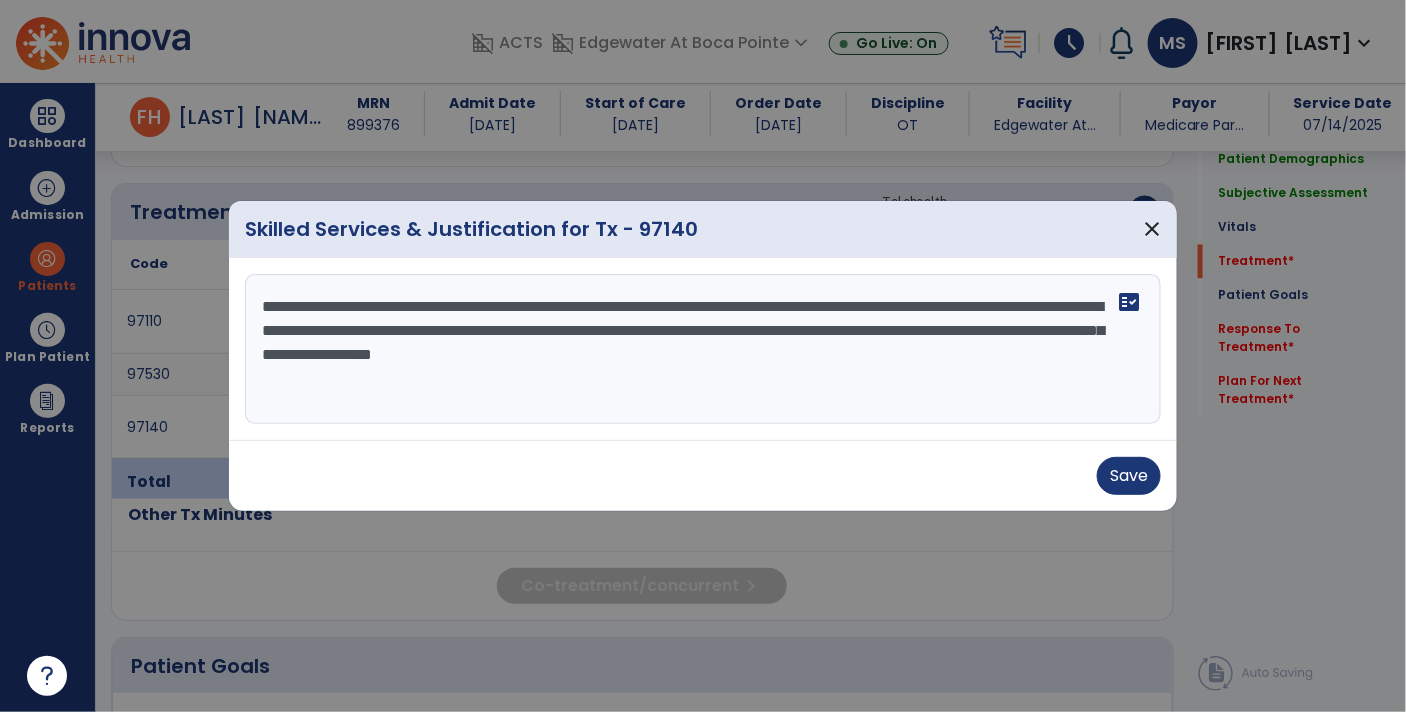 click on "**********" at bounding box center (703, 349) 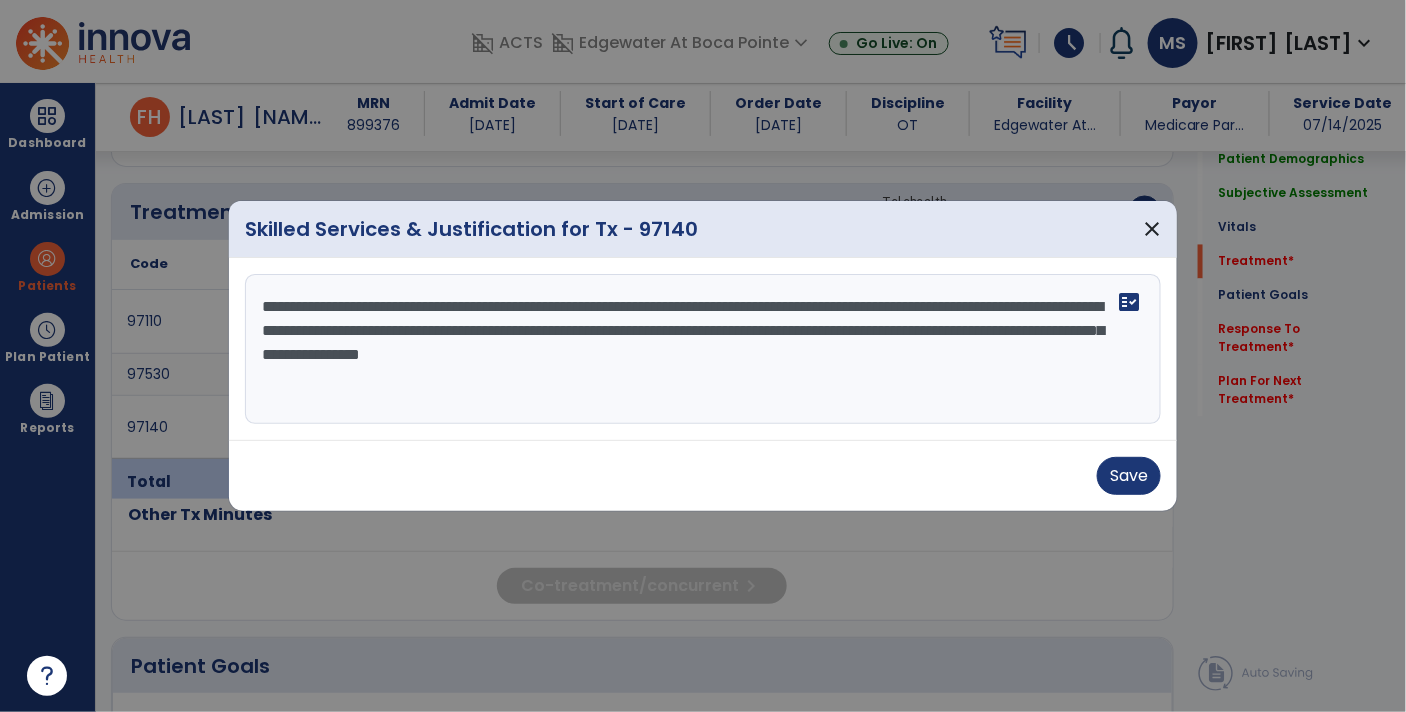 click on "**********" at bounding box center (703, 349) 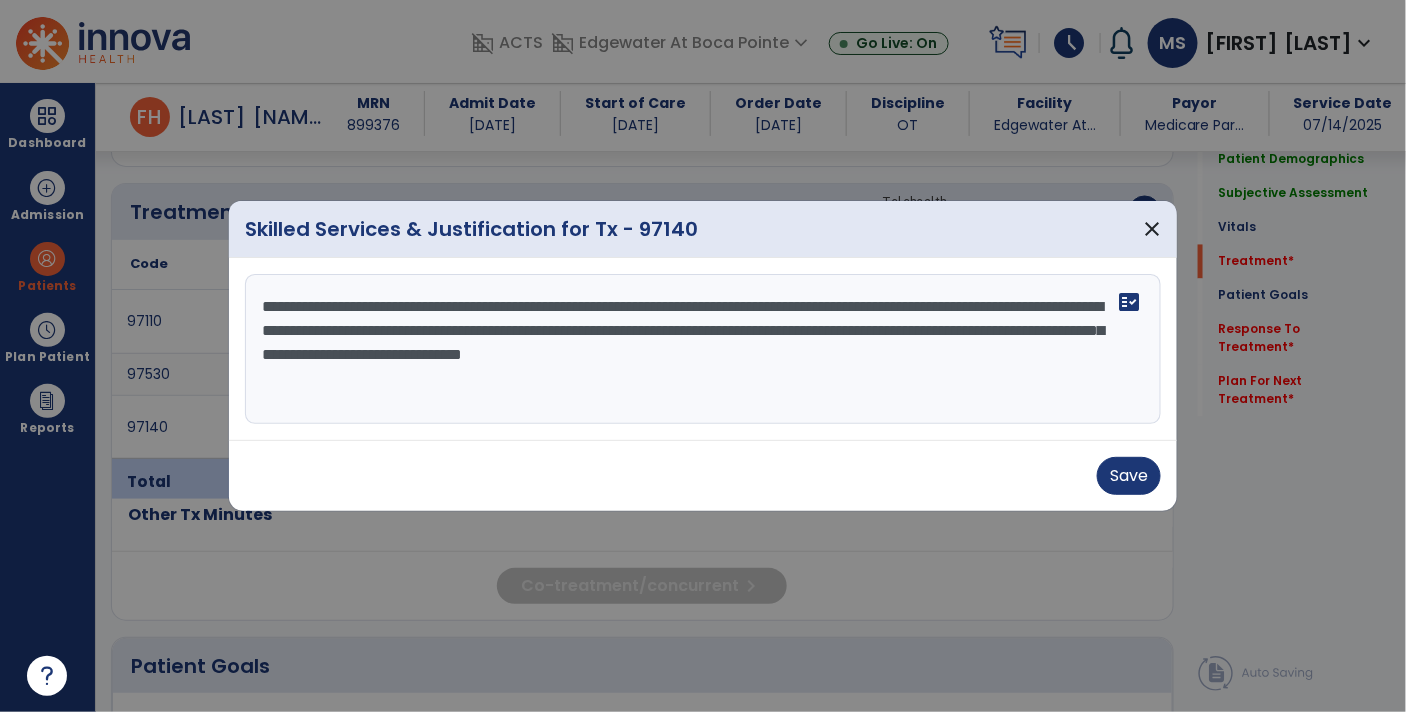 click on "**********" at bounding box center (703, 349) 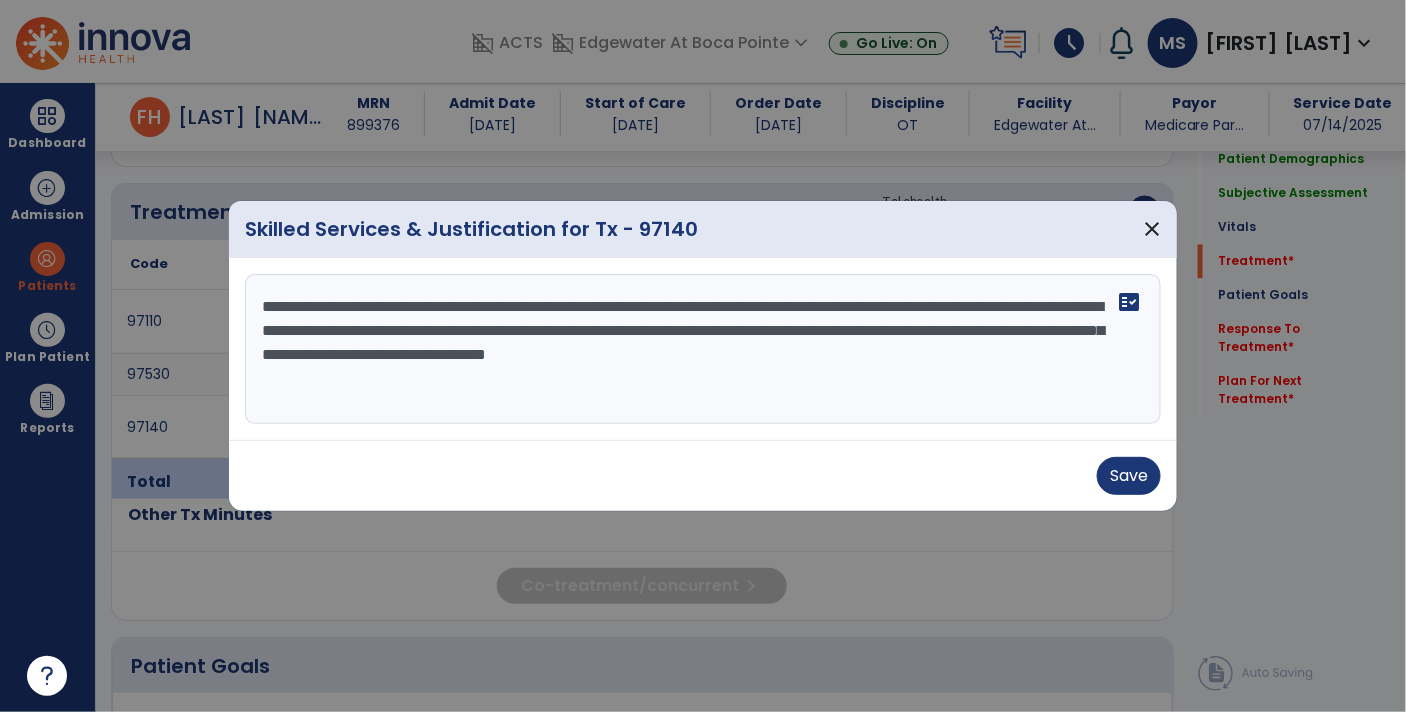 click on "**********" at bounding box center [703, 349] 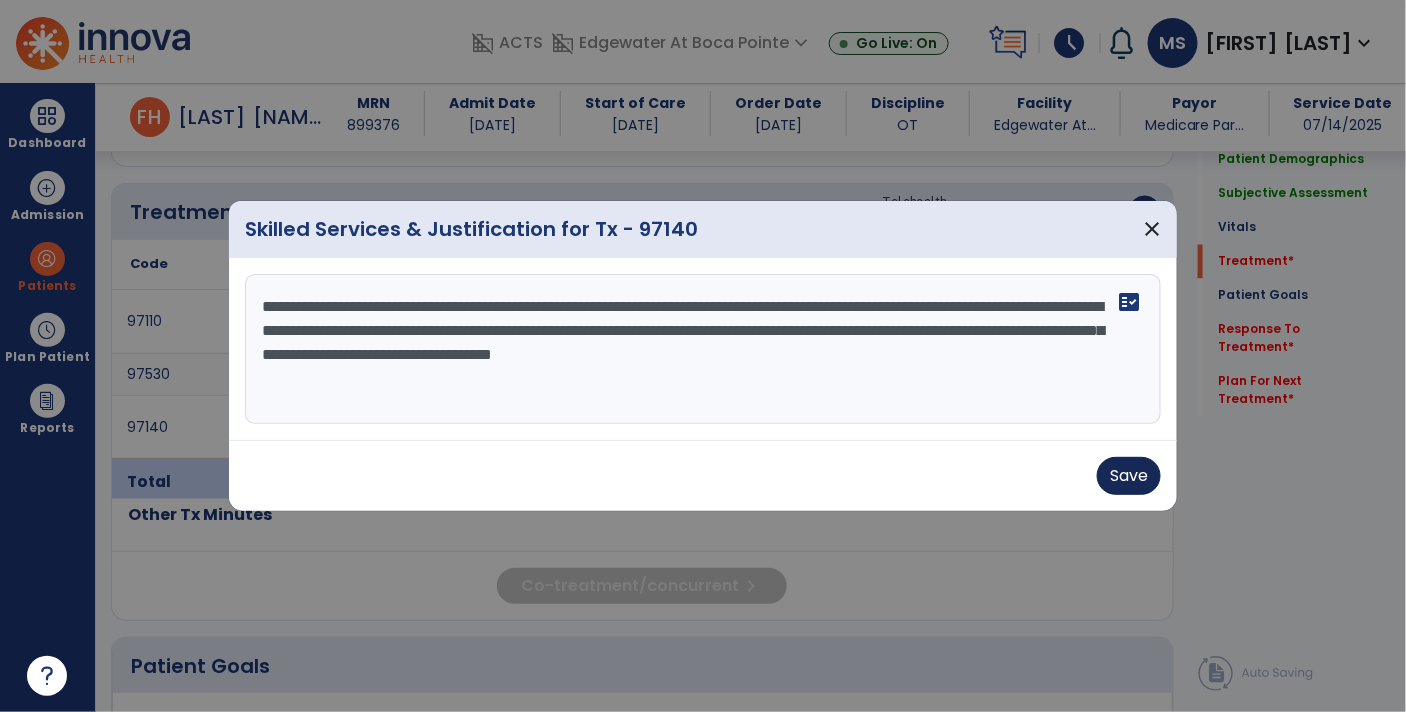 type on "**********" 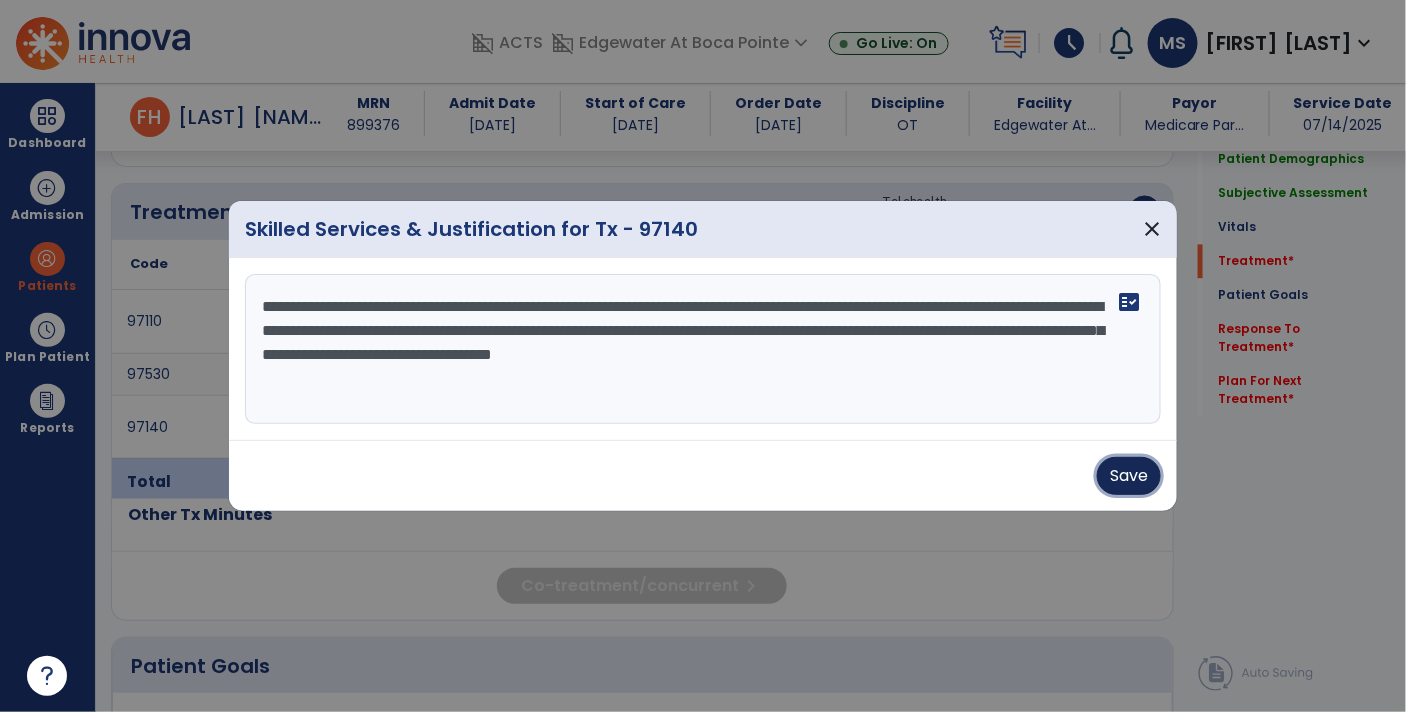 click on "Save" at bounding box center (1129, 476) 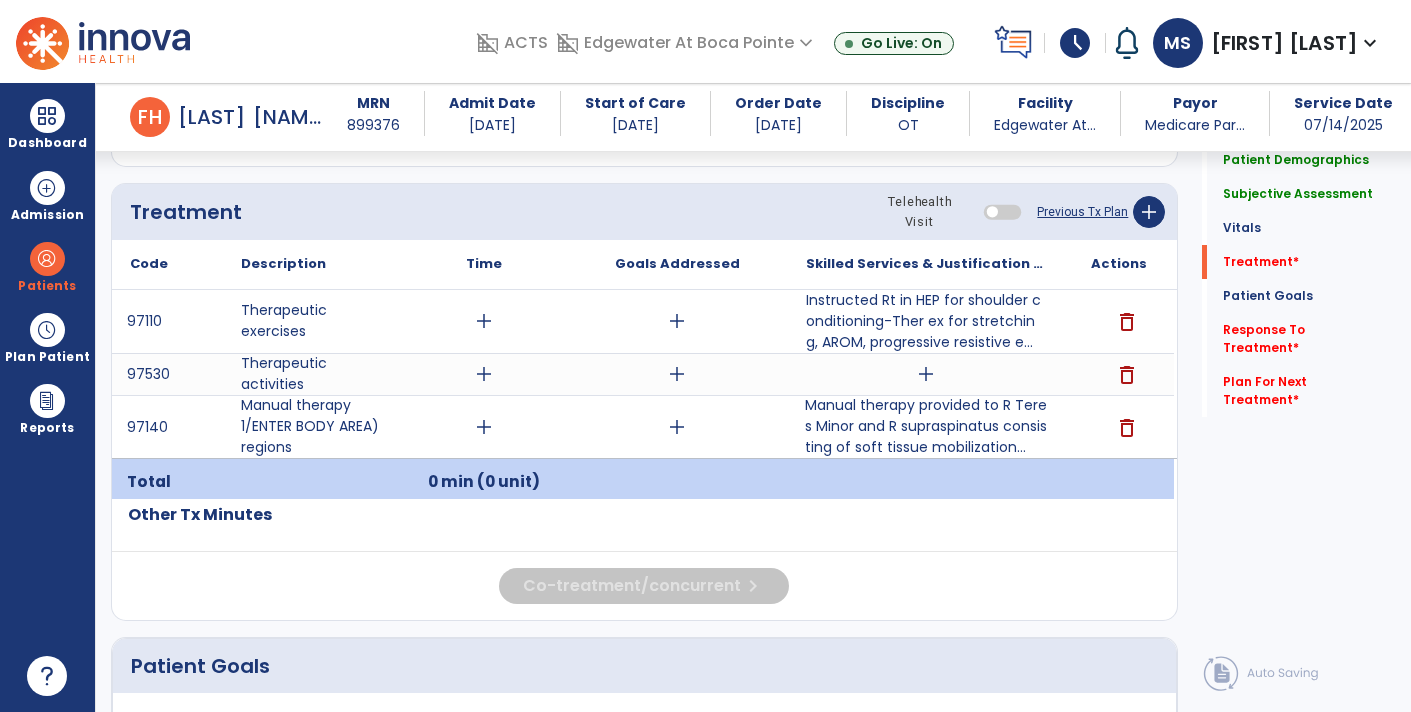 click on "delete" at bounding box center [1127, 375] 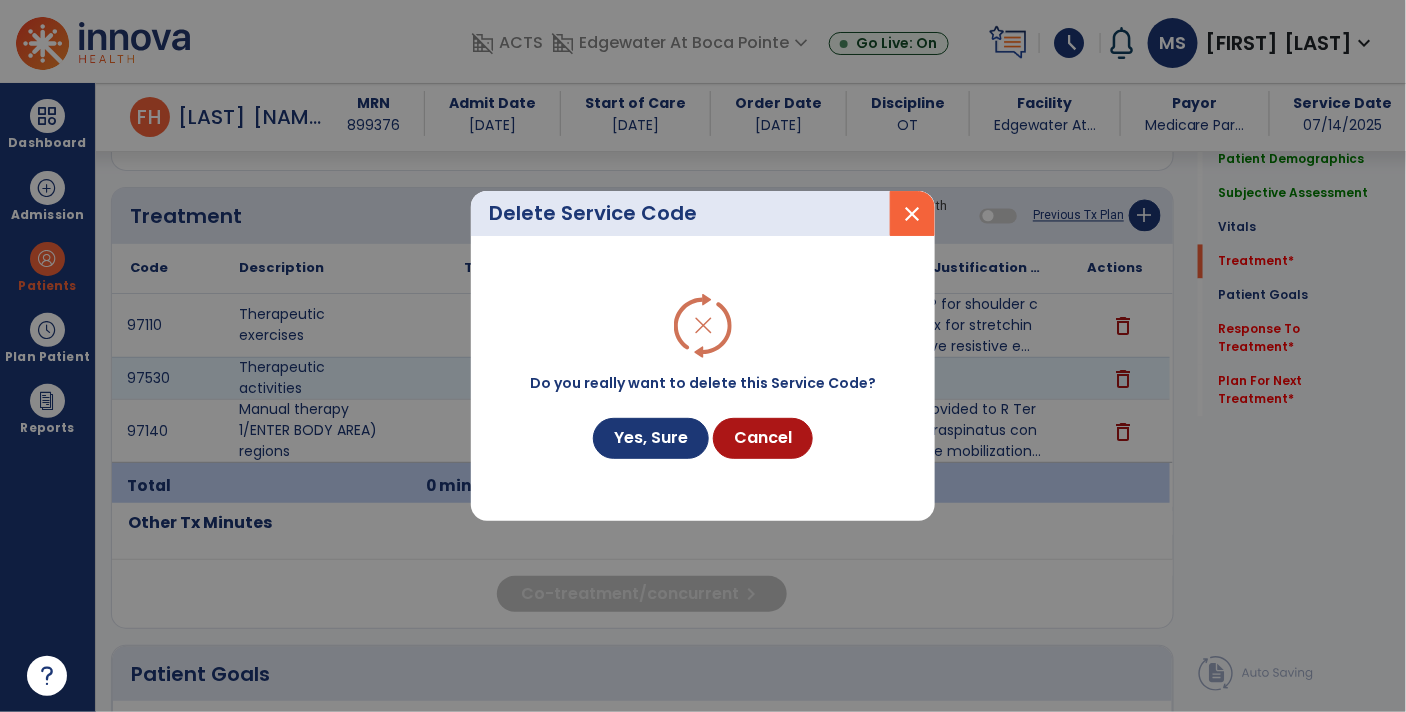 scroll, scrollTop: 1176, scrollLeft: 0, axis: vertical 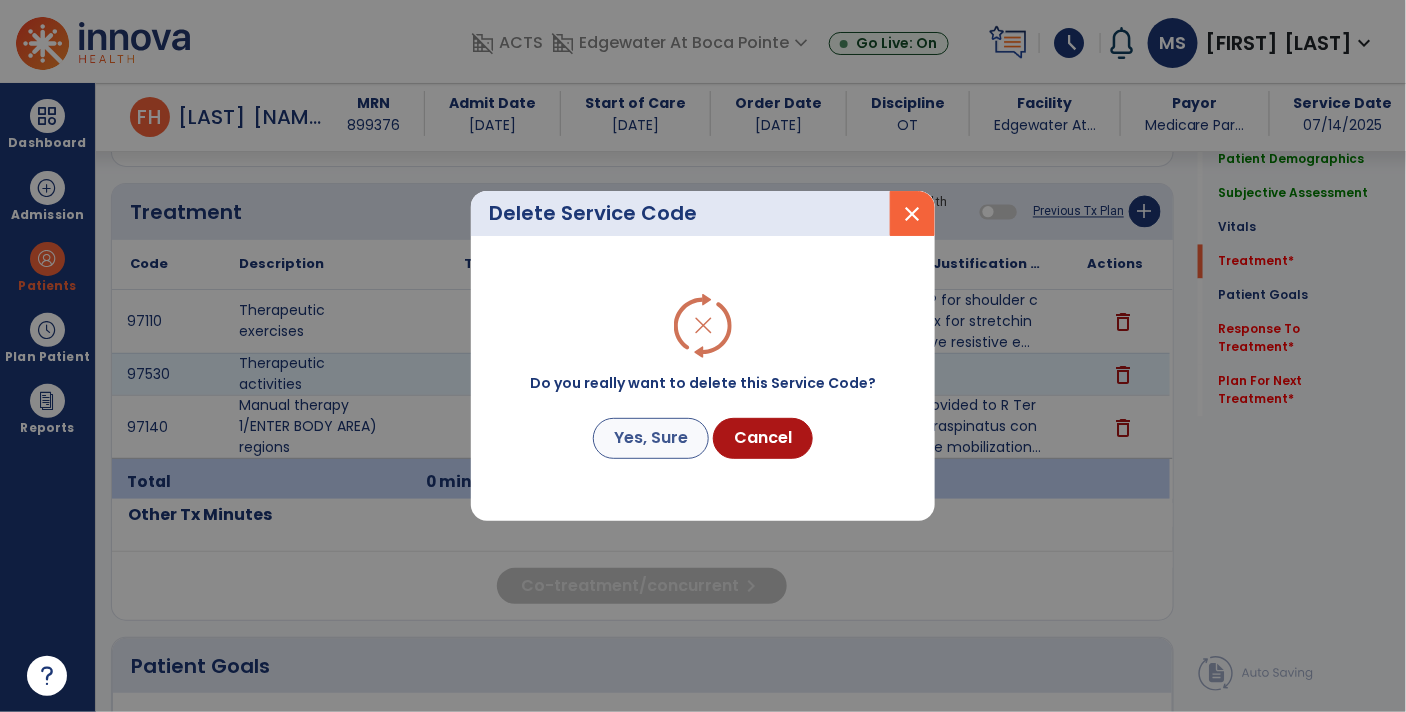 click on "Yes, Sure" at bounding box center [651, 438] 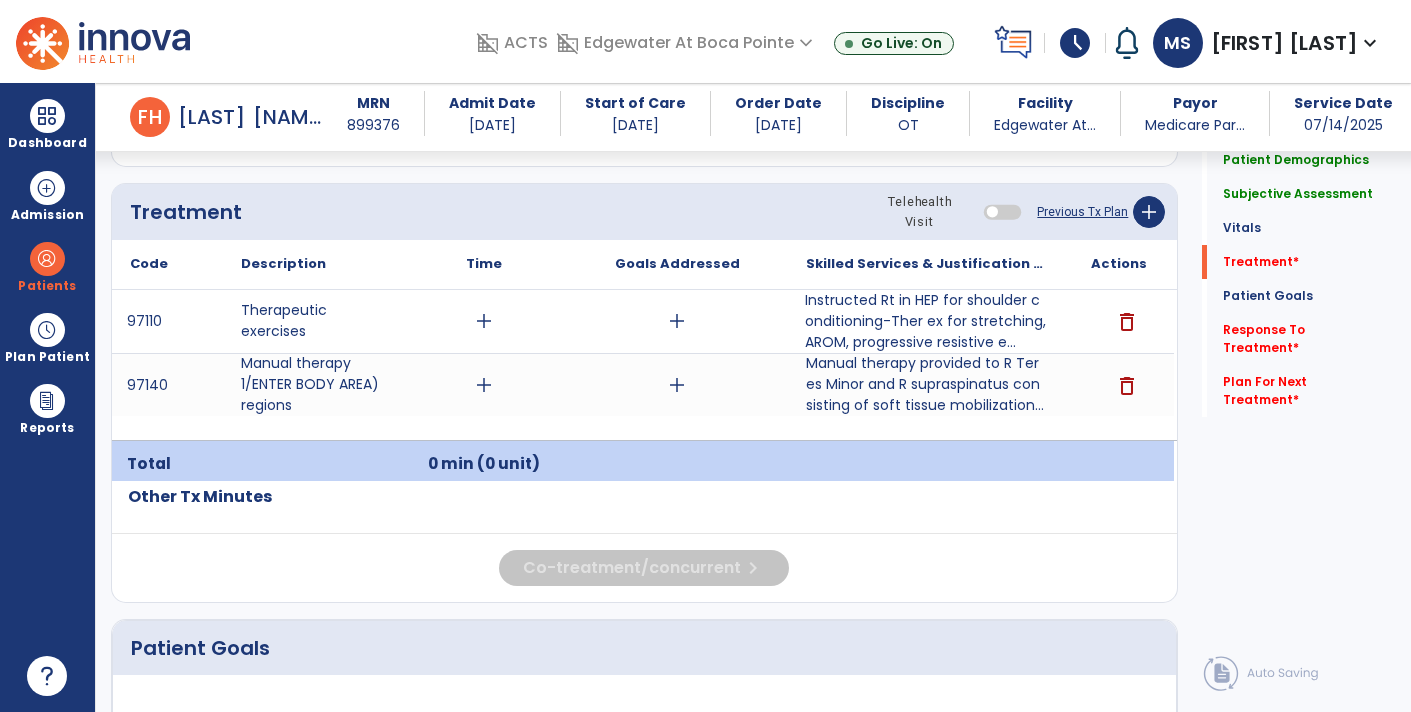 click on "Instructed Rt in HEP for shoulder conditioning-Ther ex for stretching, AROM, progressive resistive e..." at bounding box center [926, 321] 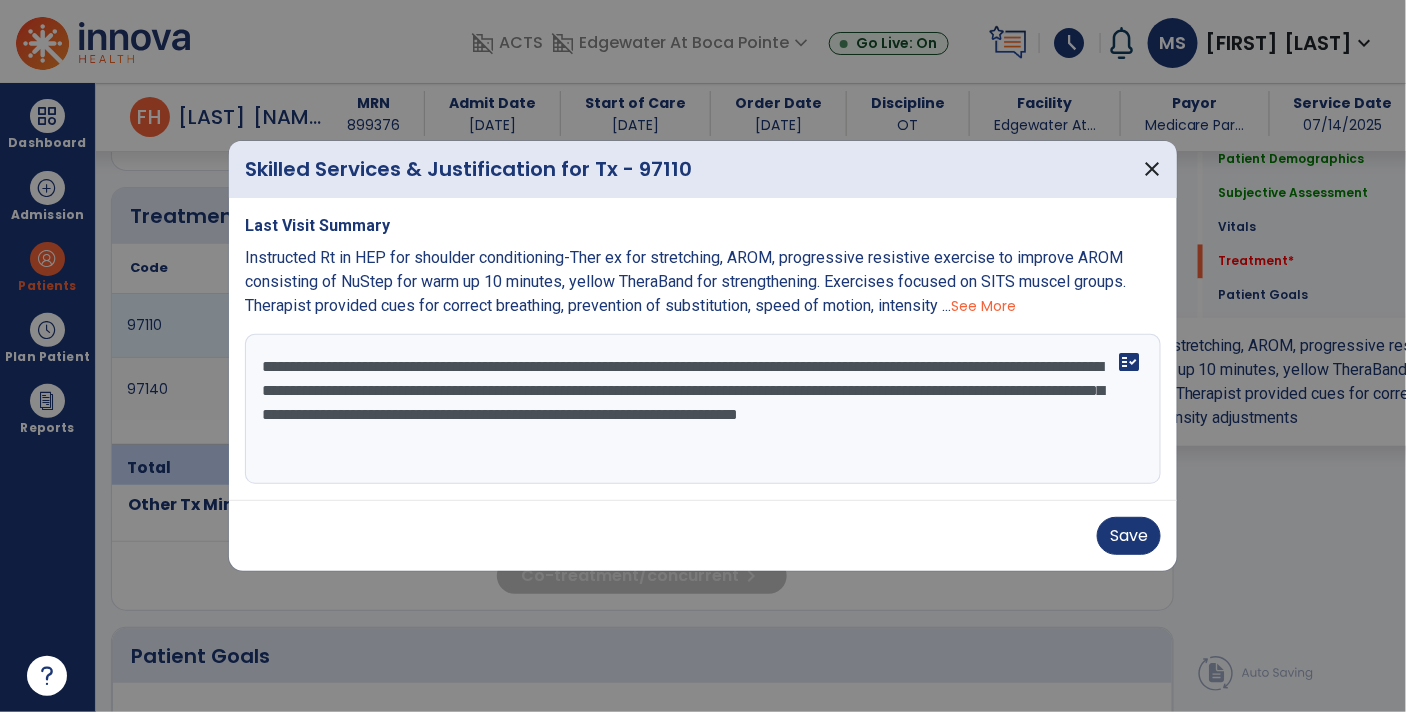 scroll, scrollTop: 1176, scrollLeft: 0, axis: vertical 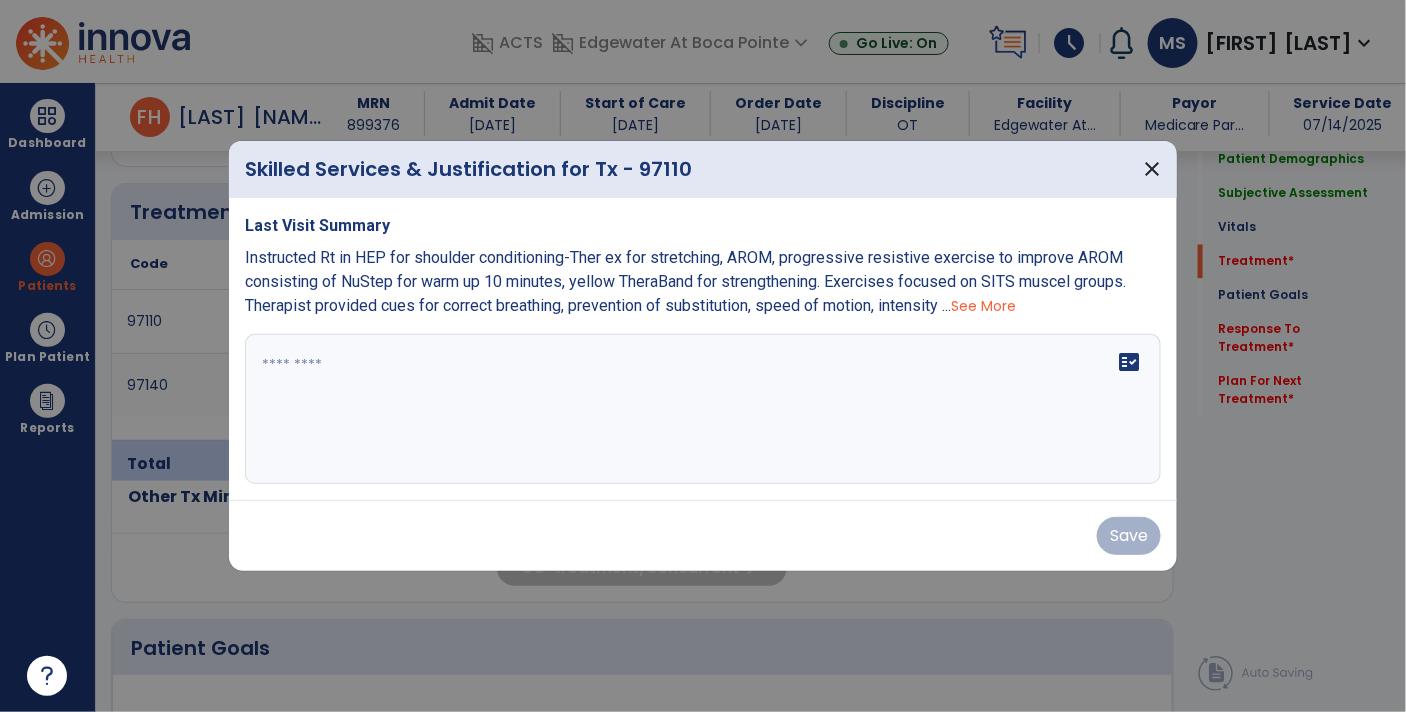 click 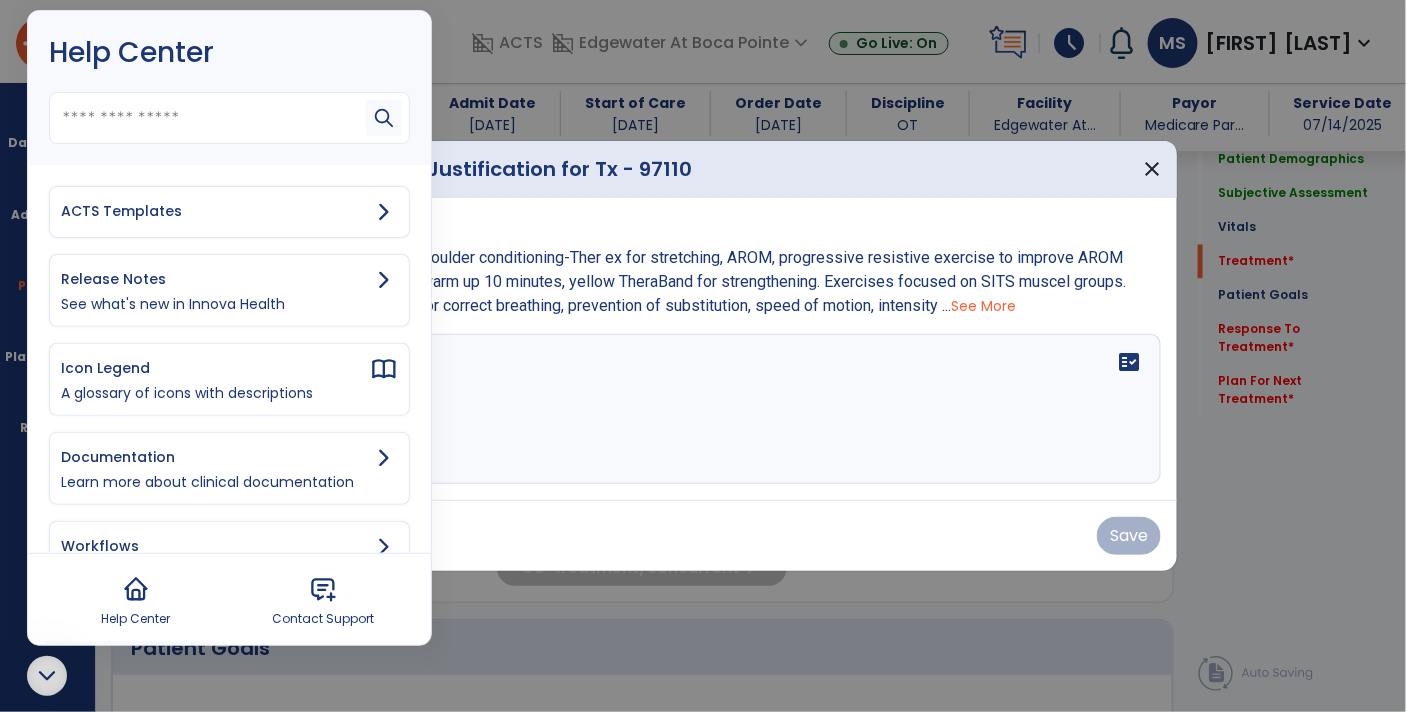 click on "ACTS Templates" at bounding box center (215, 211) 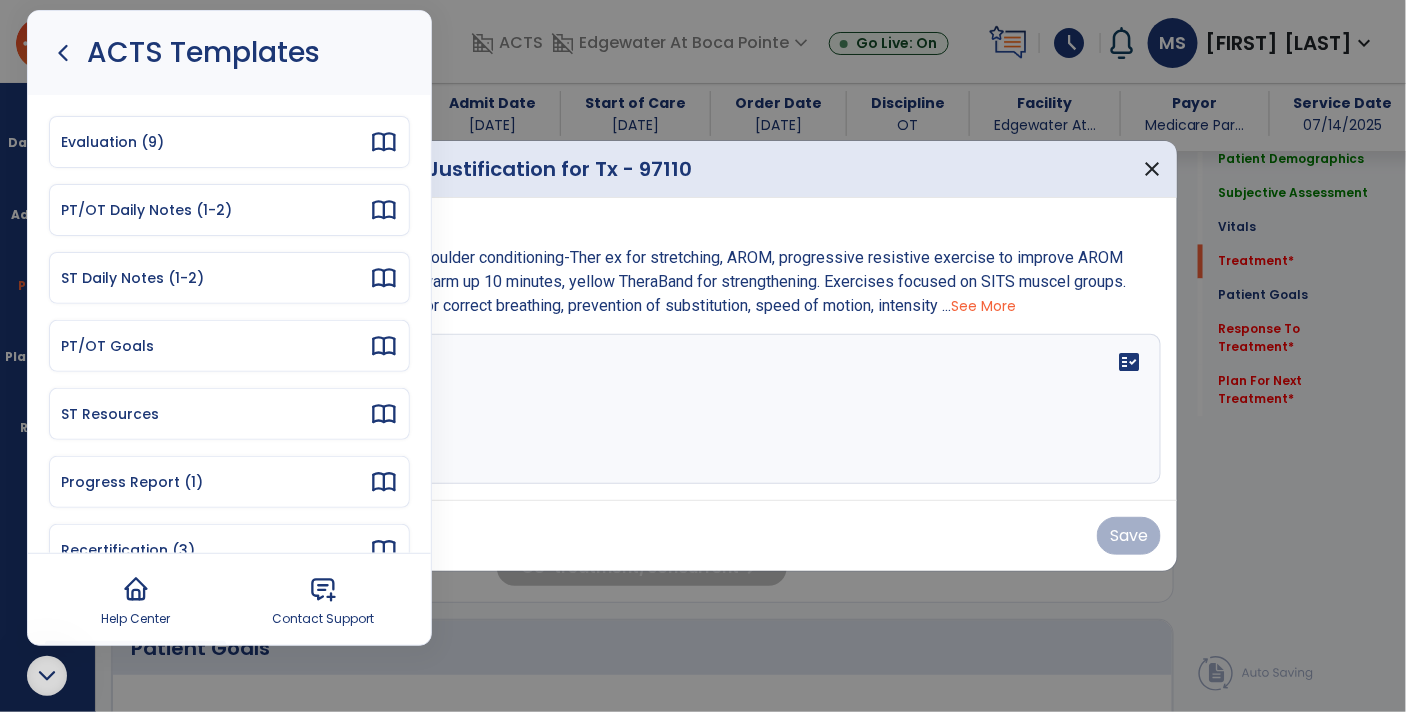 click on "PT/OT Daily Notes (1-2)" at bounding box center (215, 210) 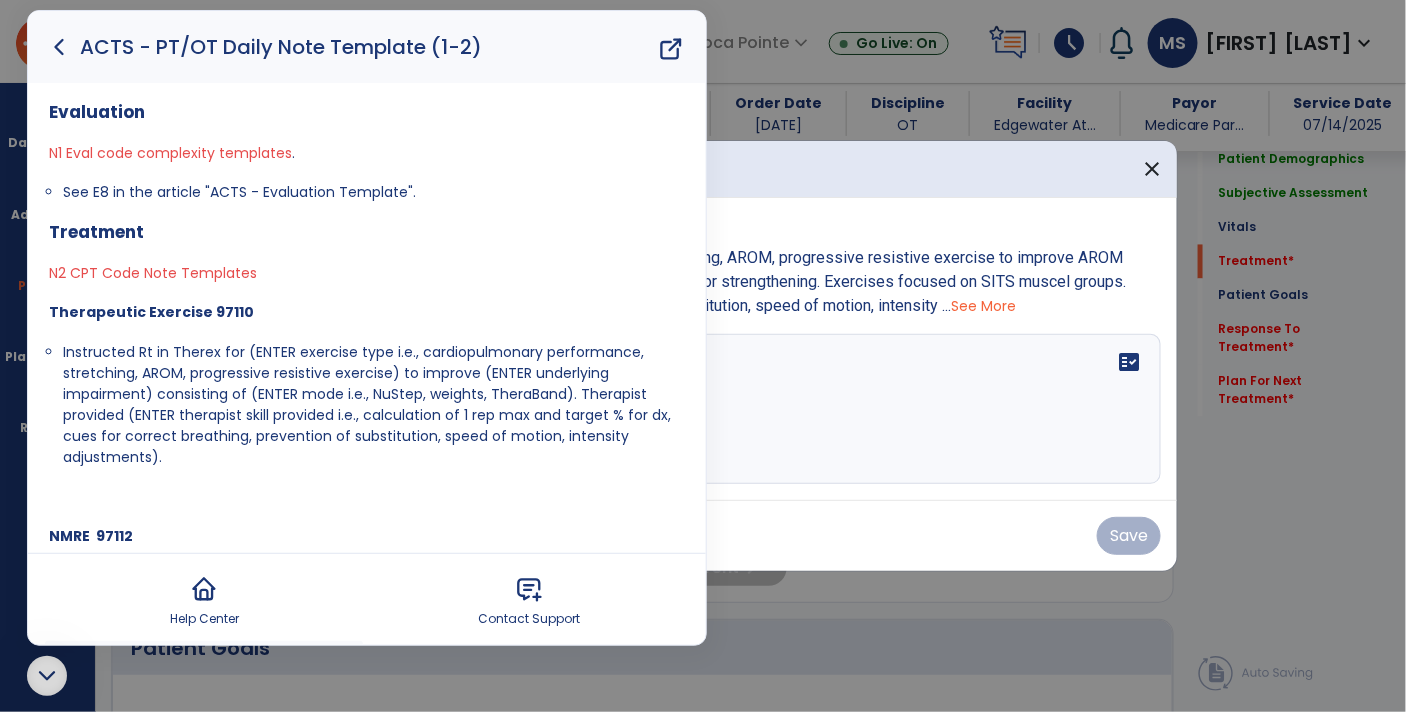 click 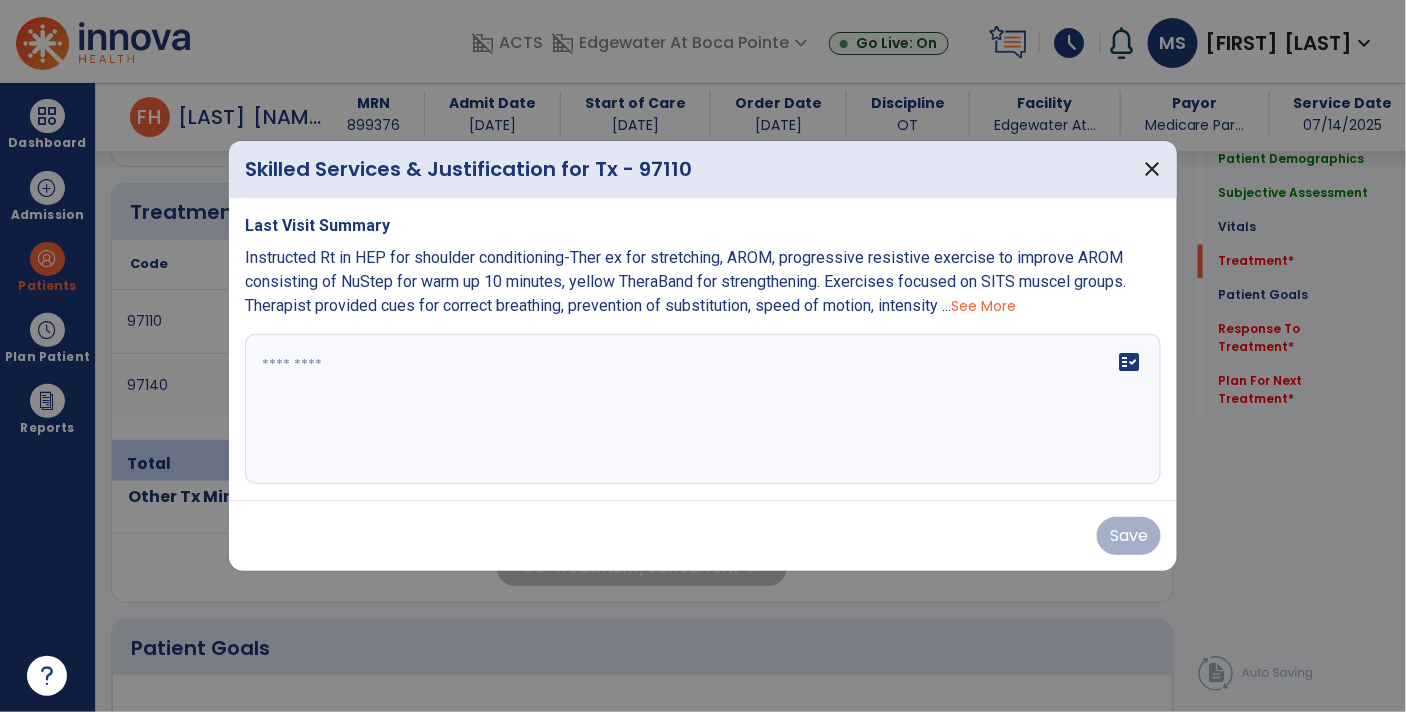click at bounding box center [703, 409] 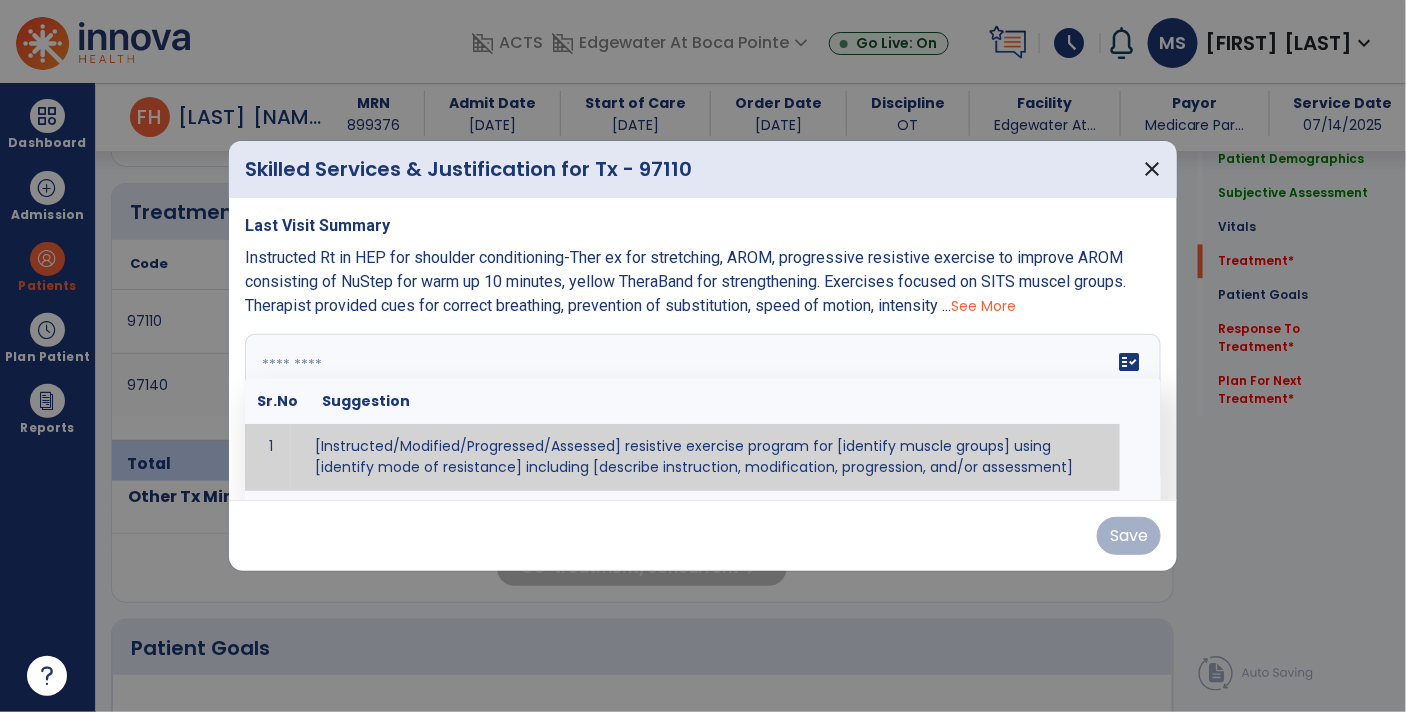 click at bounding box center (701, 409) 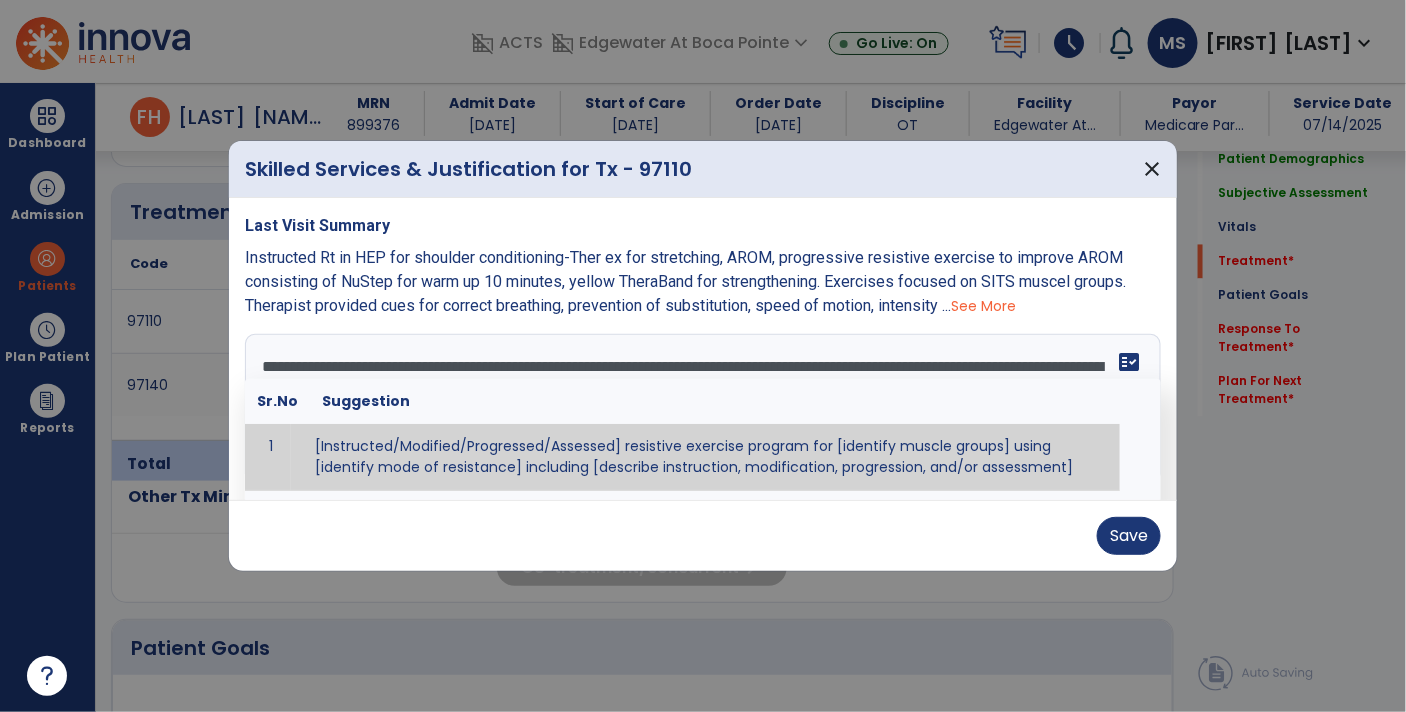click on "fact_check" at bounding box center [1129, 362] 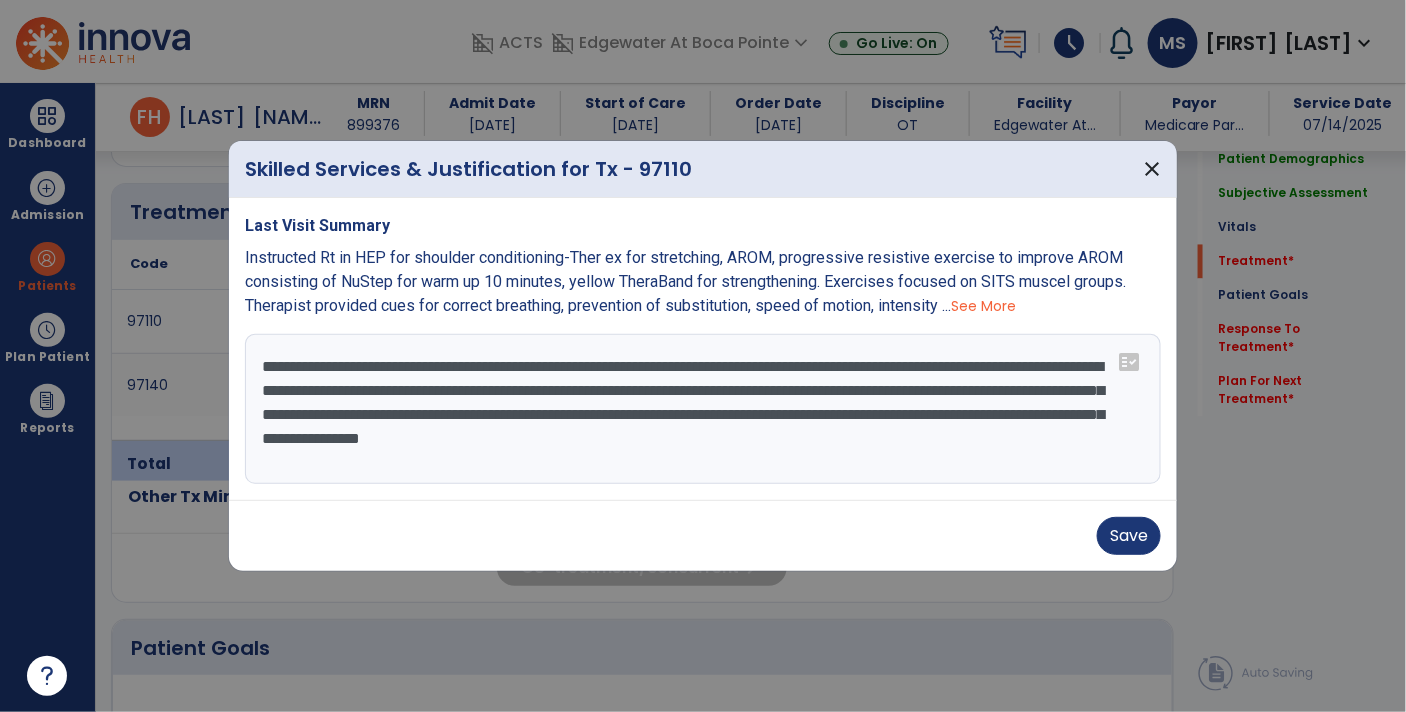 click on "**********" at bounding box center [703, 409] 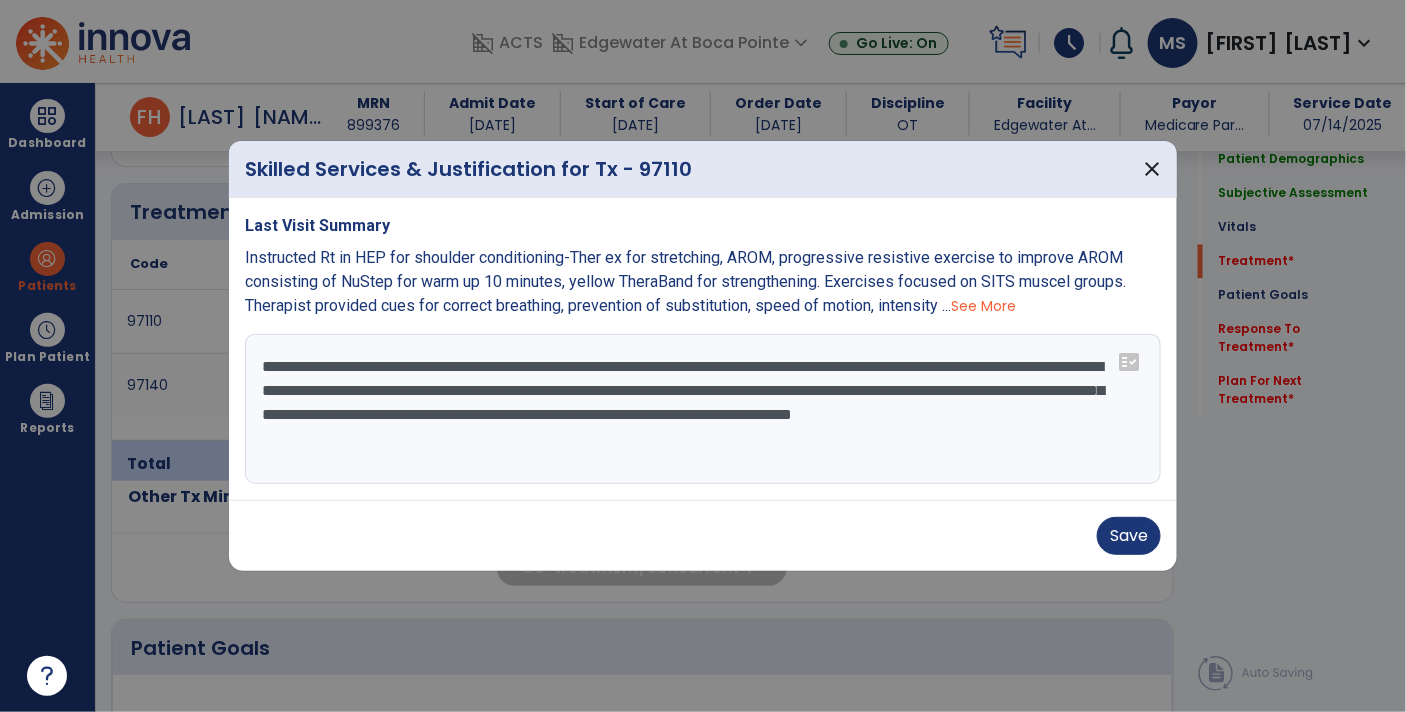click on "**********" at bounding box center [703, 409] 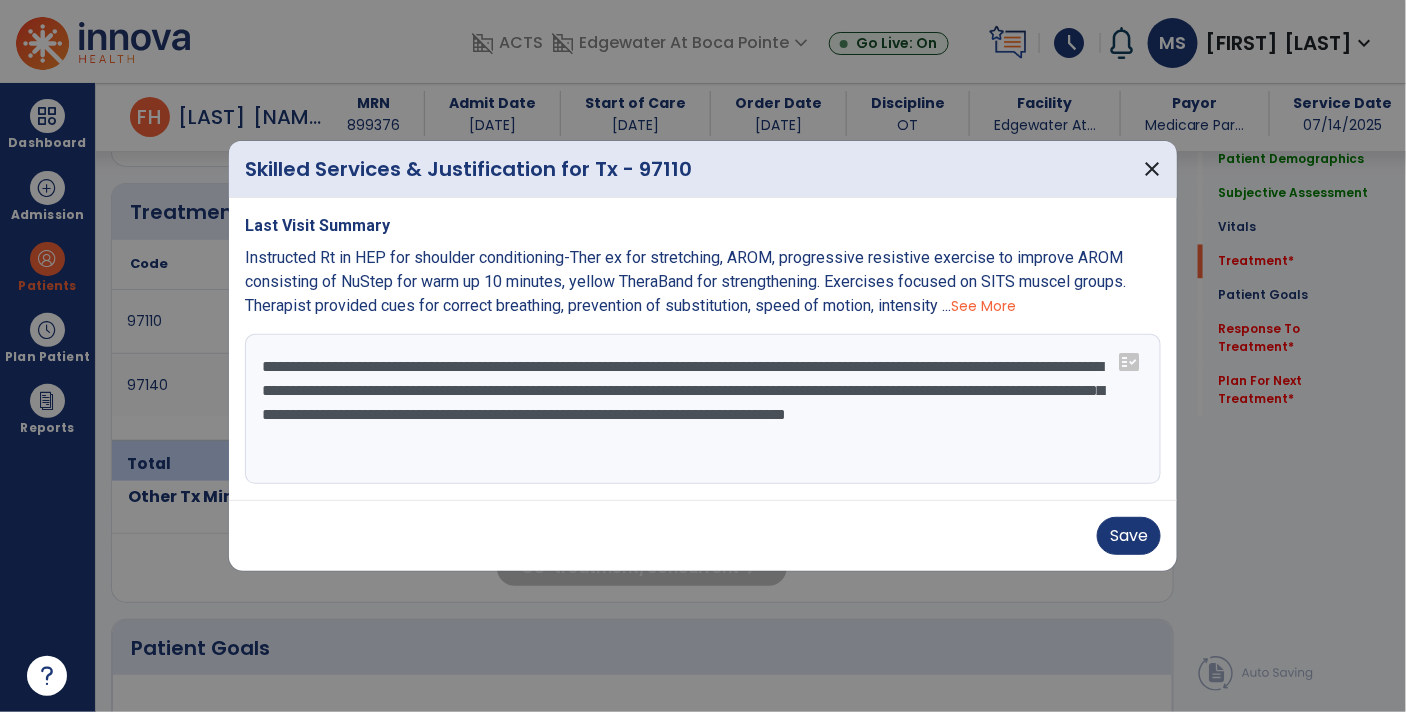 click on "**********" at bounding box center (703, 409) 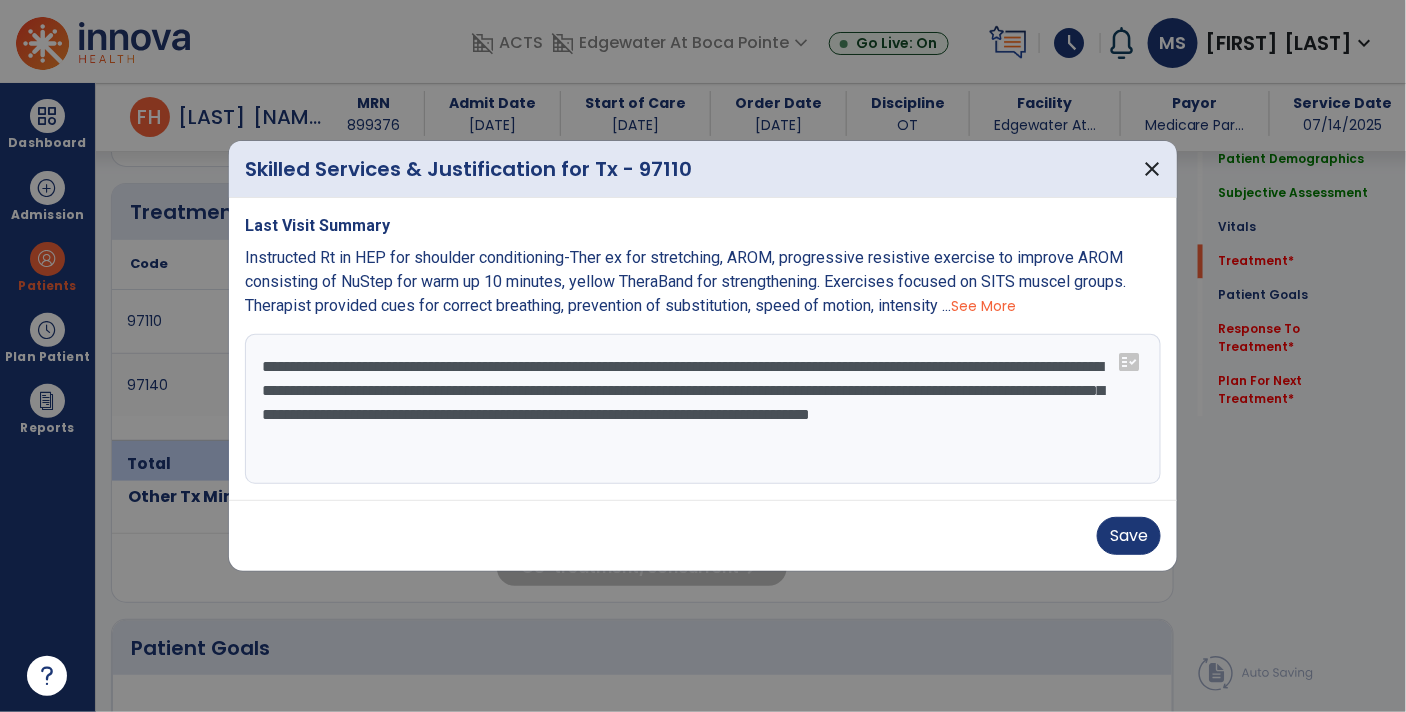 click on "**********" at bounding box center [703, 409] 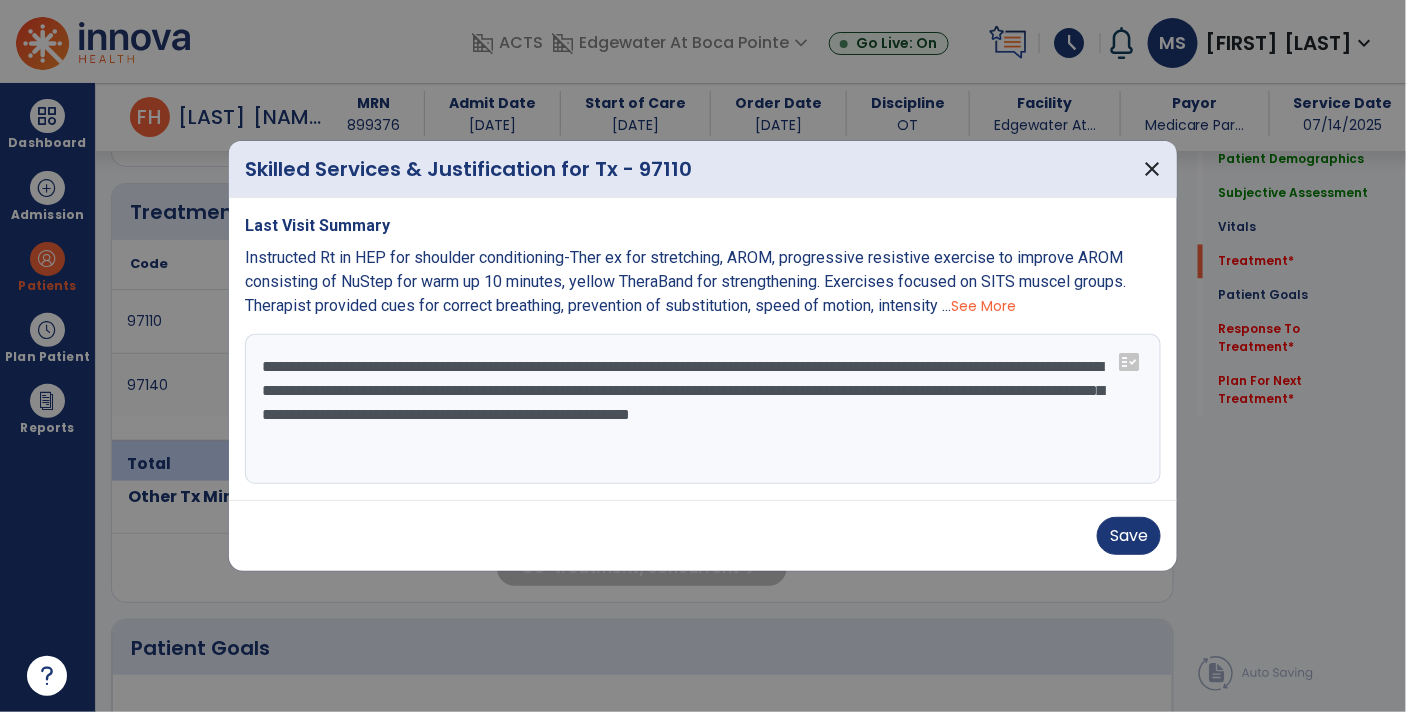click on "**********" at bounding box center [703, 409] 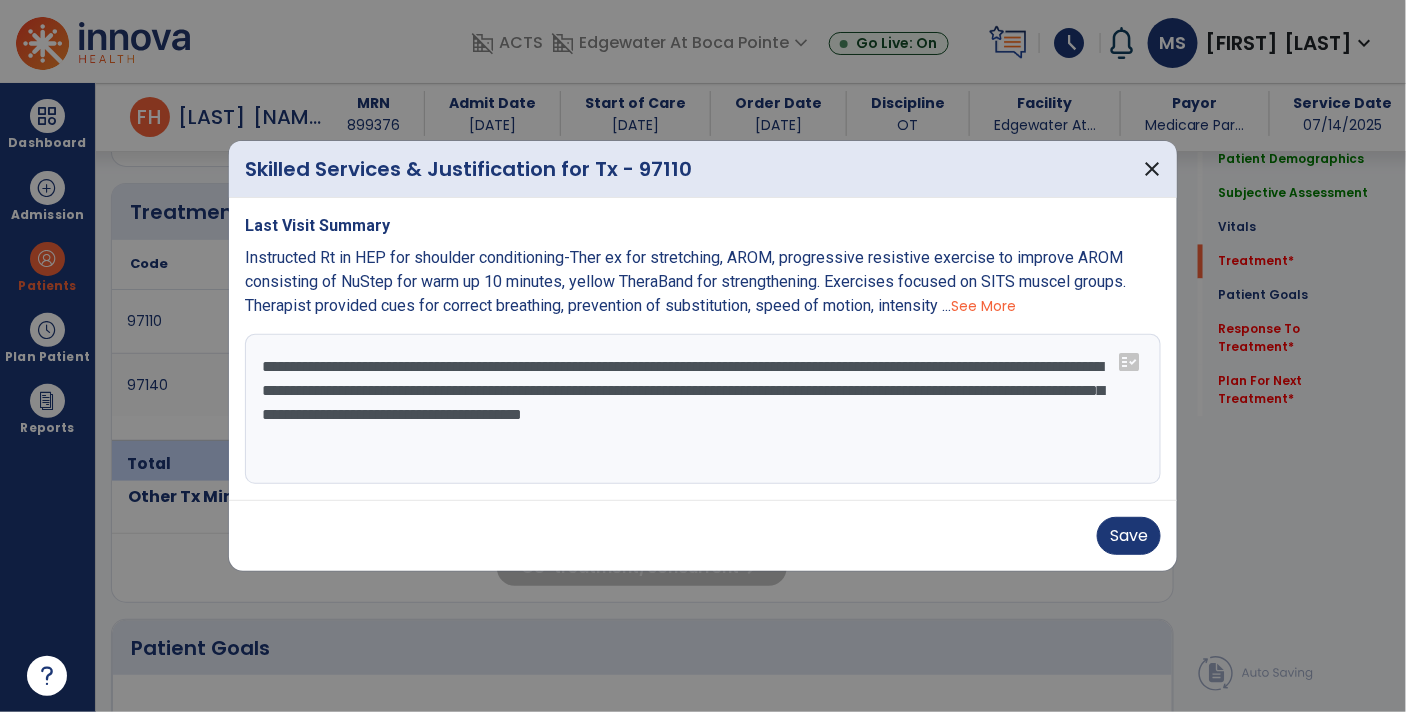 click on "**********" at bounding box center (703, 409) 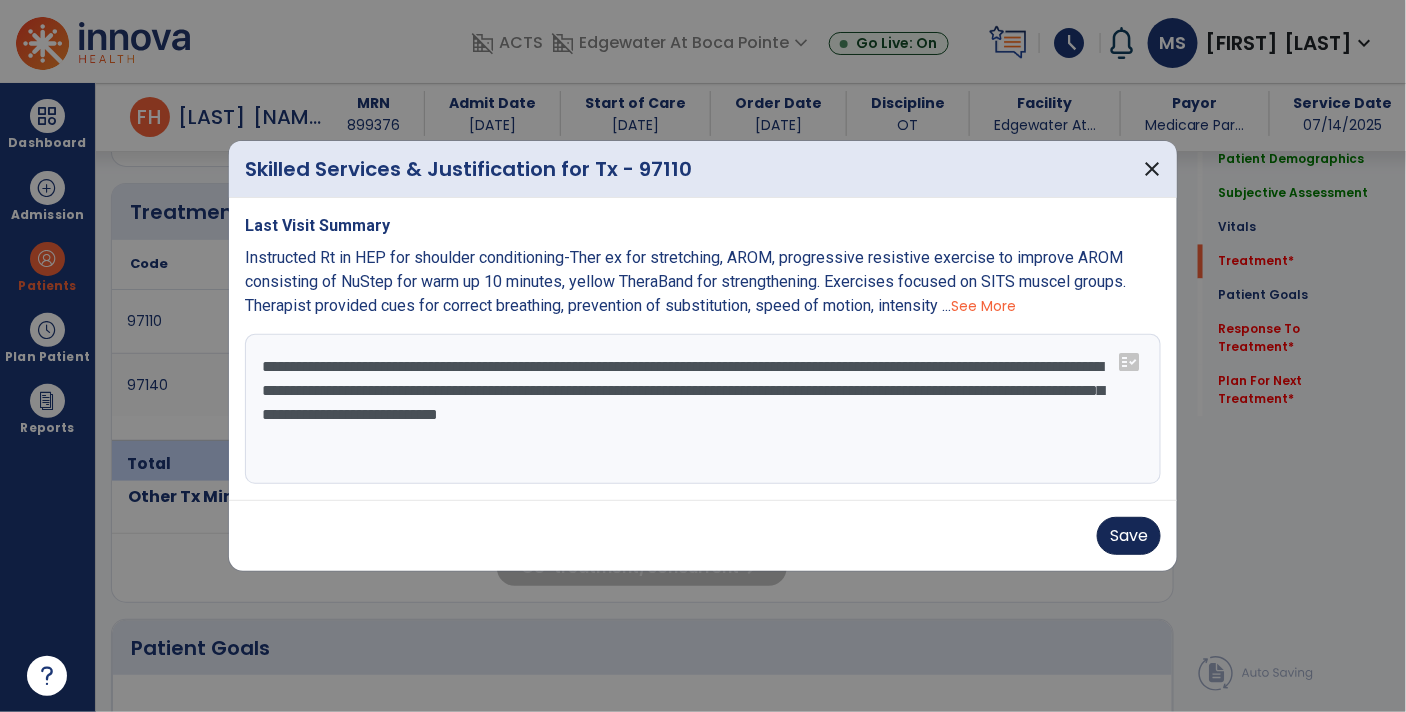 type on "**********" 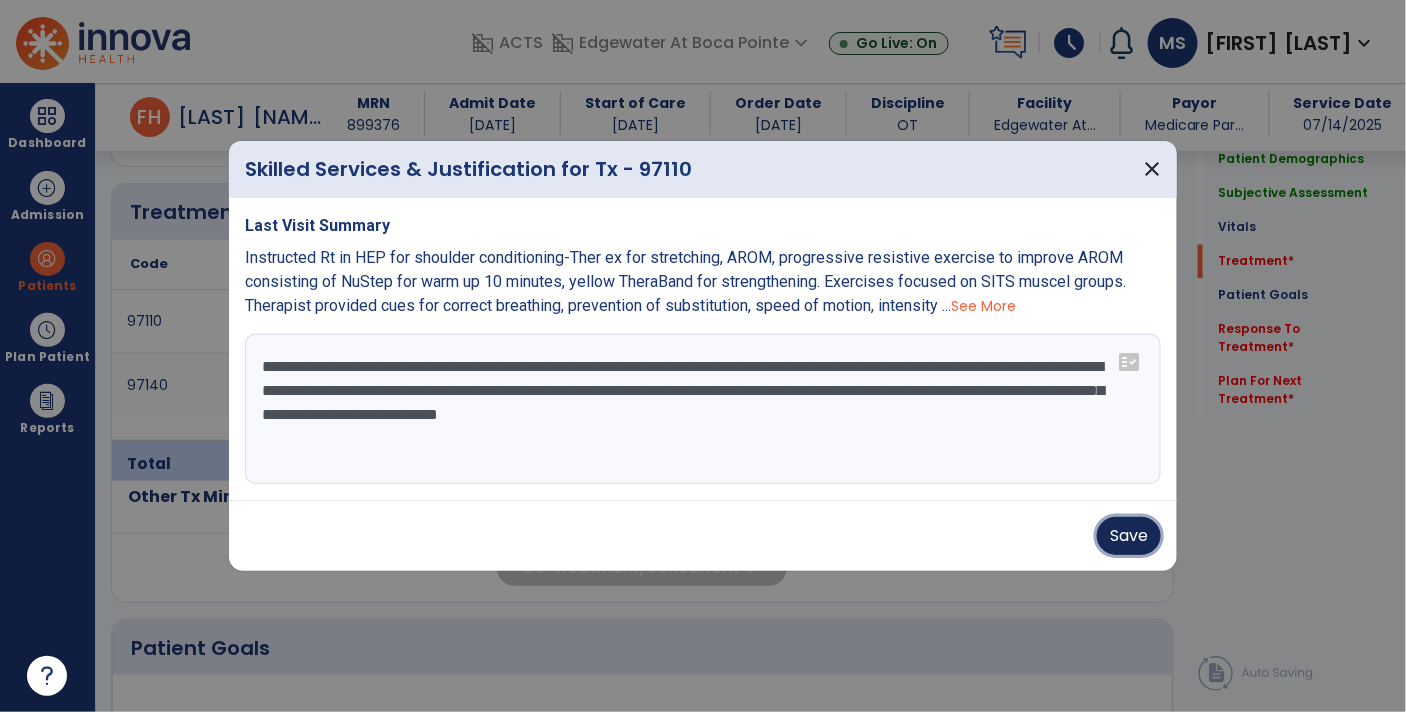 click on "Save" at bounding box center (1129, 536) 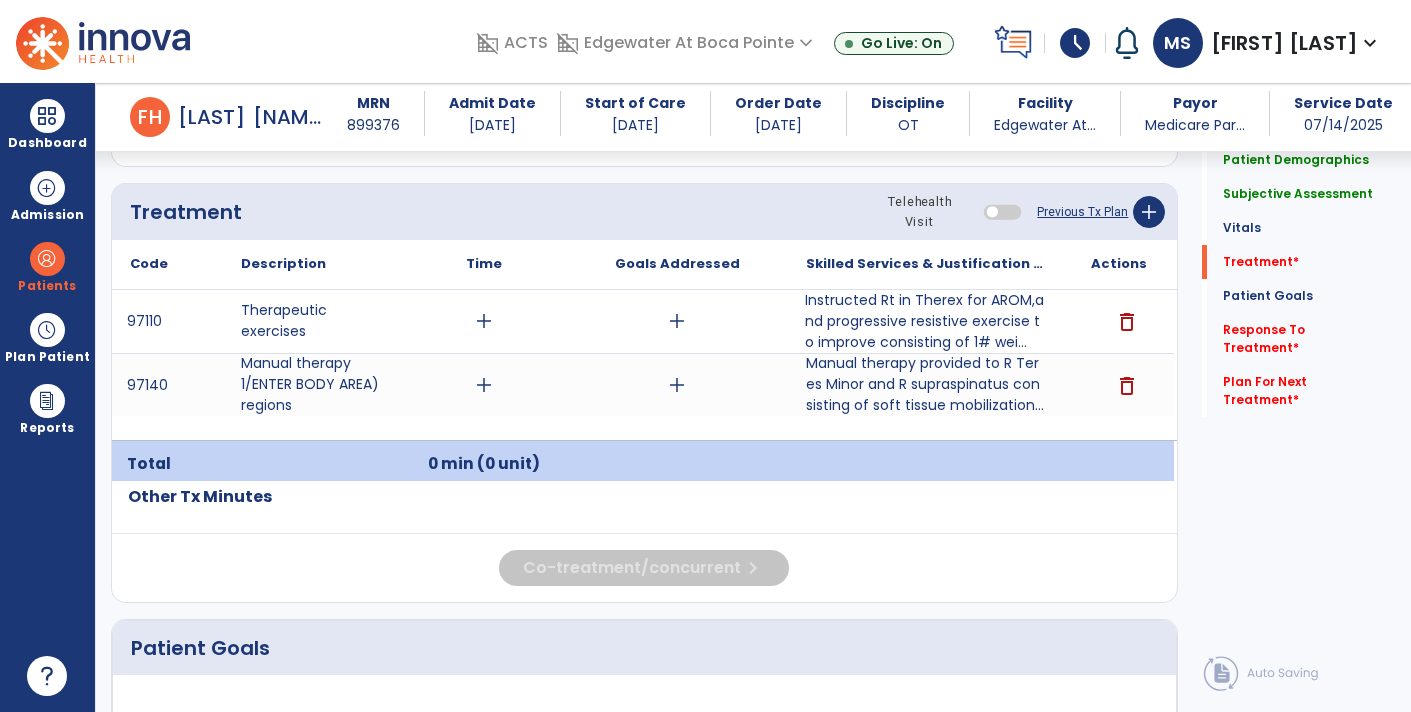 click on "Instructed Rt in Therex for AROM,and  progressive resistive exercise to improve consisting of 1# wei..." at bounding box center [926, 321] 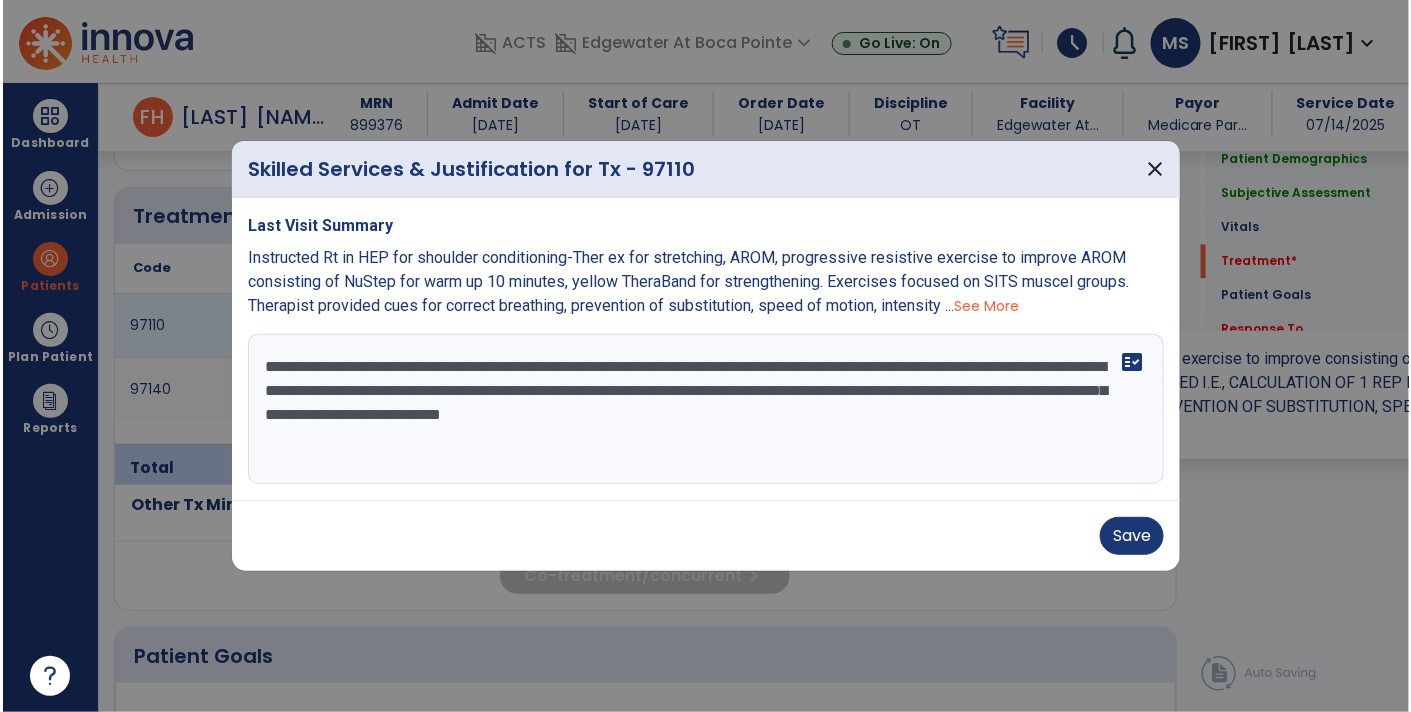 scroll, scrollTop: 1176, scrollLeft: 0, axis: vertical 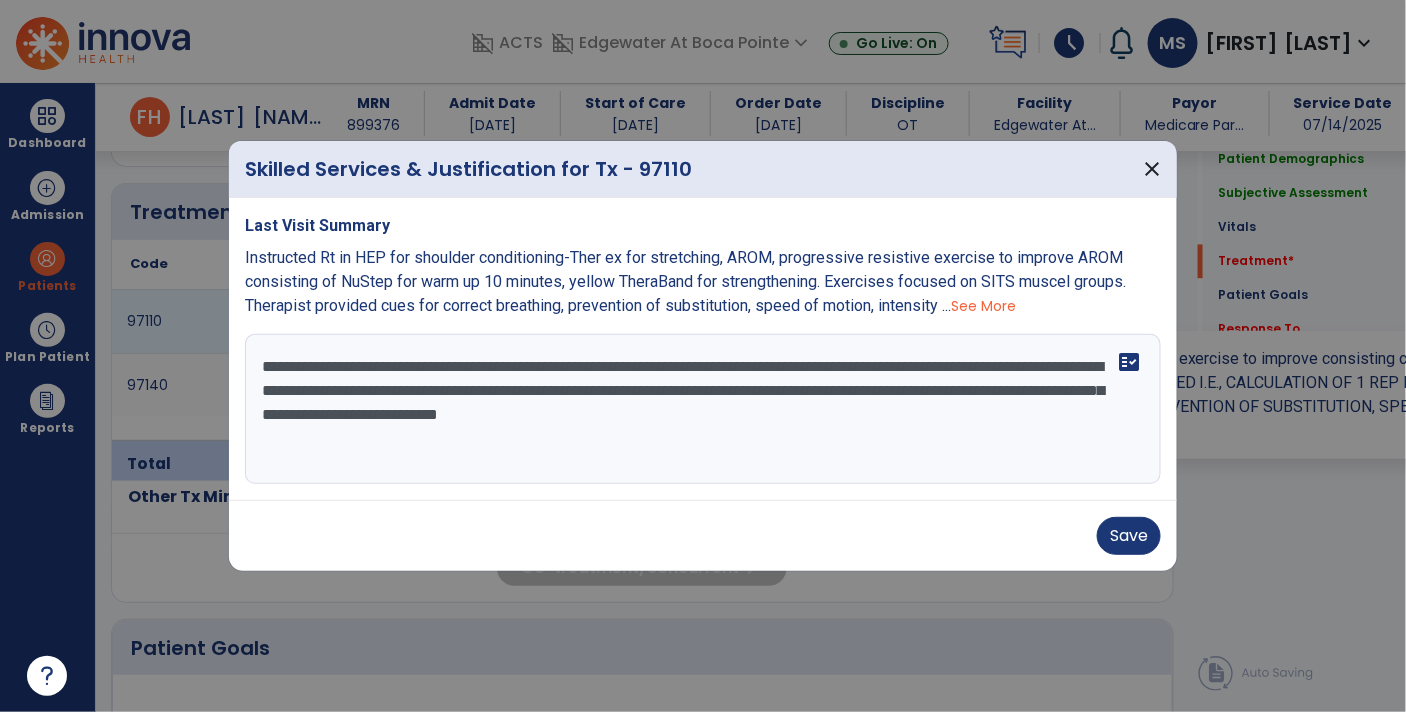 click on "**********" at bounding box center [703, 409] 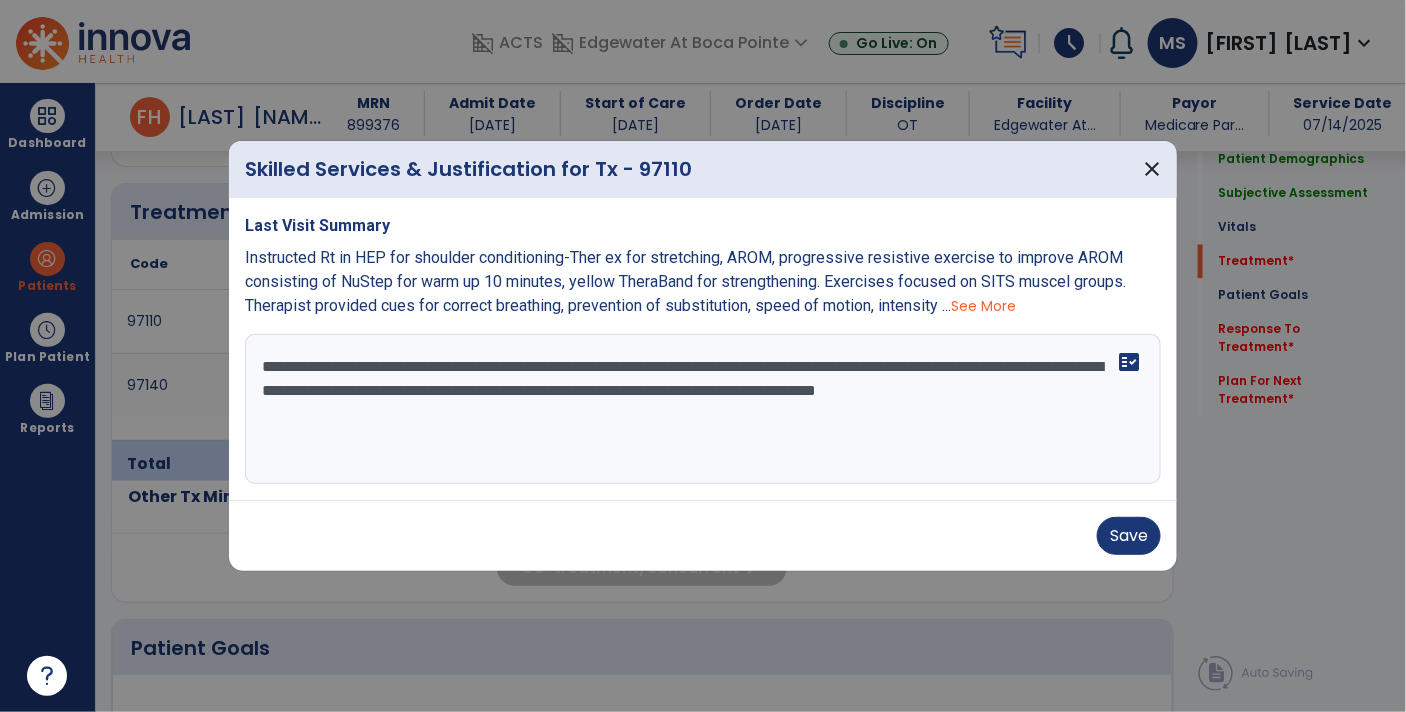 click on "**********" at bounding box center (703, 409) 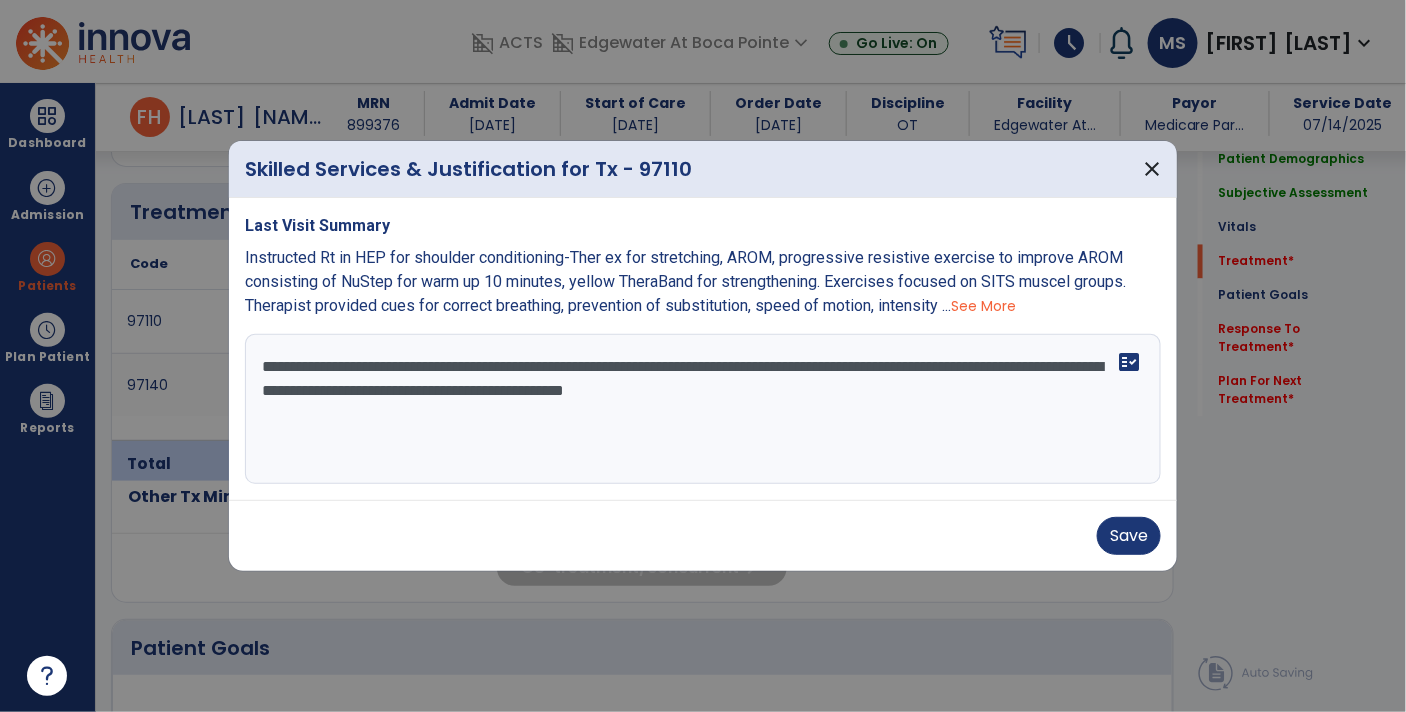 click on "**********" at bounding box center [703, 409] 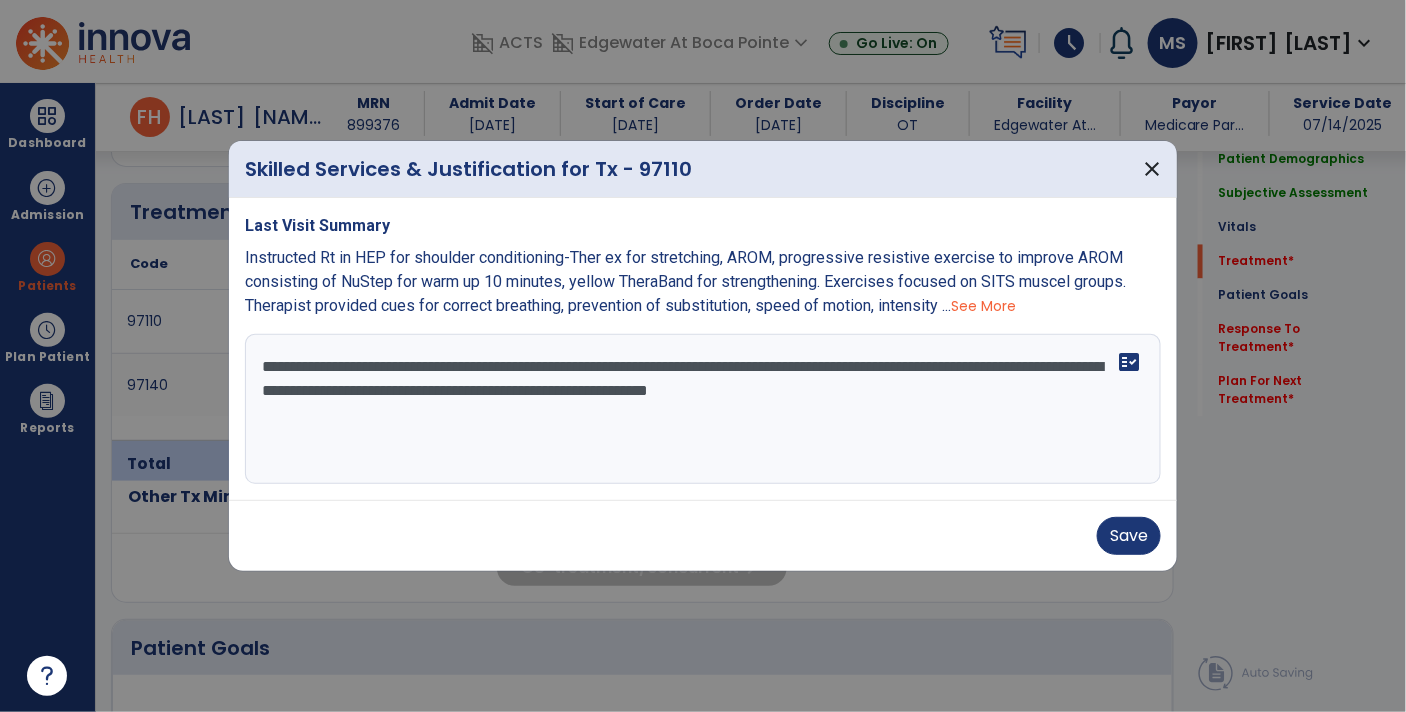 click on "**********" at bounding box center [703, 409] 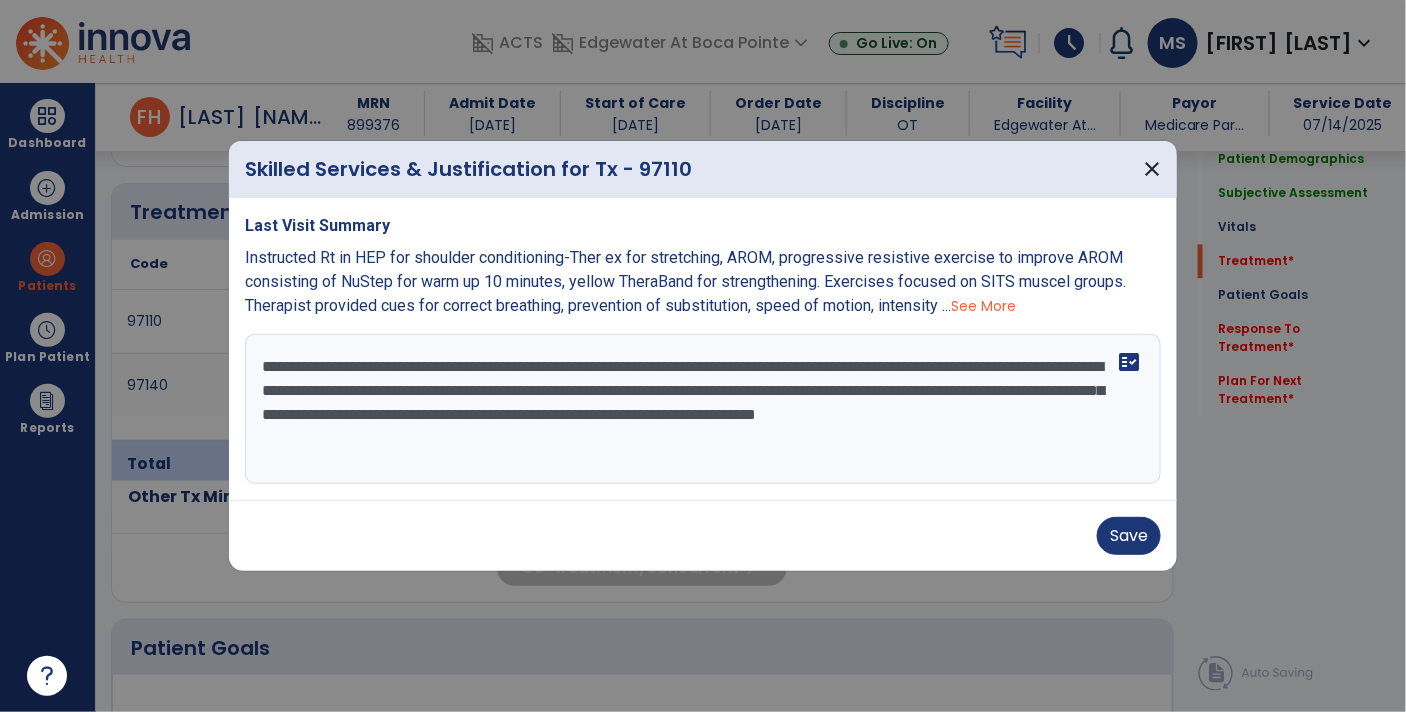 click on "**********" at bounding box center (703, 409) 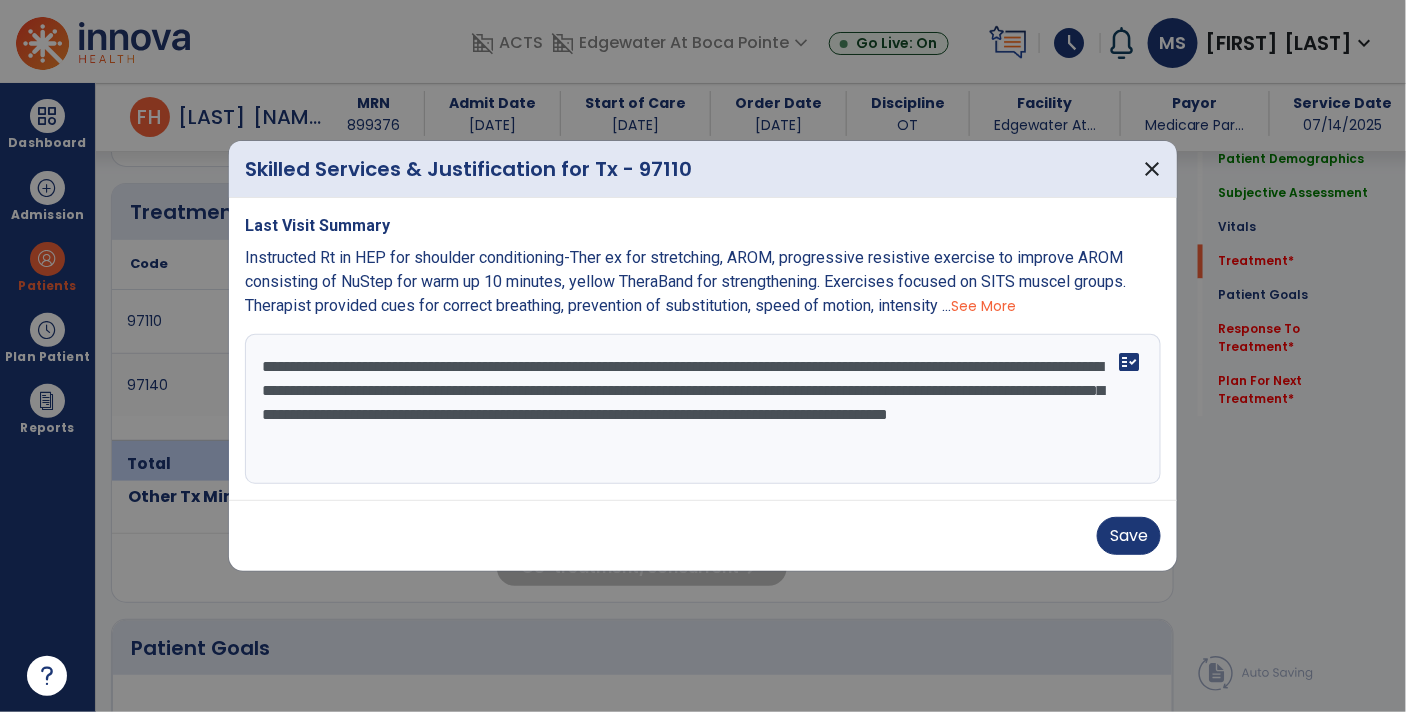 click on "**********" at bounding box center [703, 409] 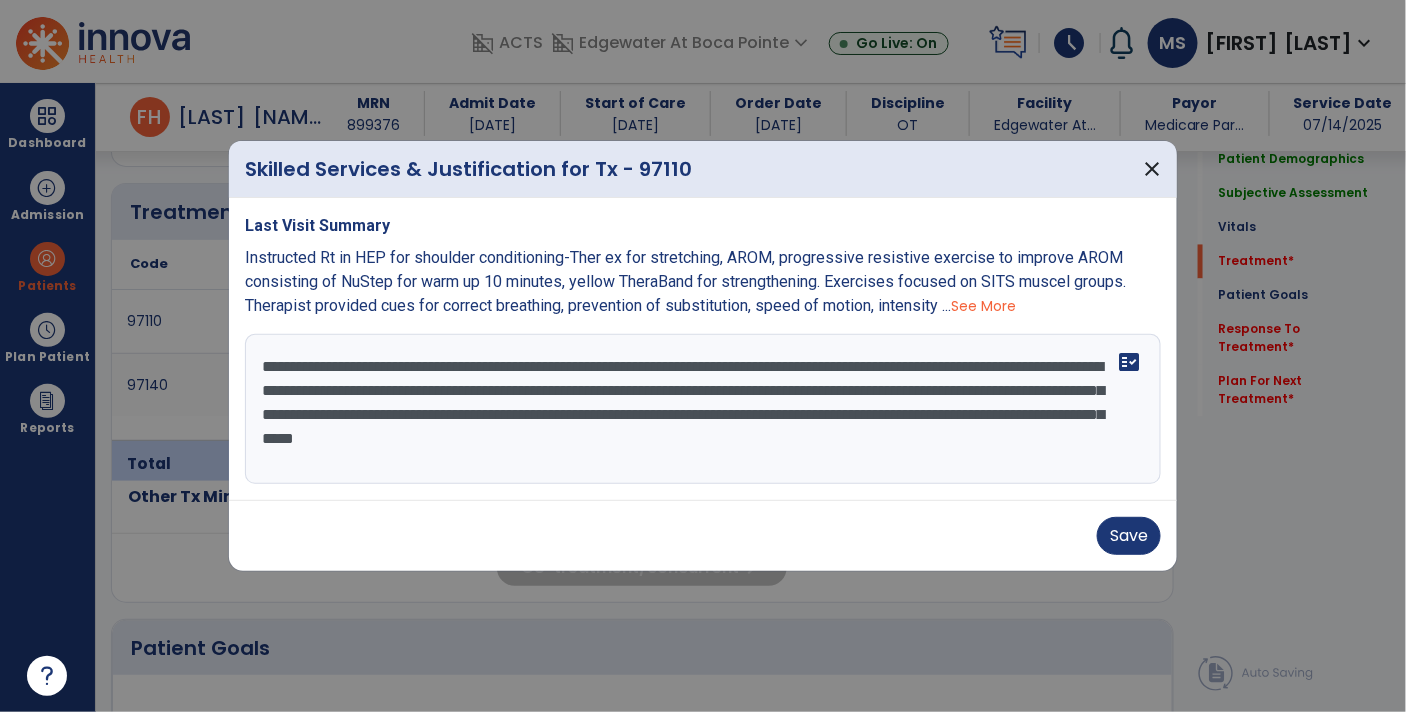 click on "**********" at bounding box center [703, 409] 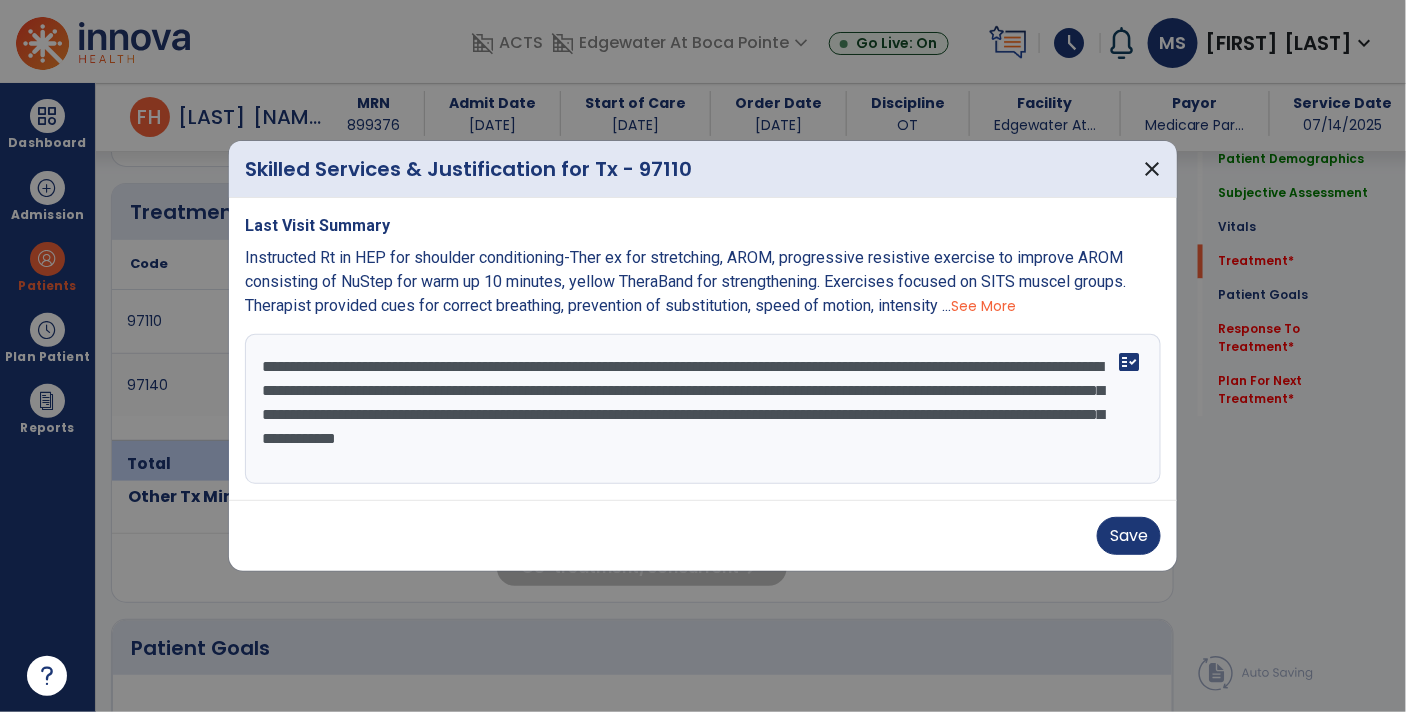 click on "**********" at bounding box center (703, 409) 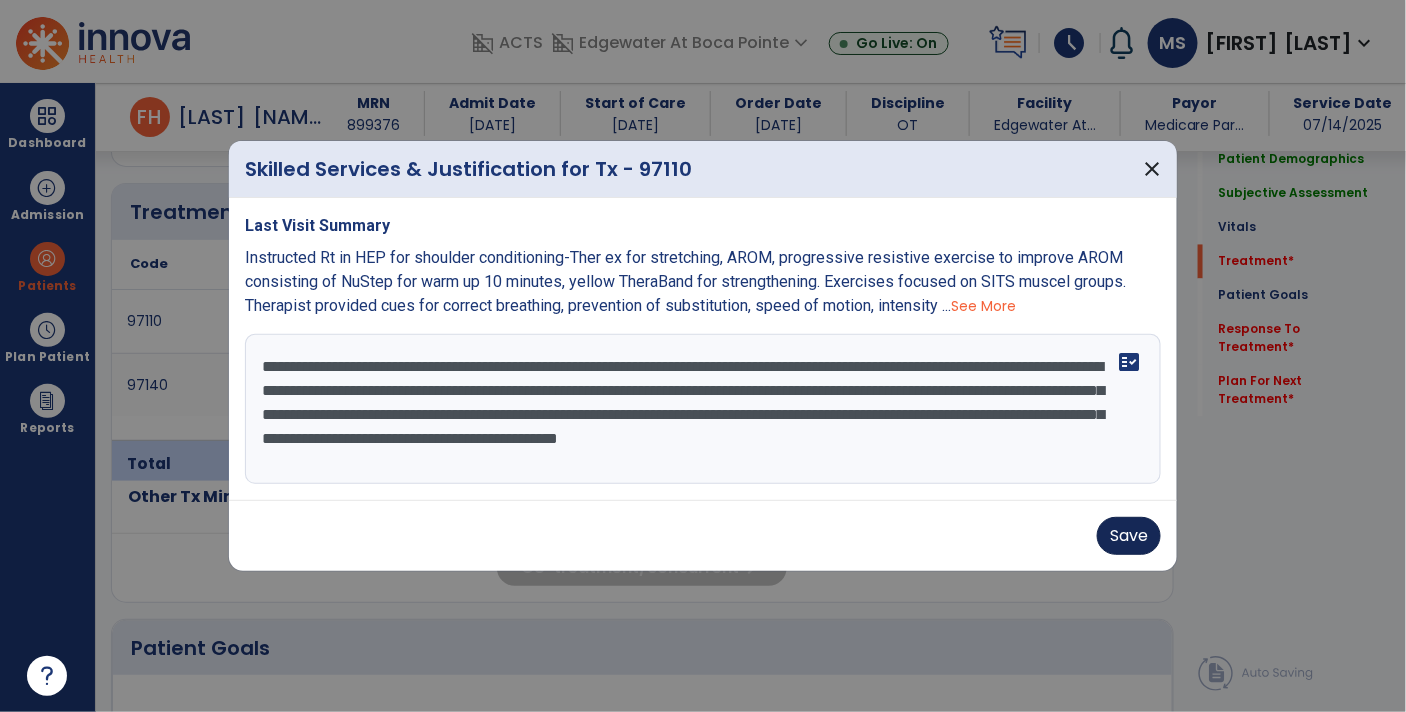 type on "**********" 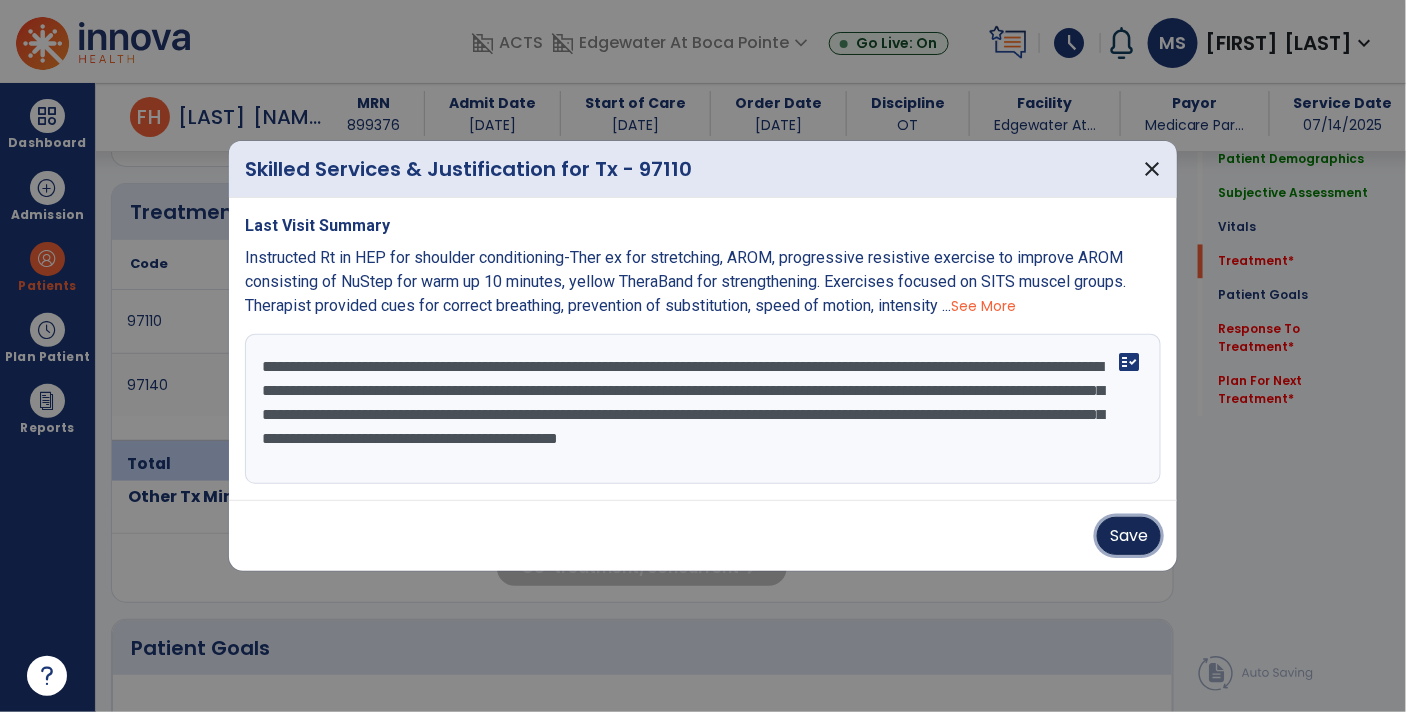 click on "Save" at bounding box center (1129, 536) 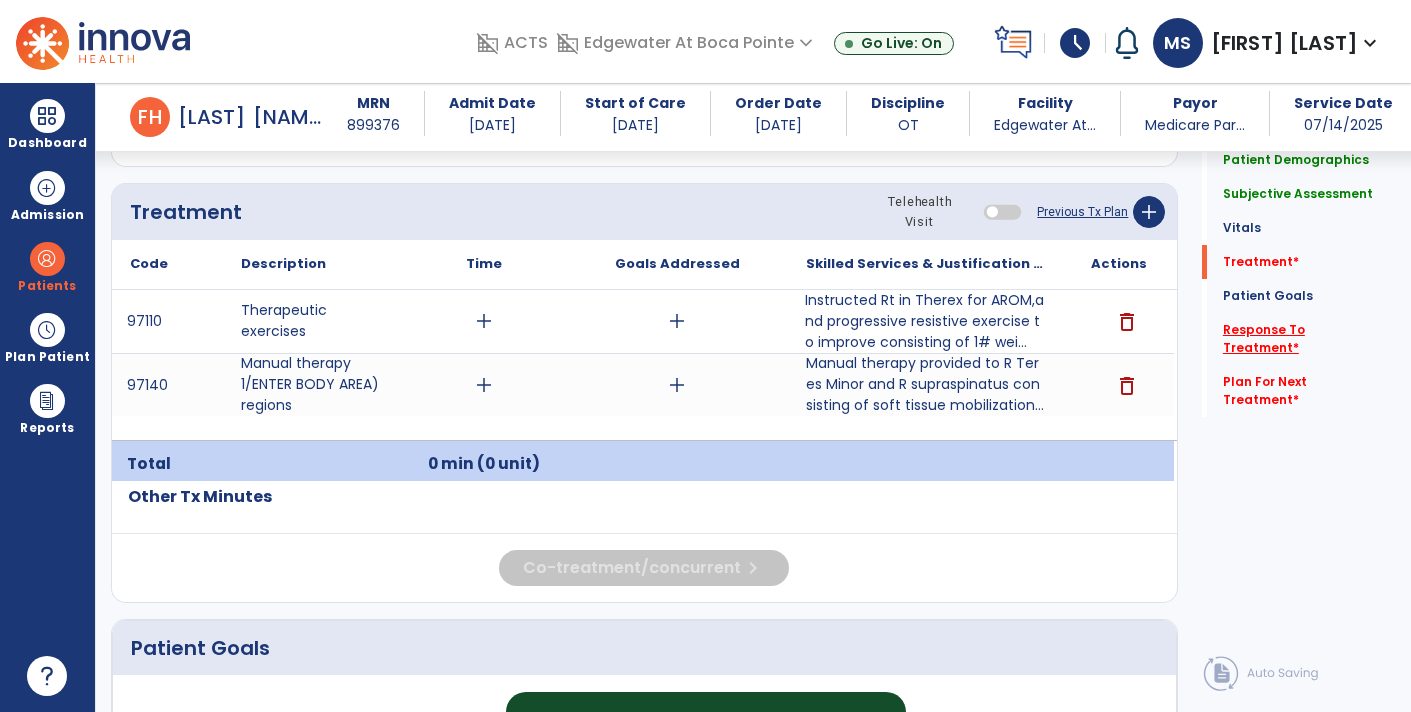 click on "Response To Treatment   *" 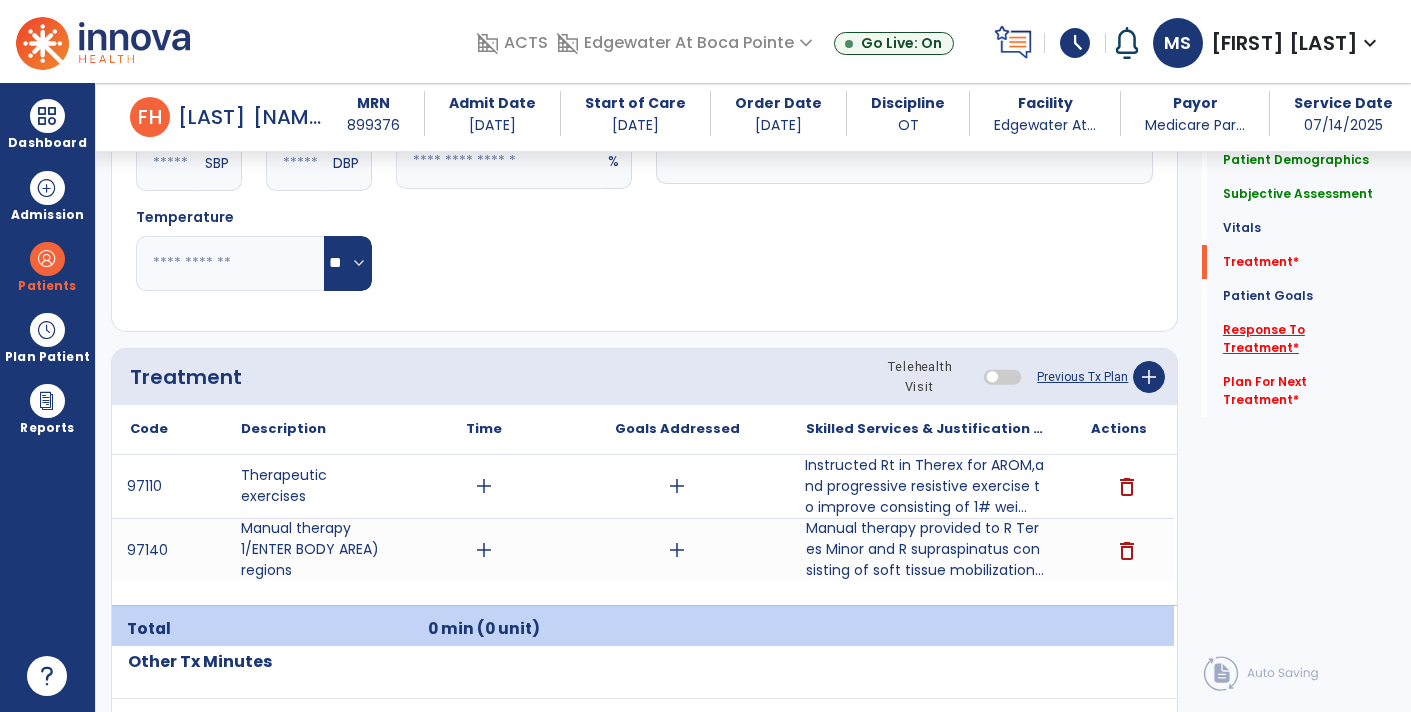 scroll, scrollTop: 1009, scrollLeft: 0, axis: vertical 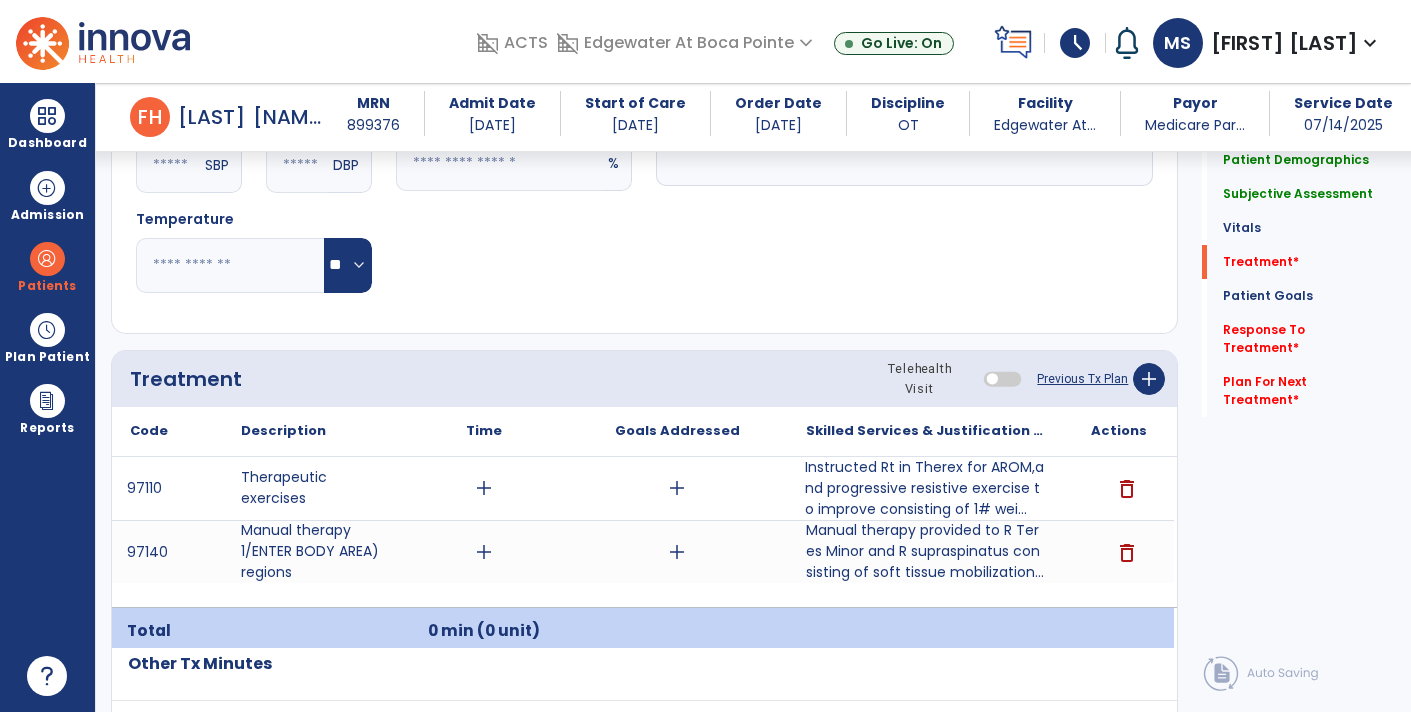 click on "add" at bounding box center [484, 552] 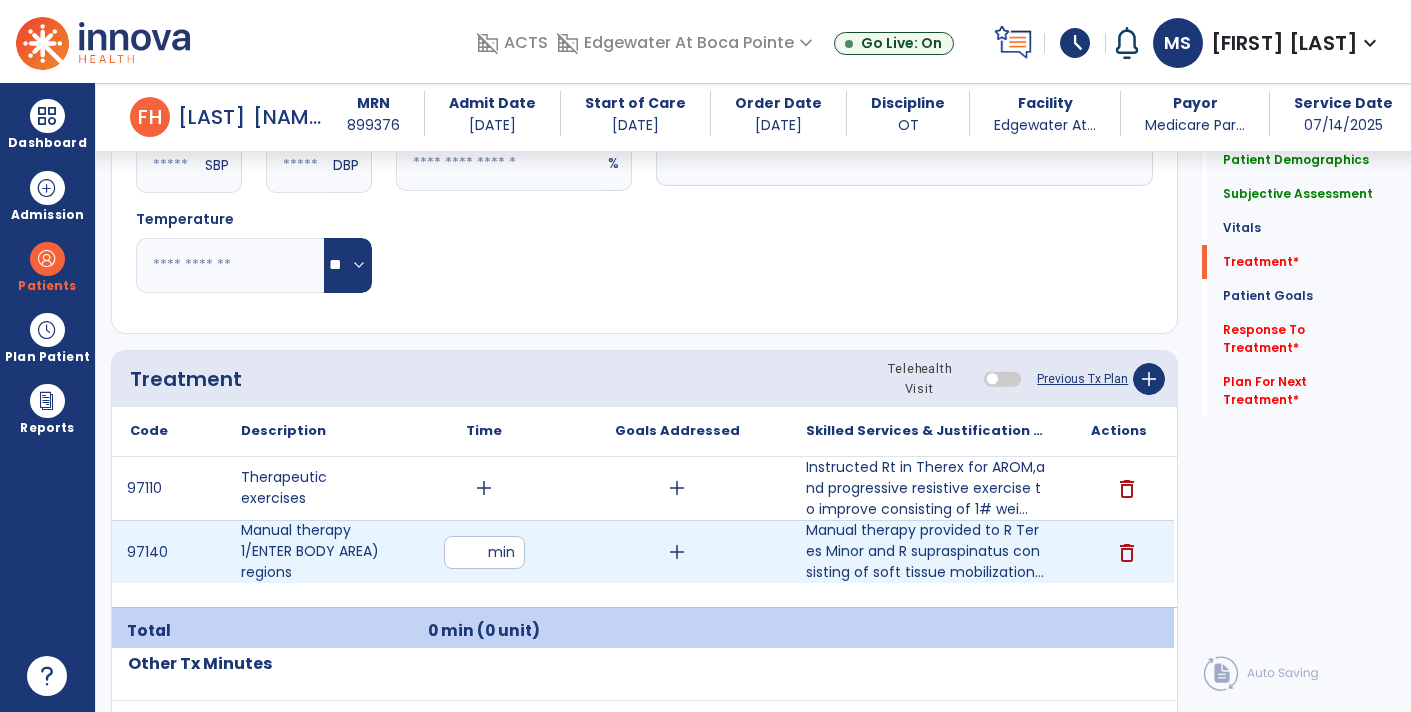 type on "**" 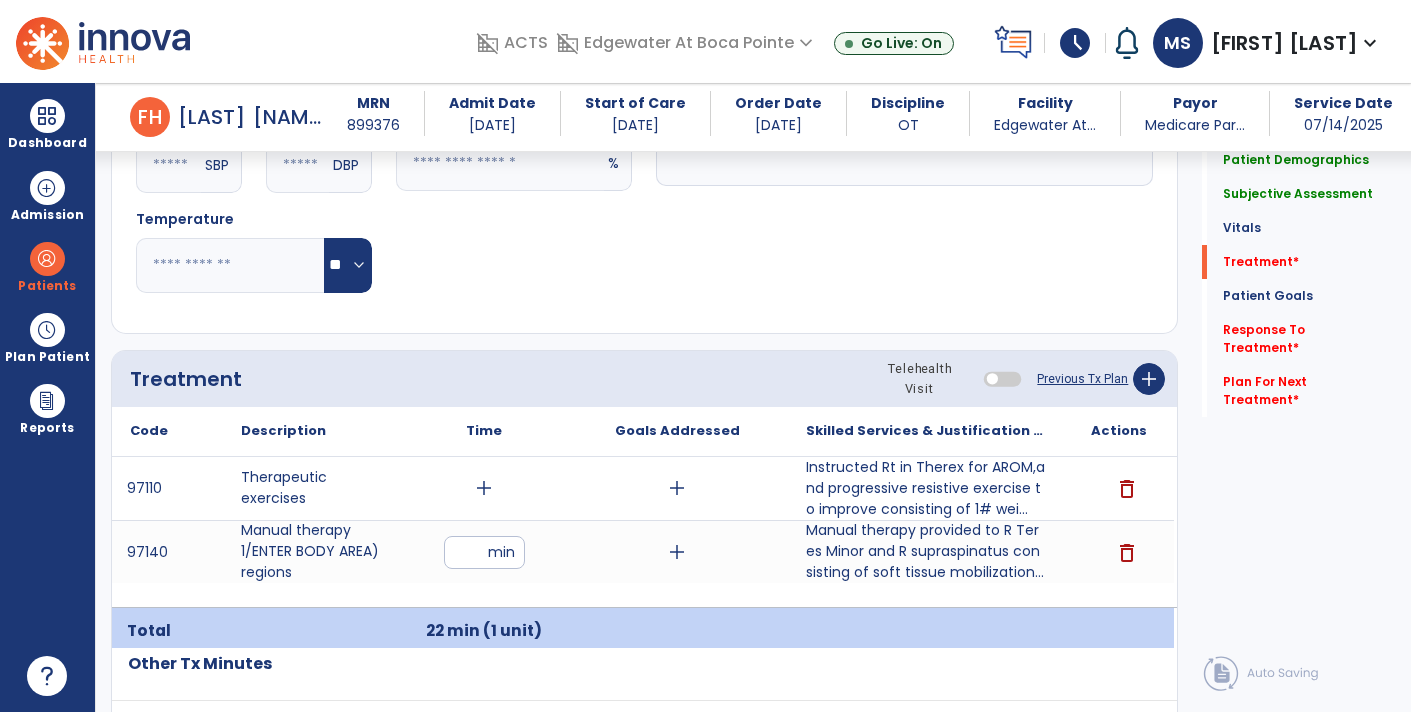 click on "add" at bounding box center [484, 488] 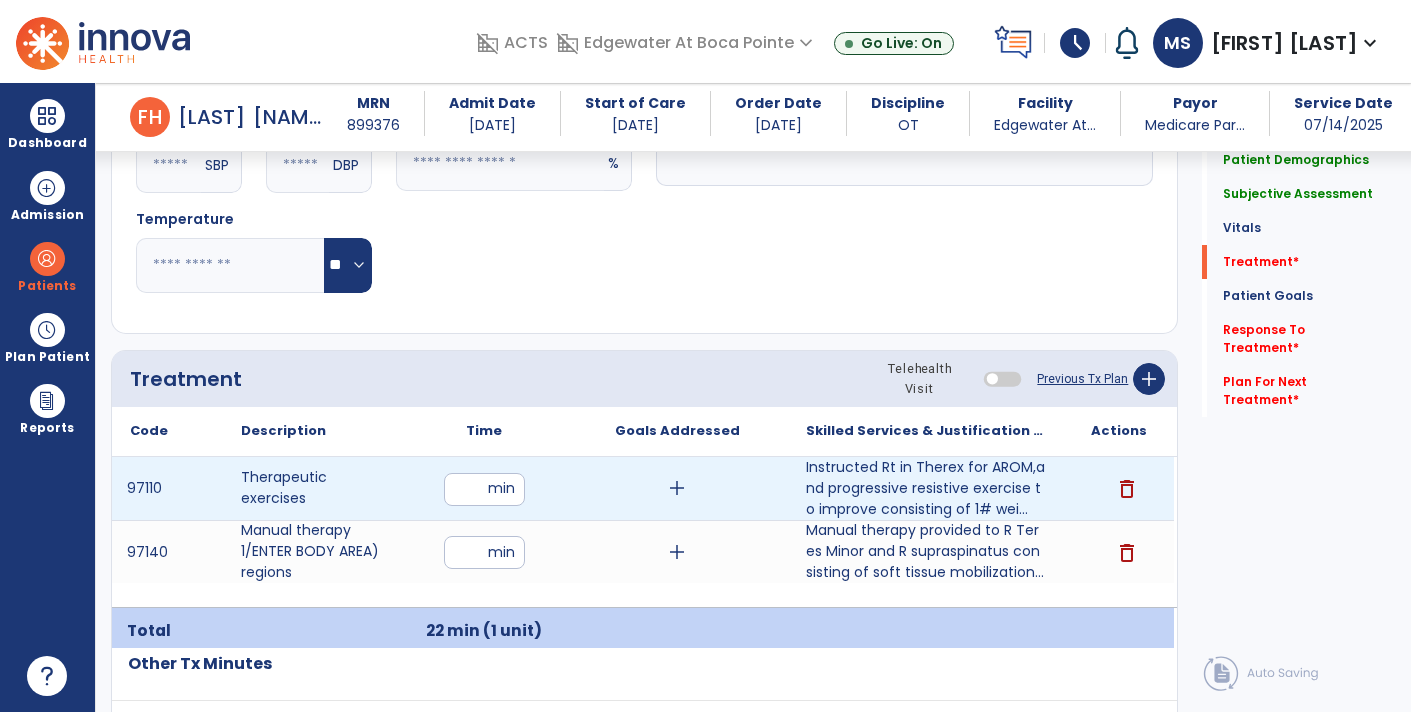 type on "**" 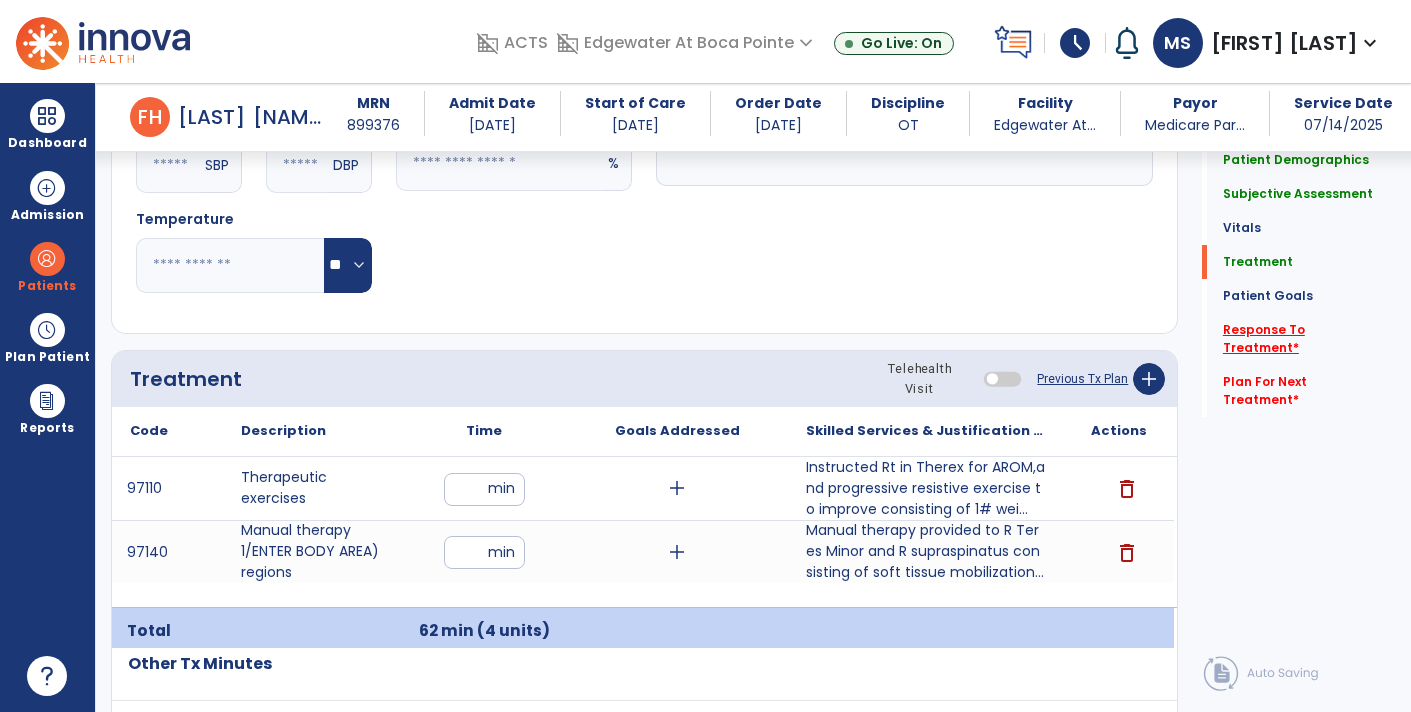 click on "Response To Treatment   *" 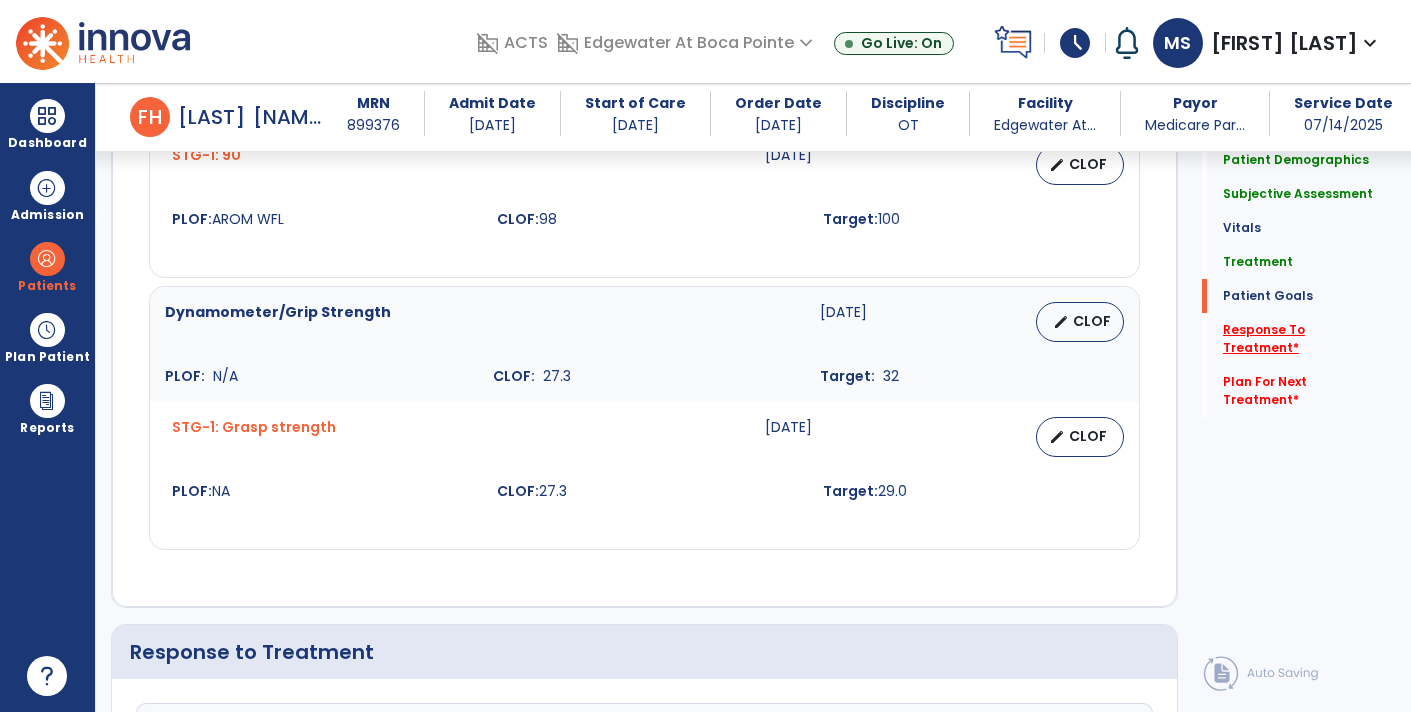 scroll, scrollTop: 2503, scrollLeft: 0, axis: vertical 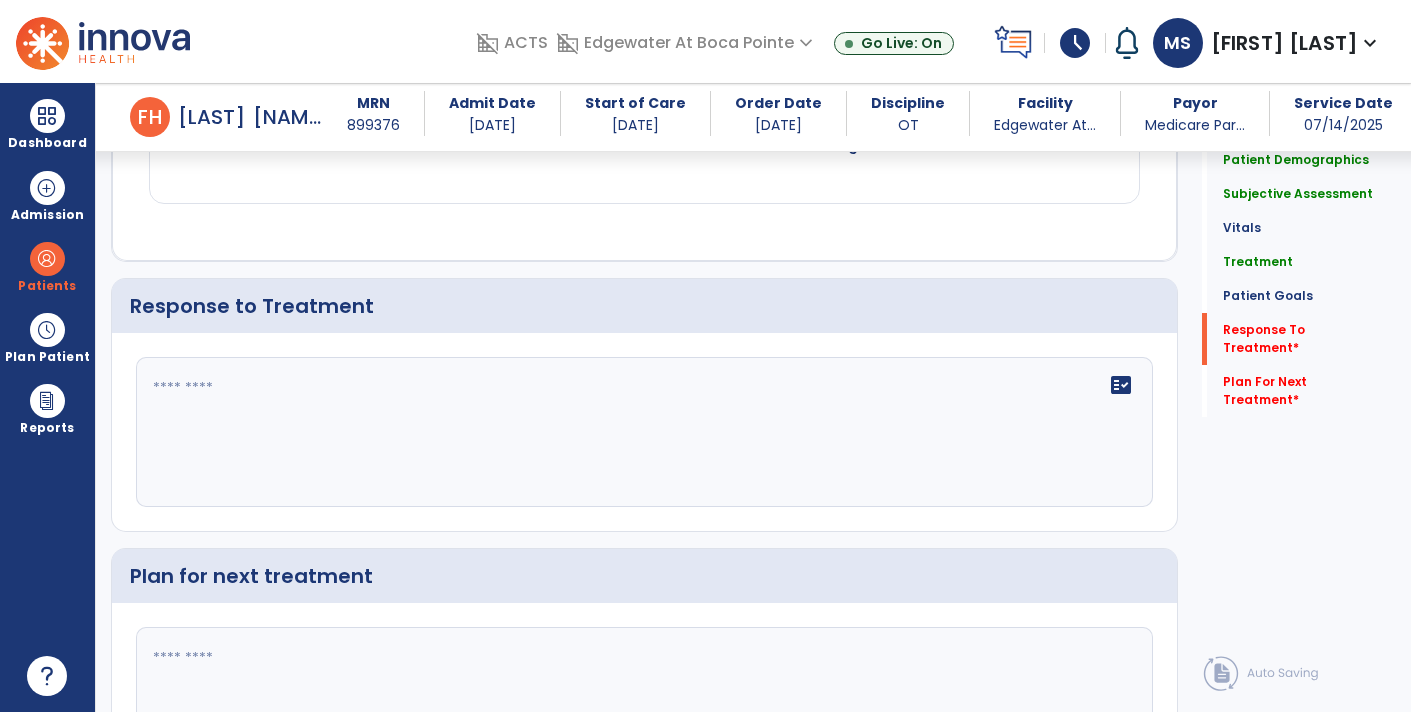 click 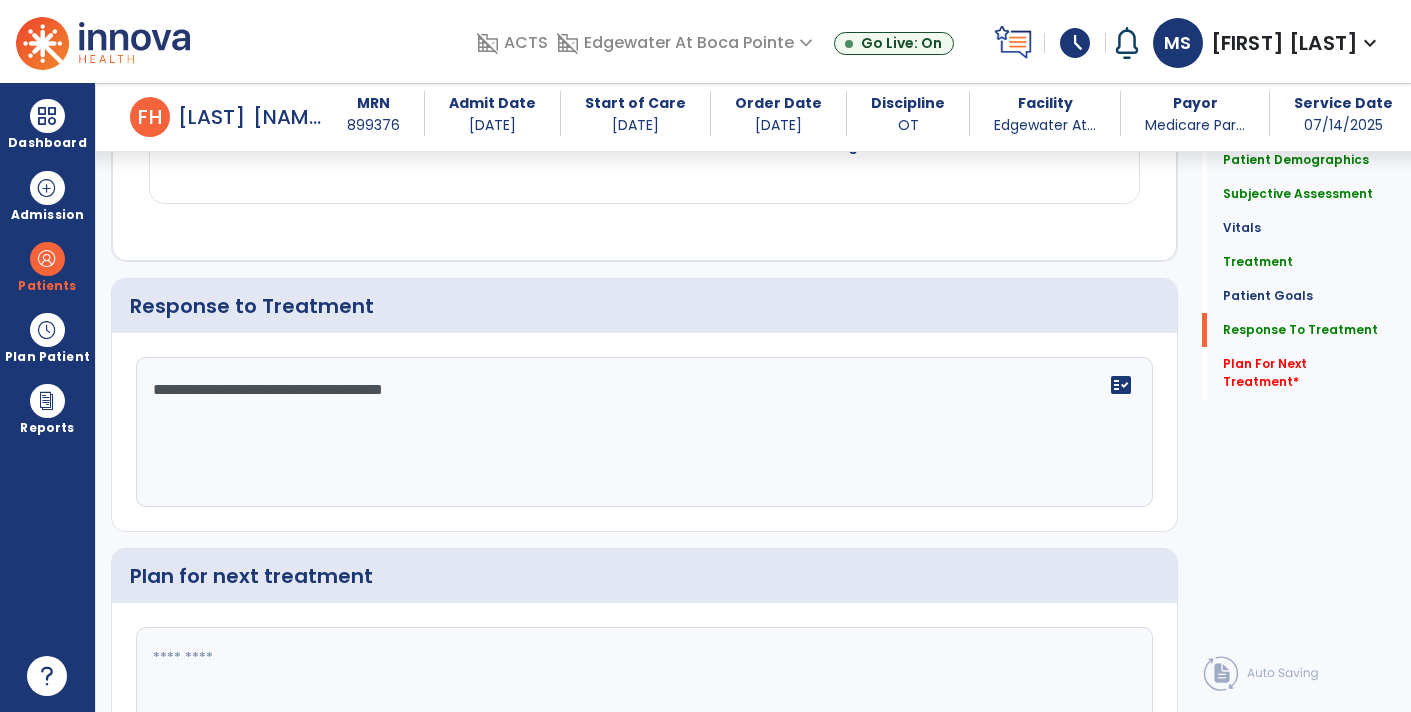 type on "**********" 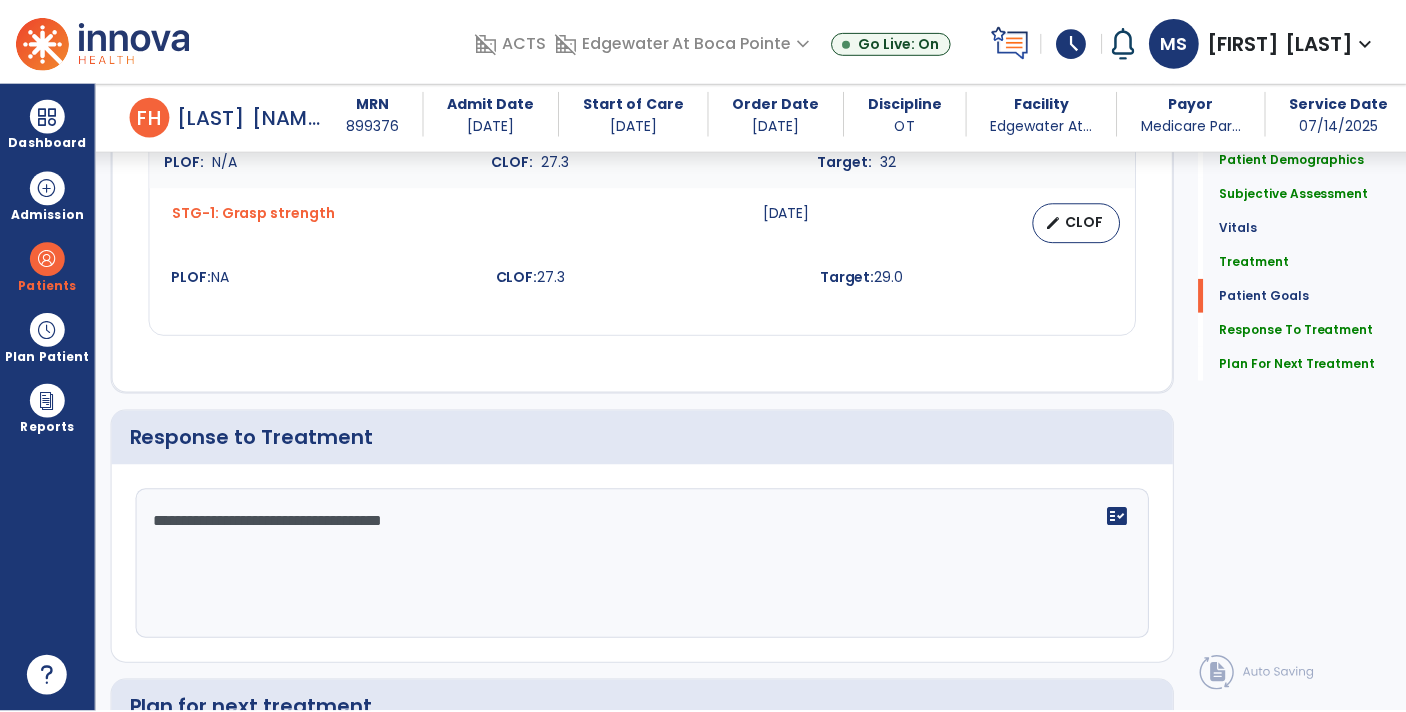scroll, scrollTop: 2648, scrollLeft: 0, axis: vertical 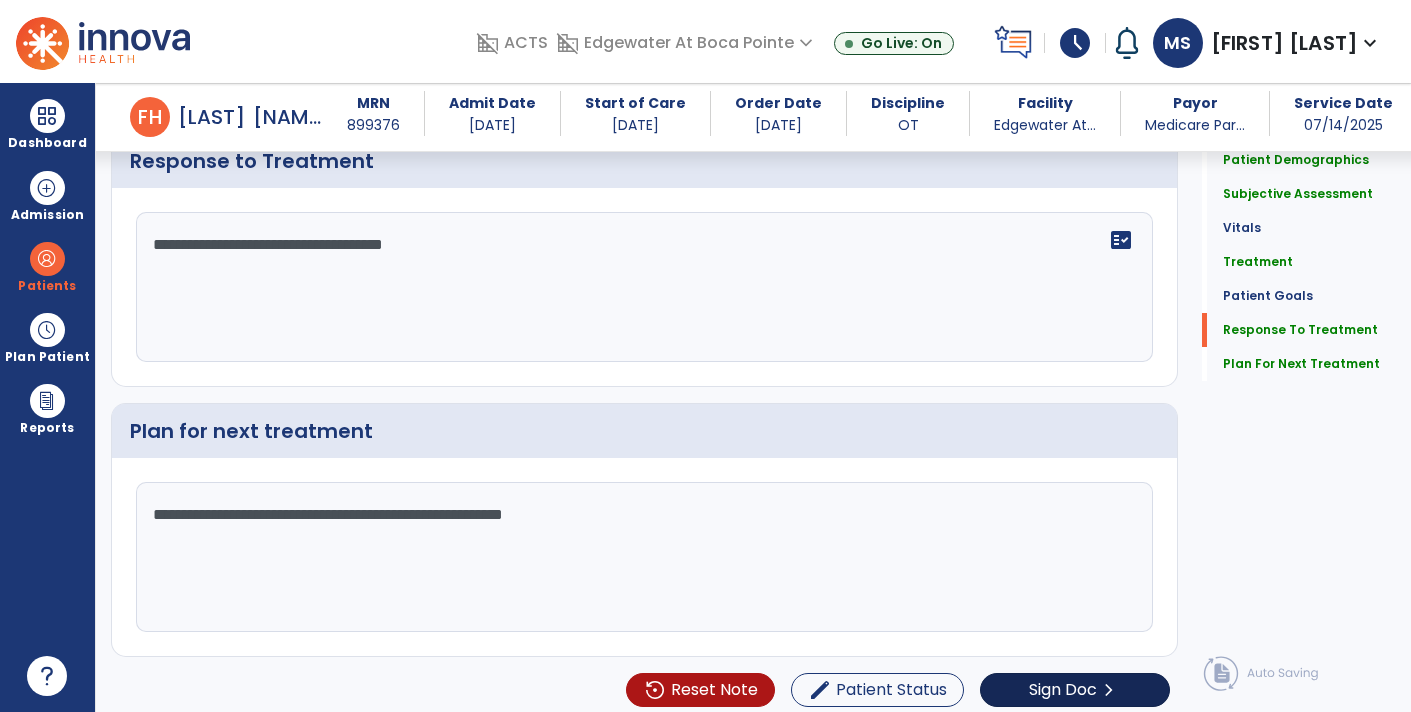 type on "**********" 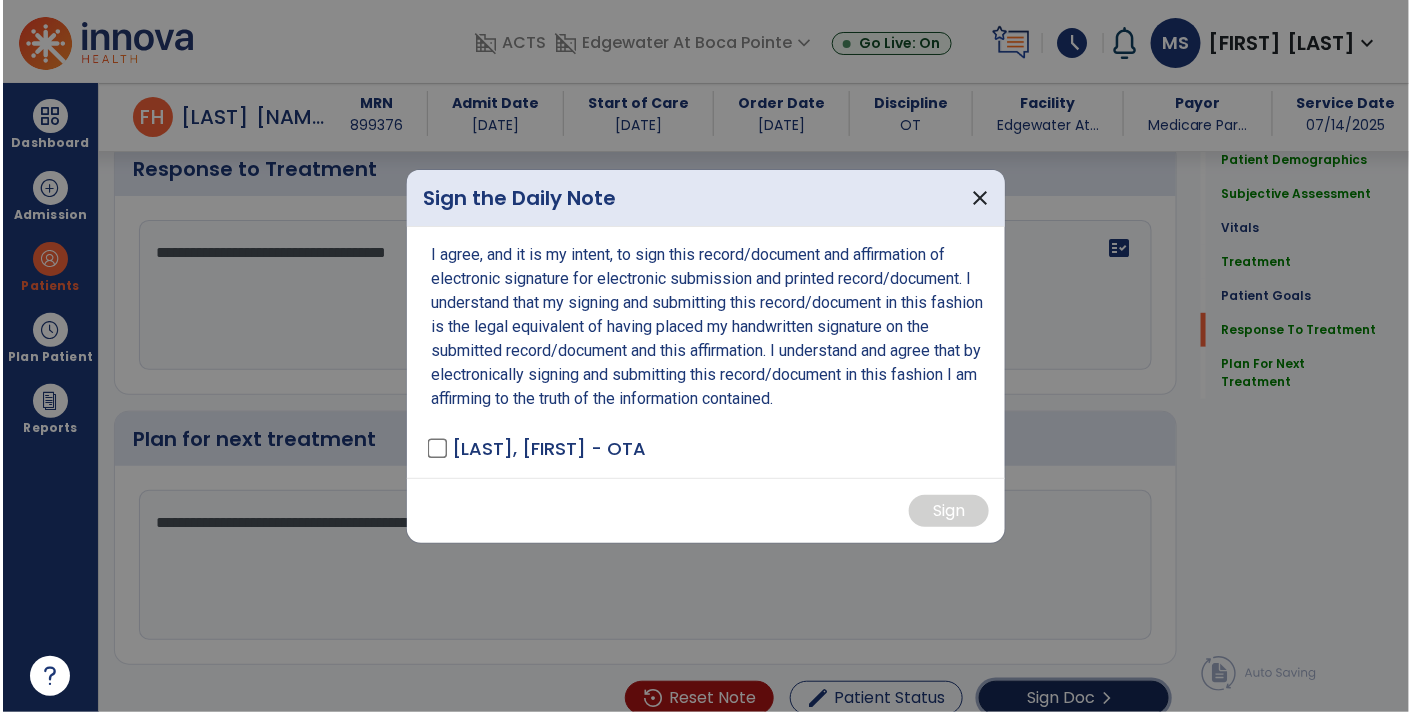 scroll, scrollTop: 2648, scrollLeft: 0, axis: vertical 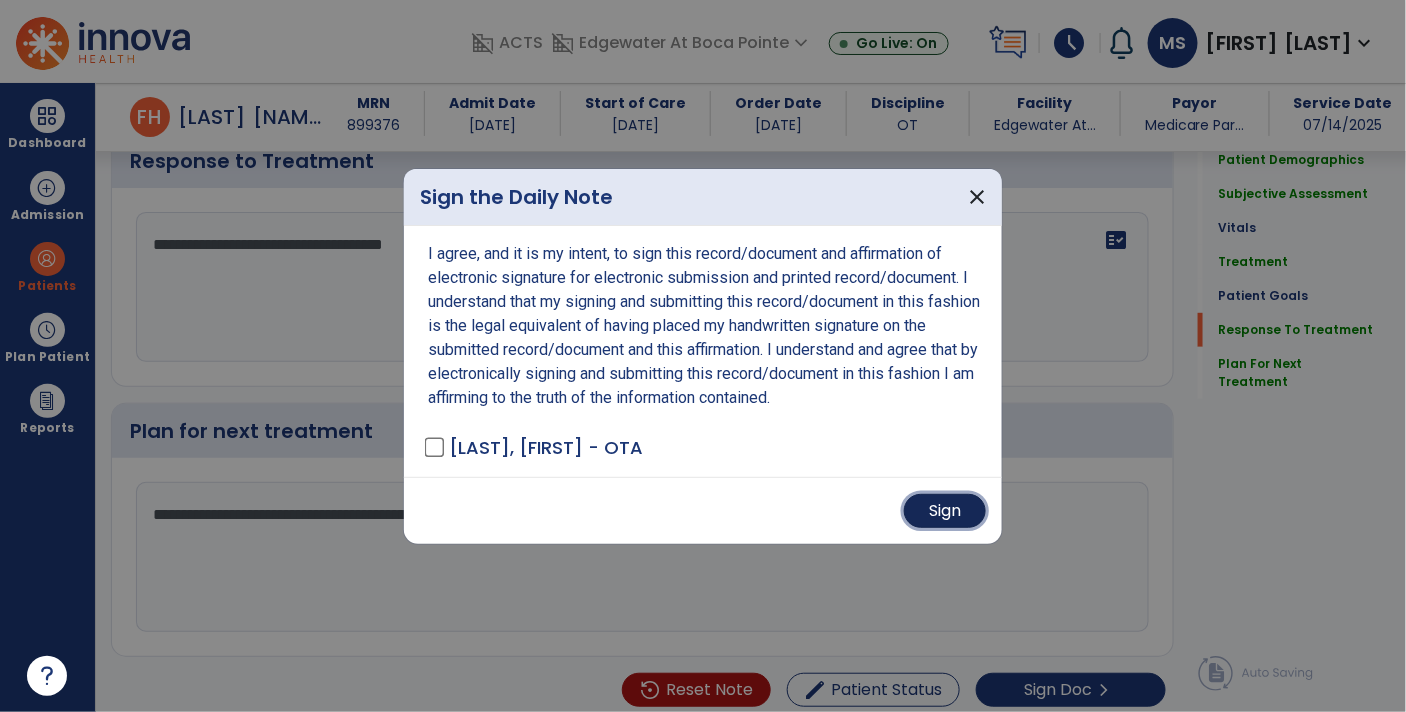 click on "Sign" at bounding box center (945, 511) 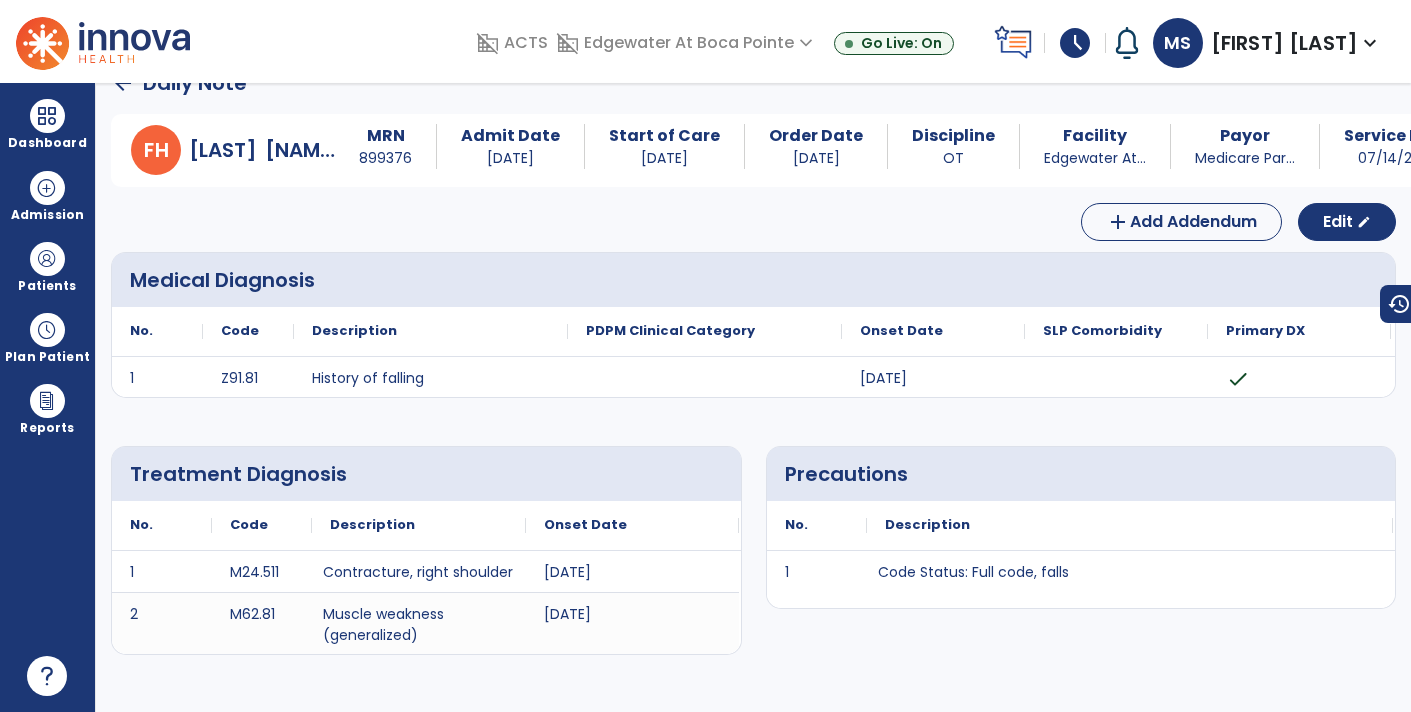 scroll, scrollTop: 0, scrollLeft: 0, axis: both 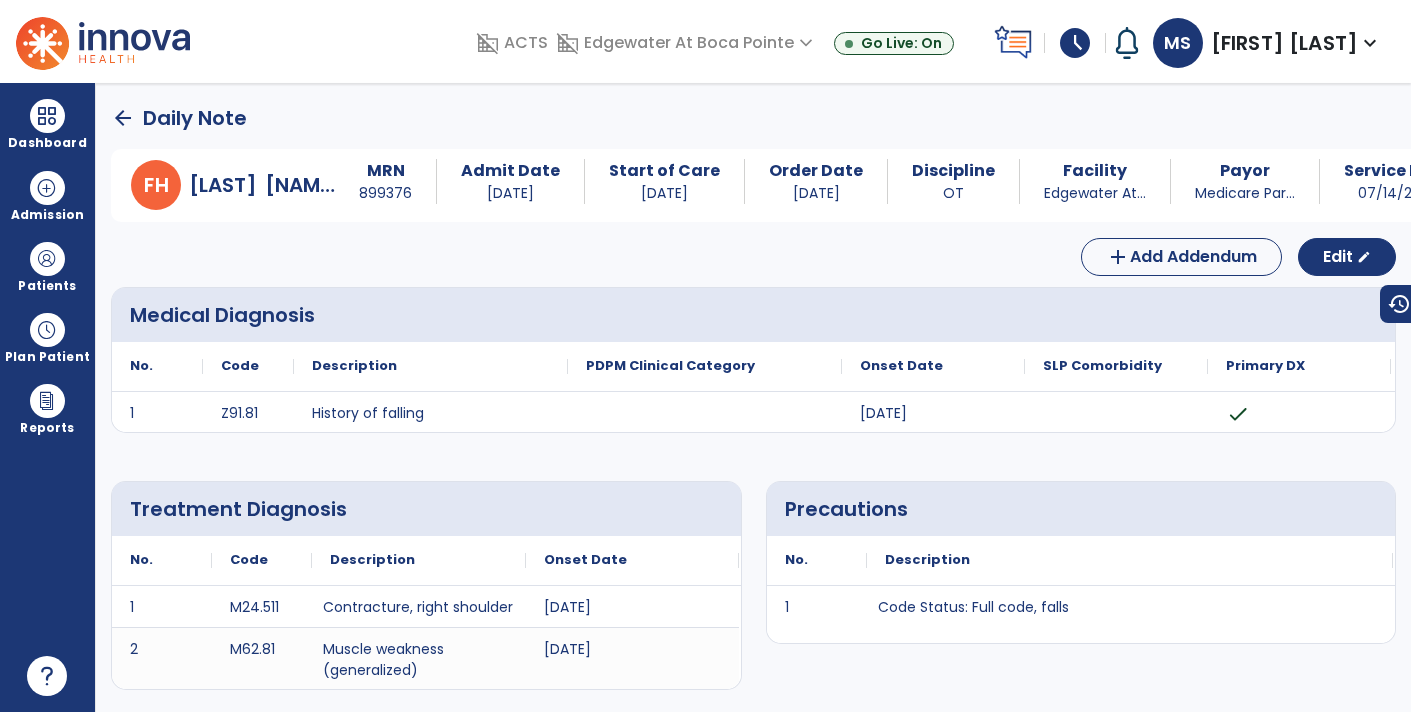 click on "arrow_back" 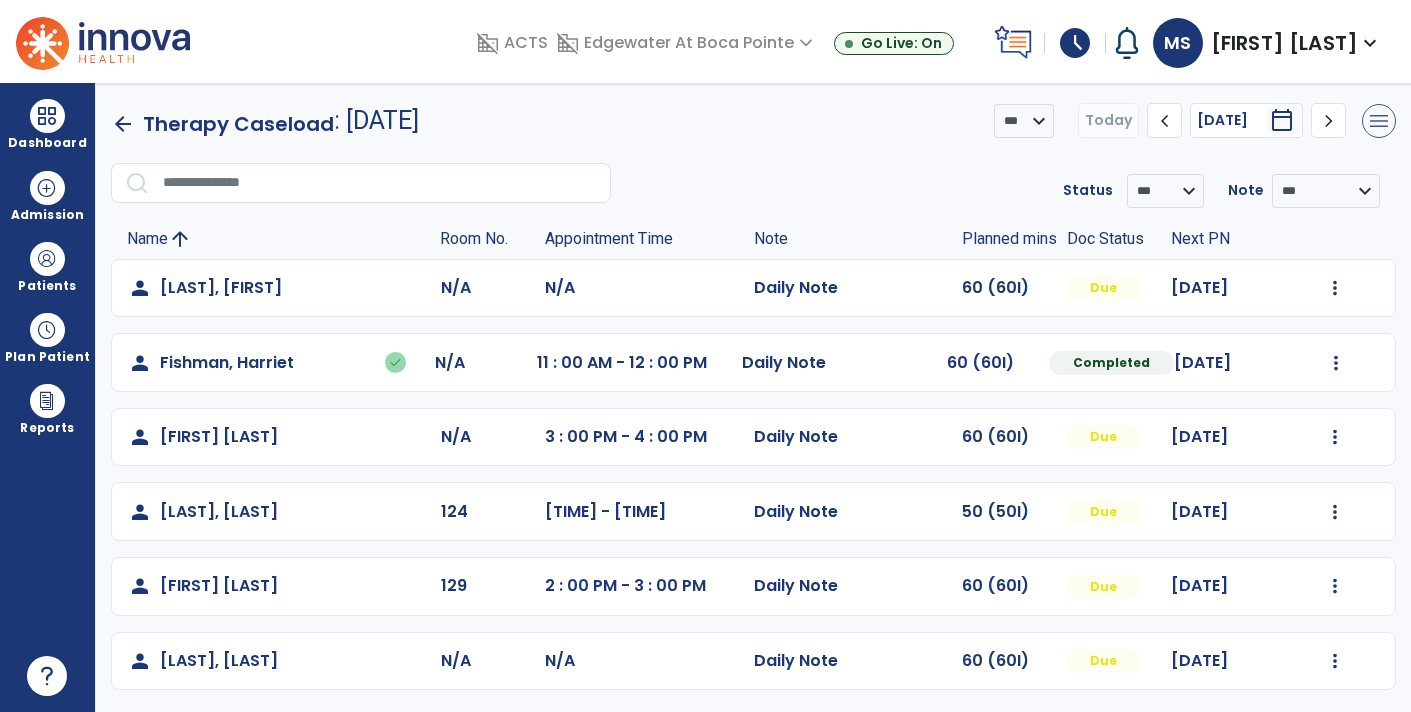 click on "menu" at bounding box center (1379, 121) 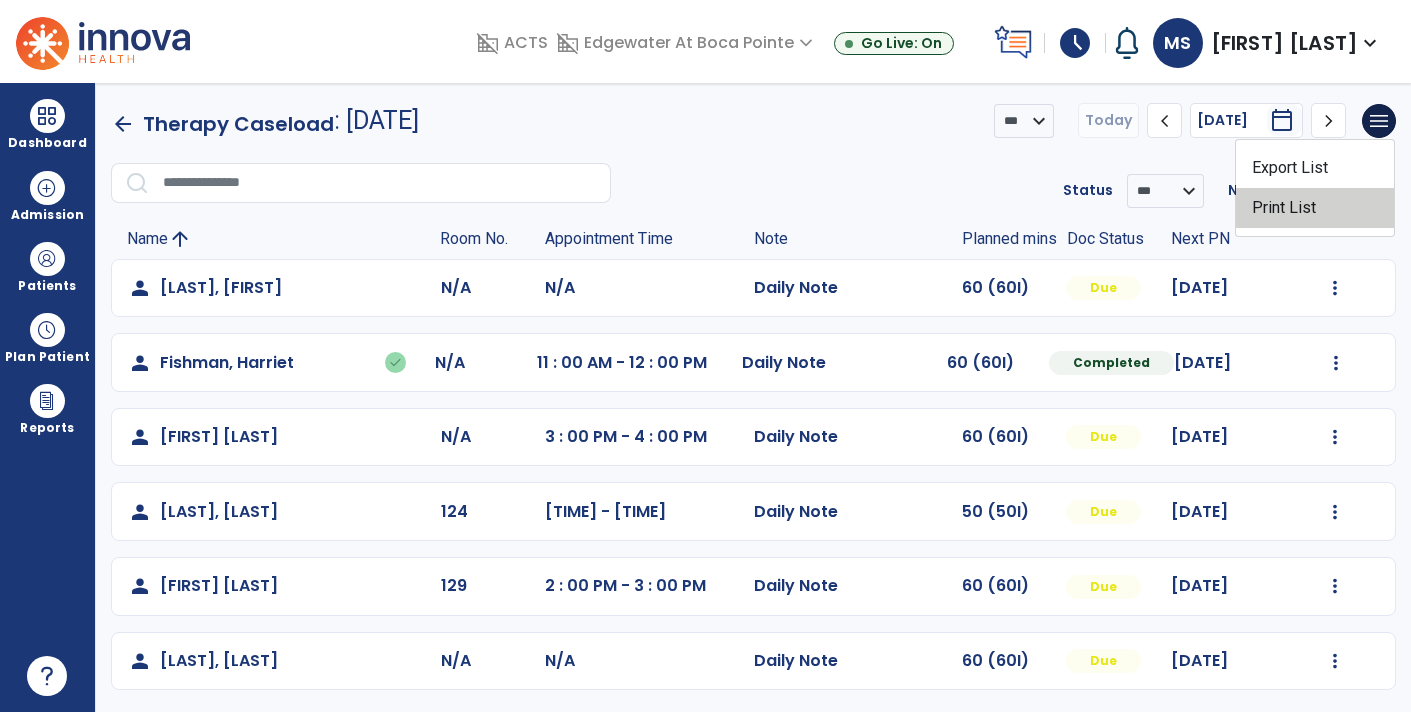 click on "Print List" 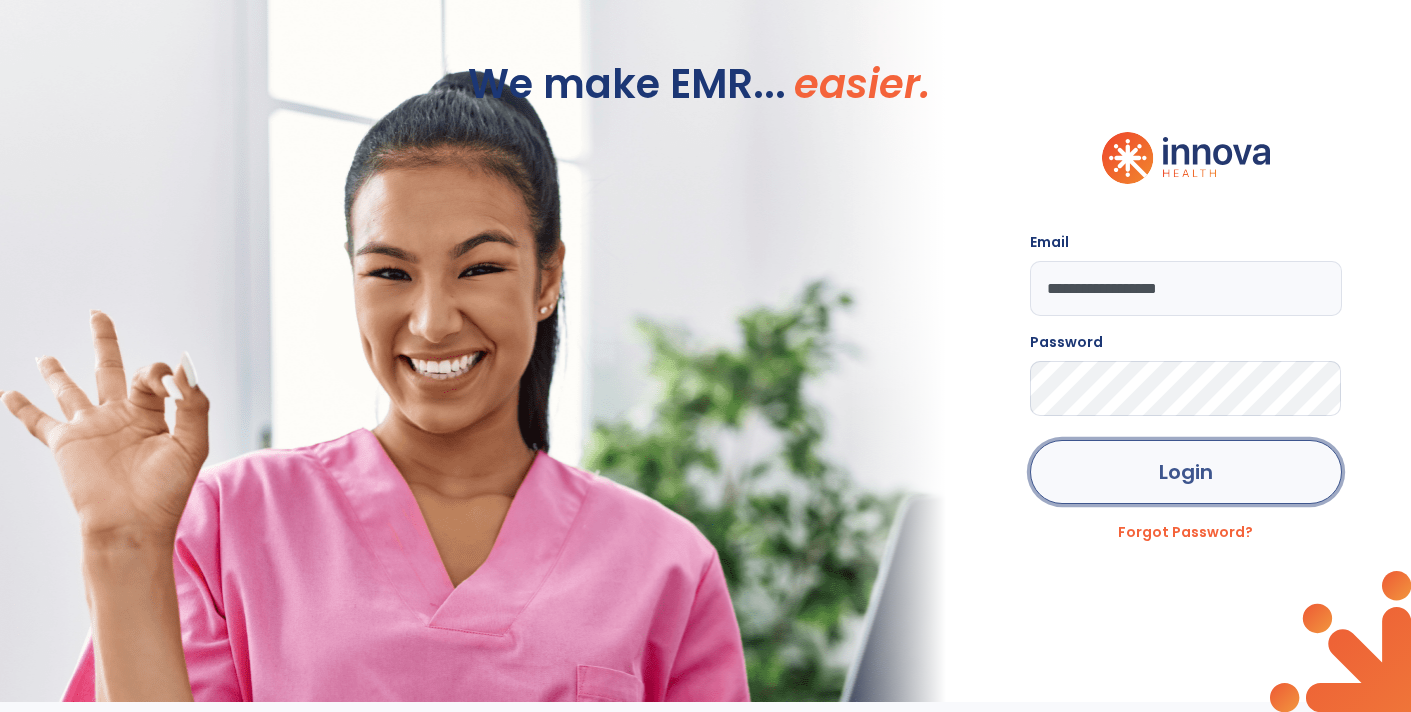 click on "Login" 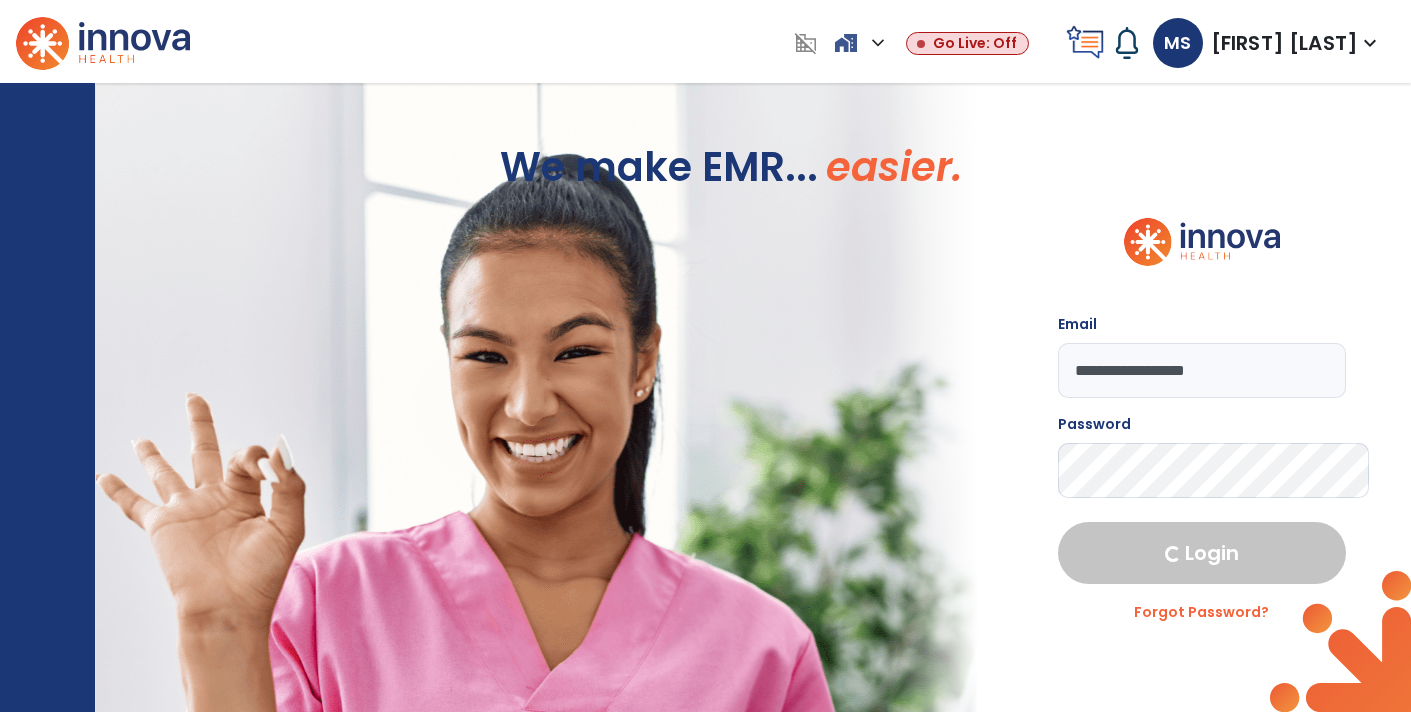 select on "****" 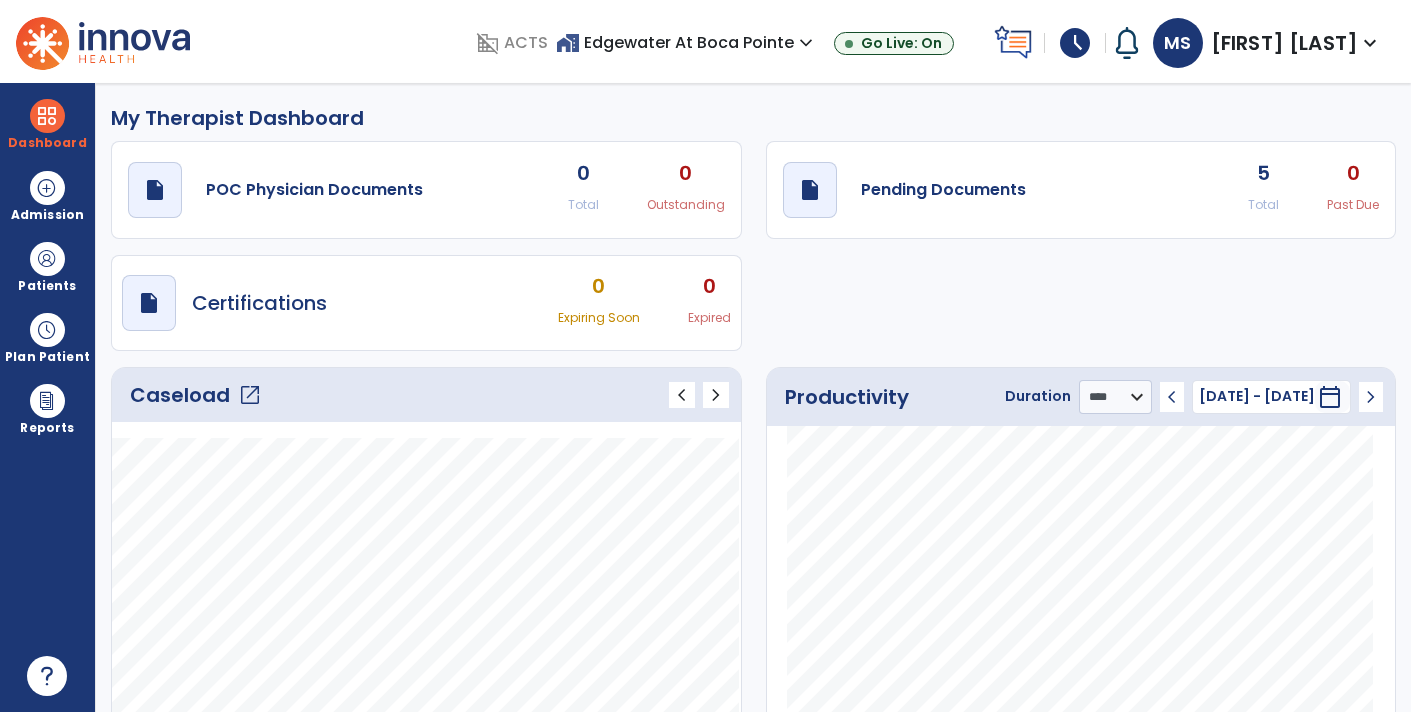 click on "Caseload   open_in_new" 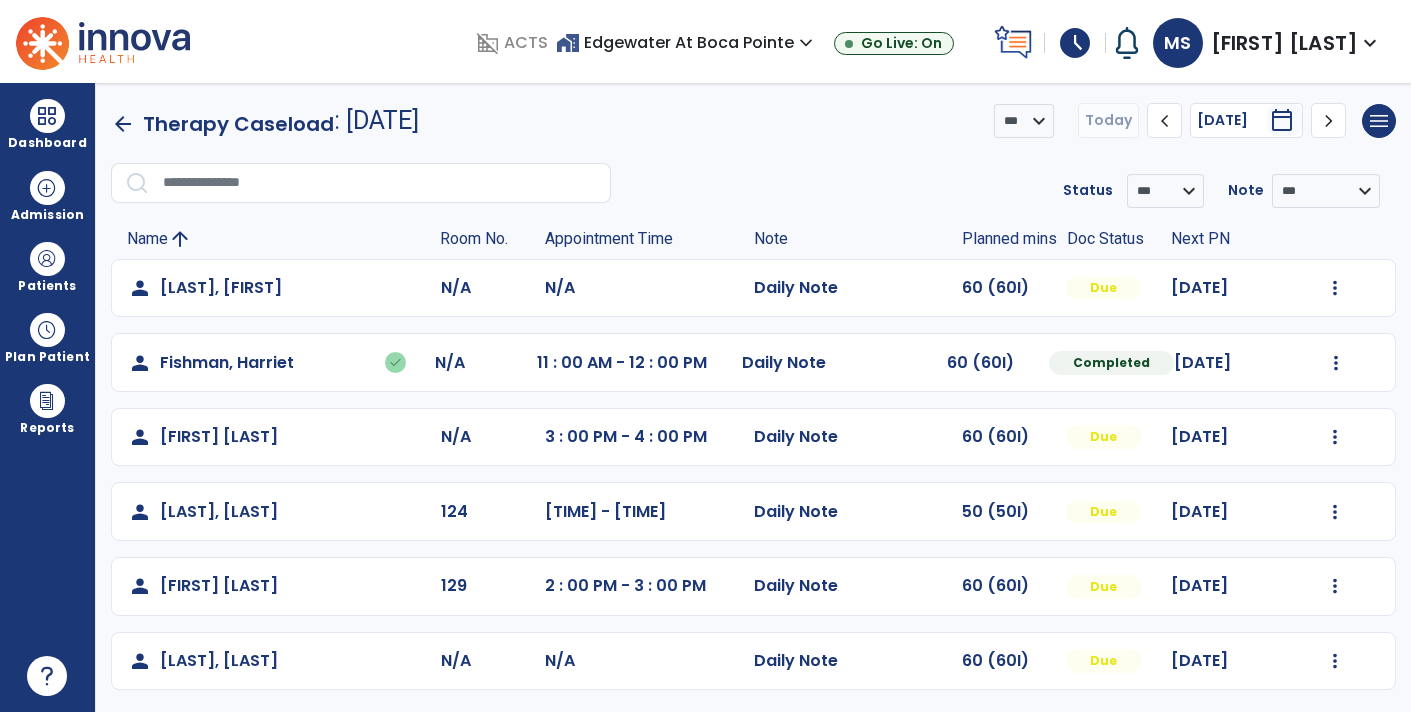 click on "**********" 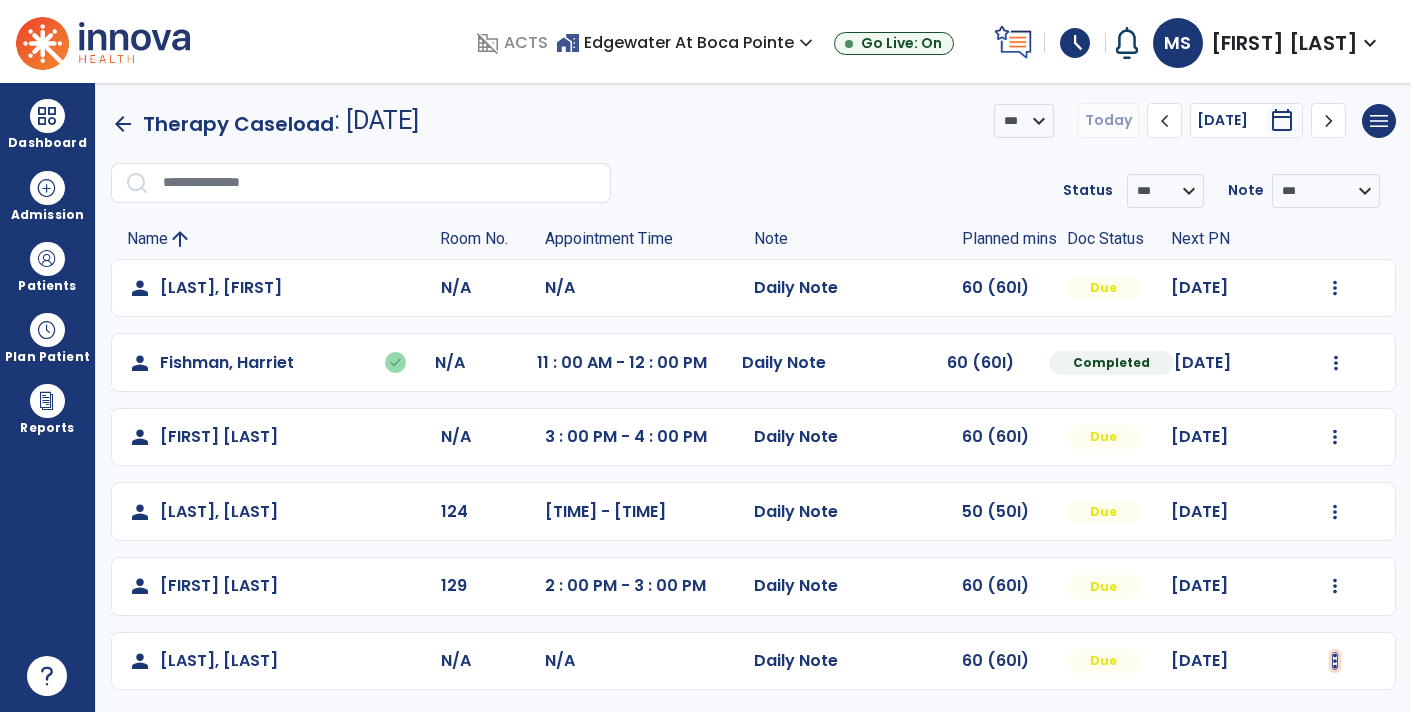 click at bounding box center [1335, 288] 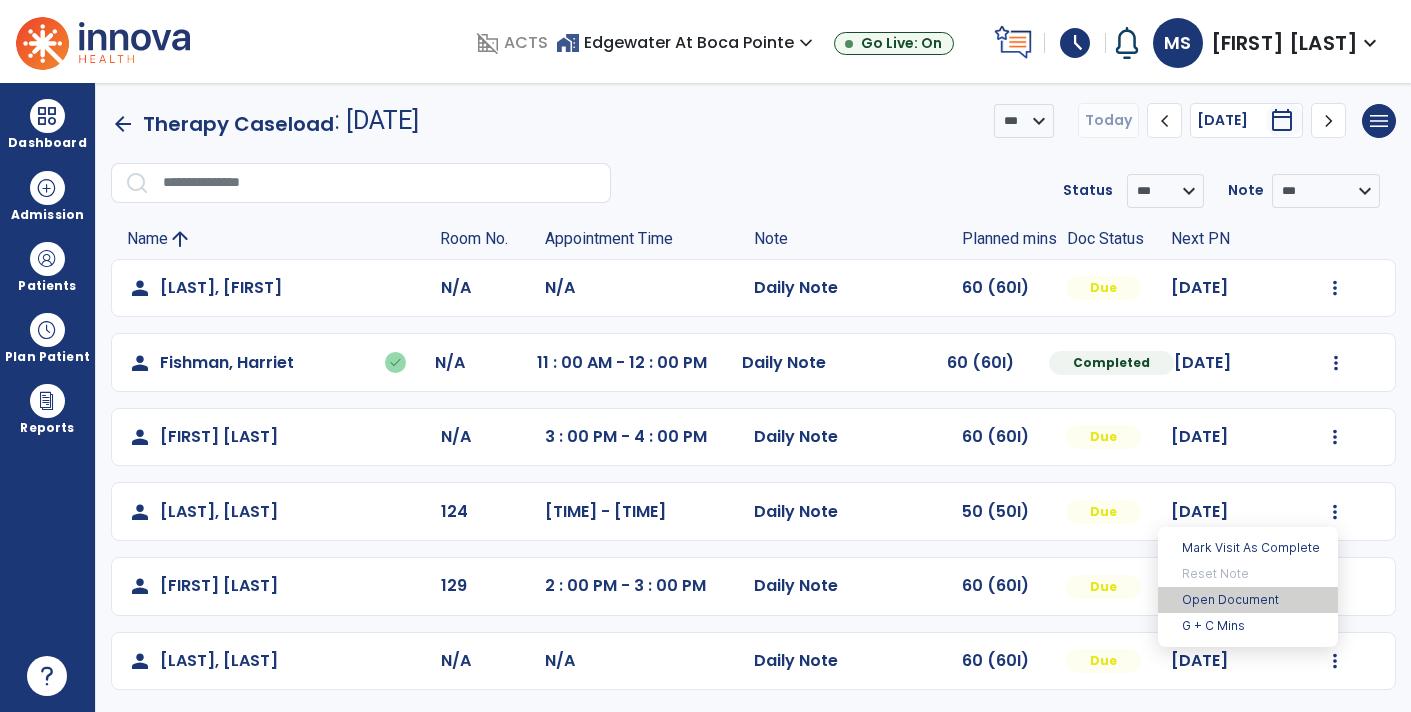 click on "Open Document" at bounding box center [1248, 600] 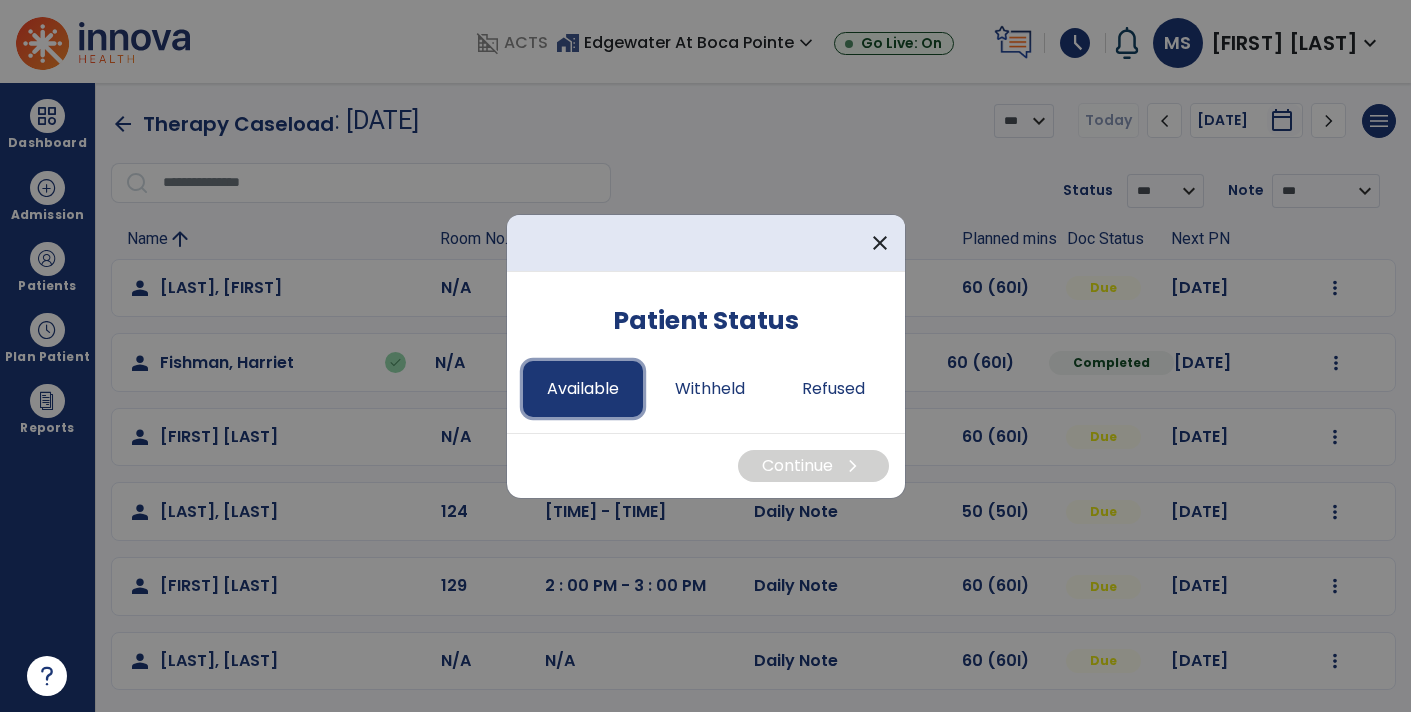click on "Available" at bounding box center [583, 389] 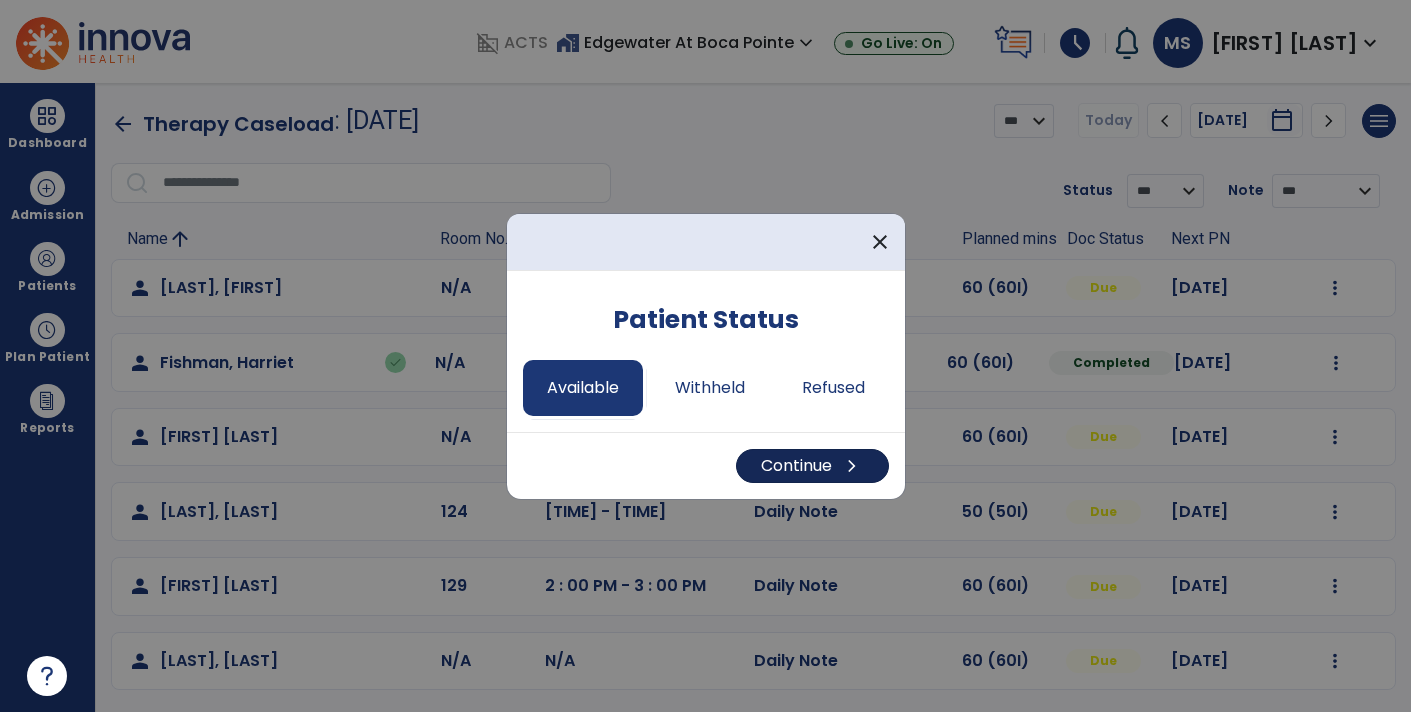 click on "Continue   chevron_right" at bounding box center (812, 466) 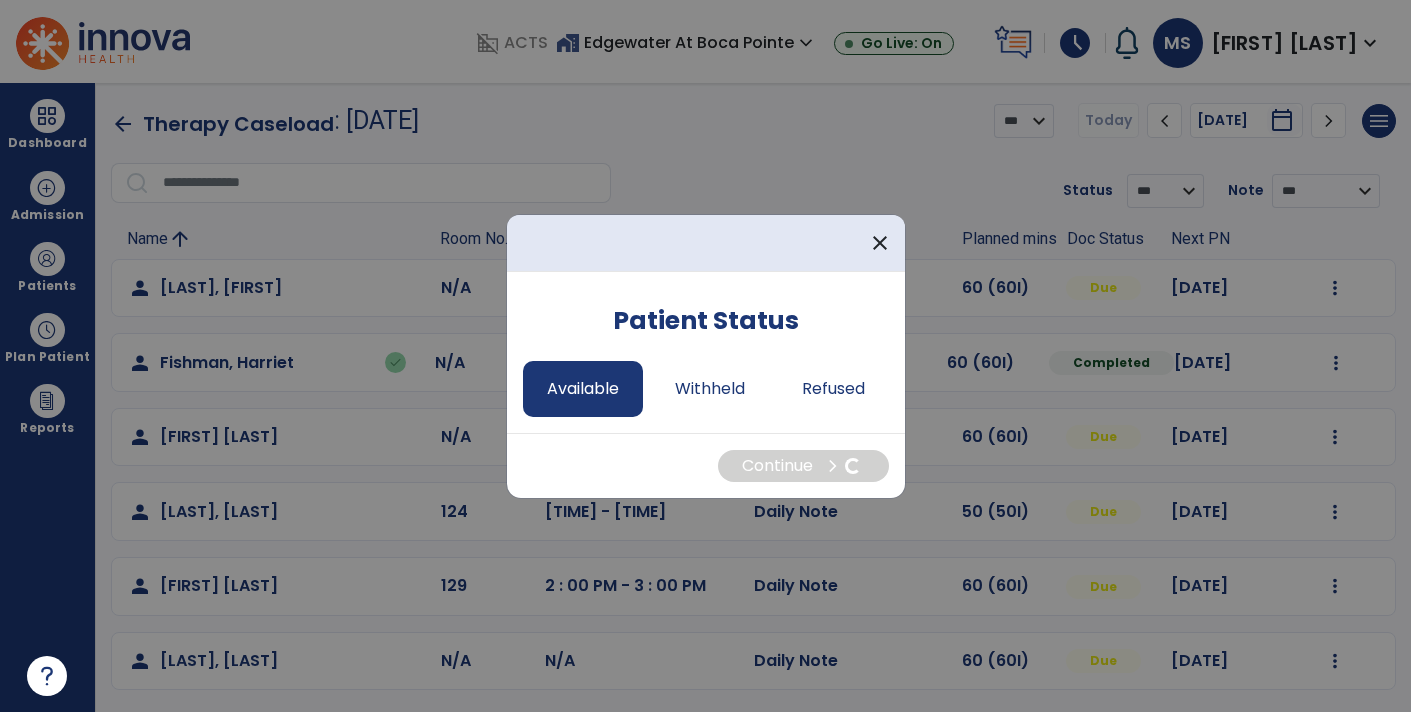select on "*" 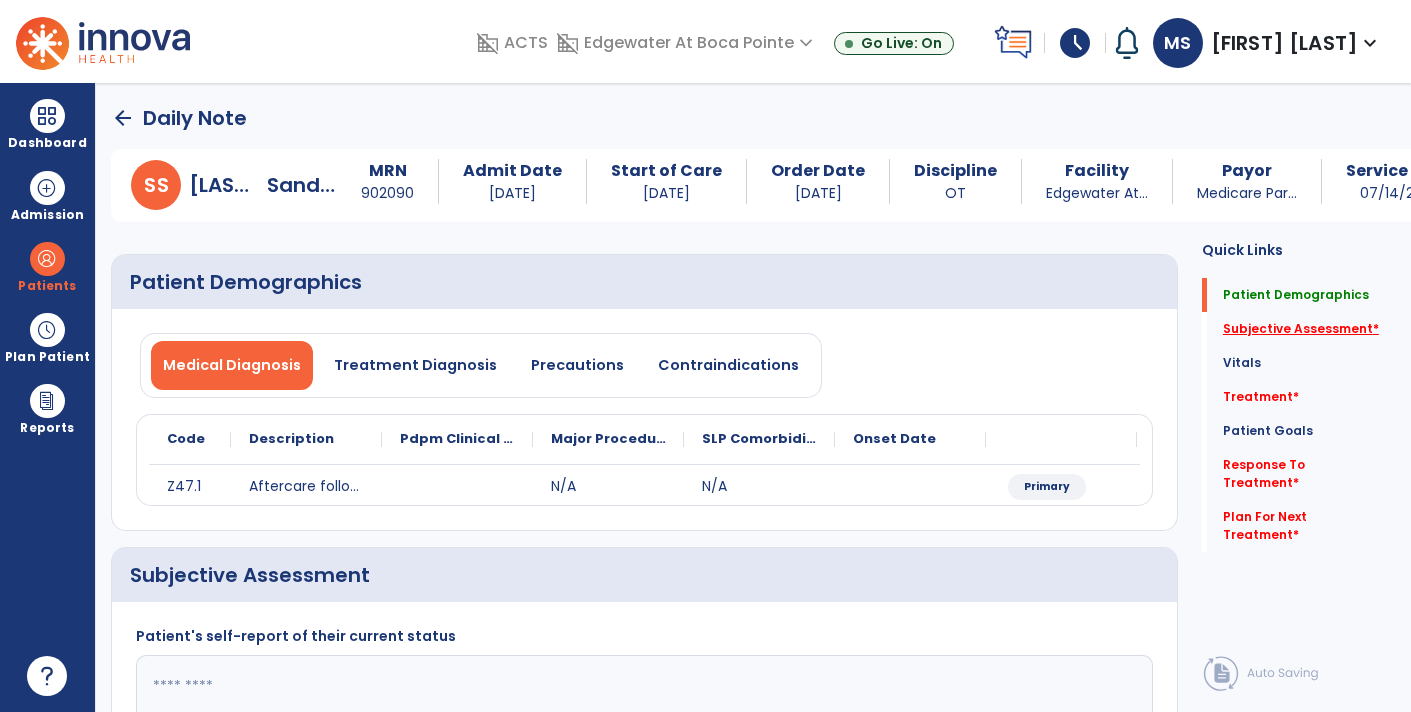 click on "Subjective Assessment   *" 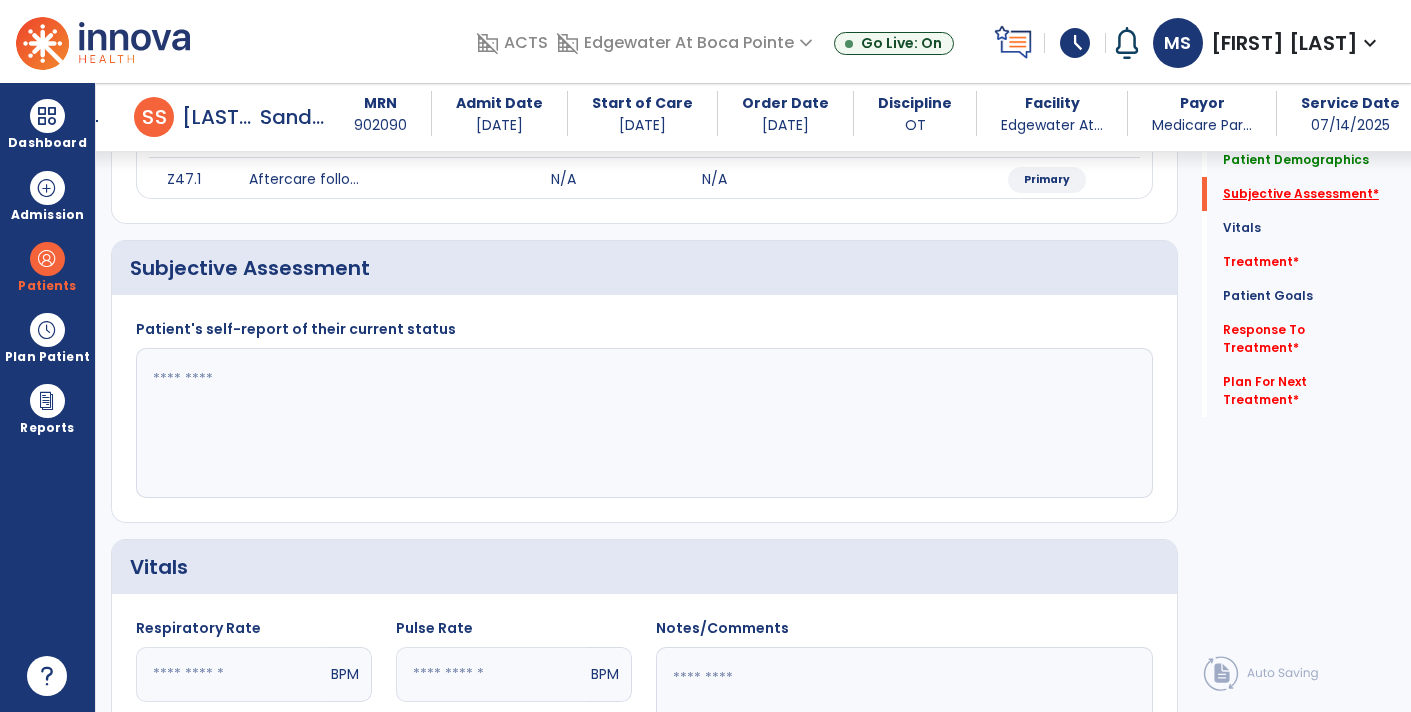 scroll, scrollTop: 288, scrollLeft: 0, axis: vertical 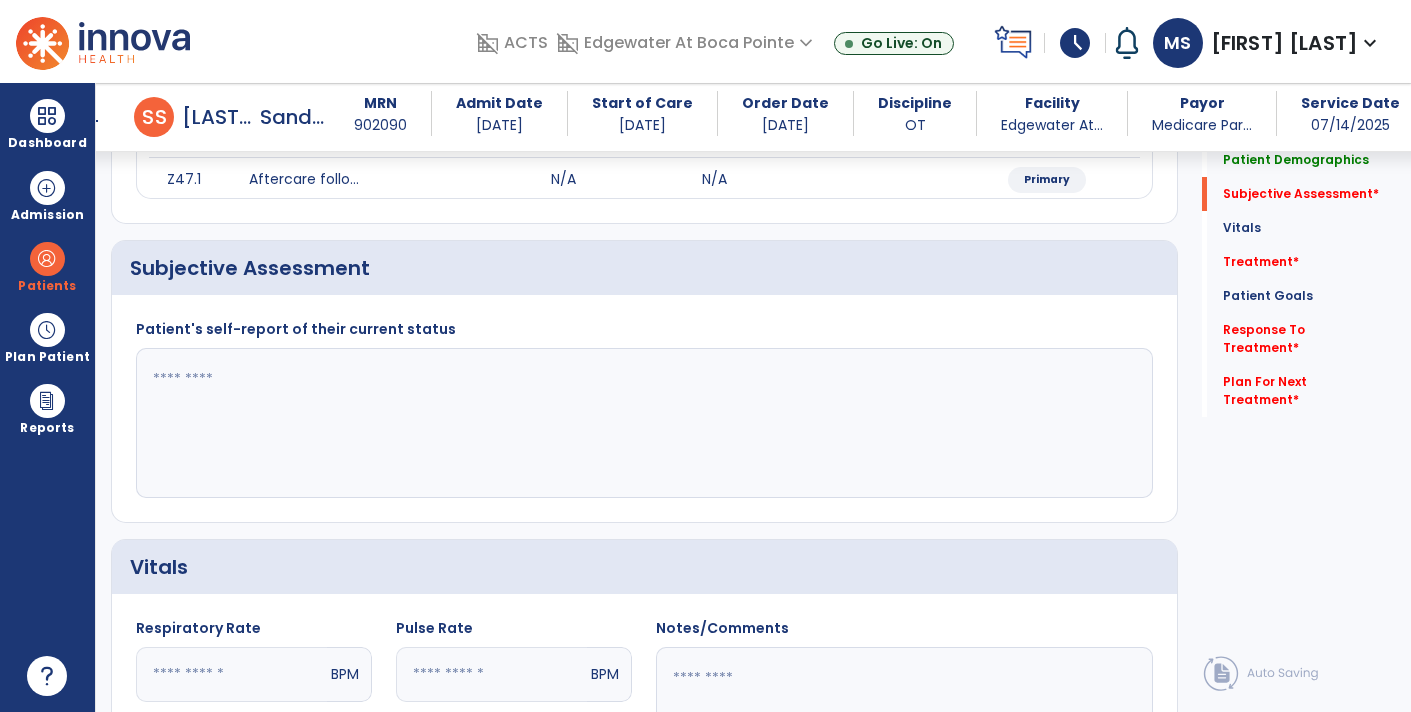click 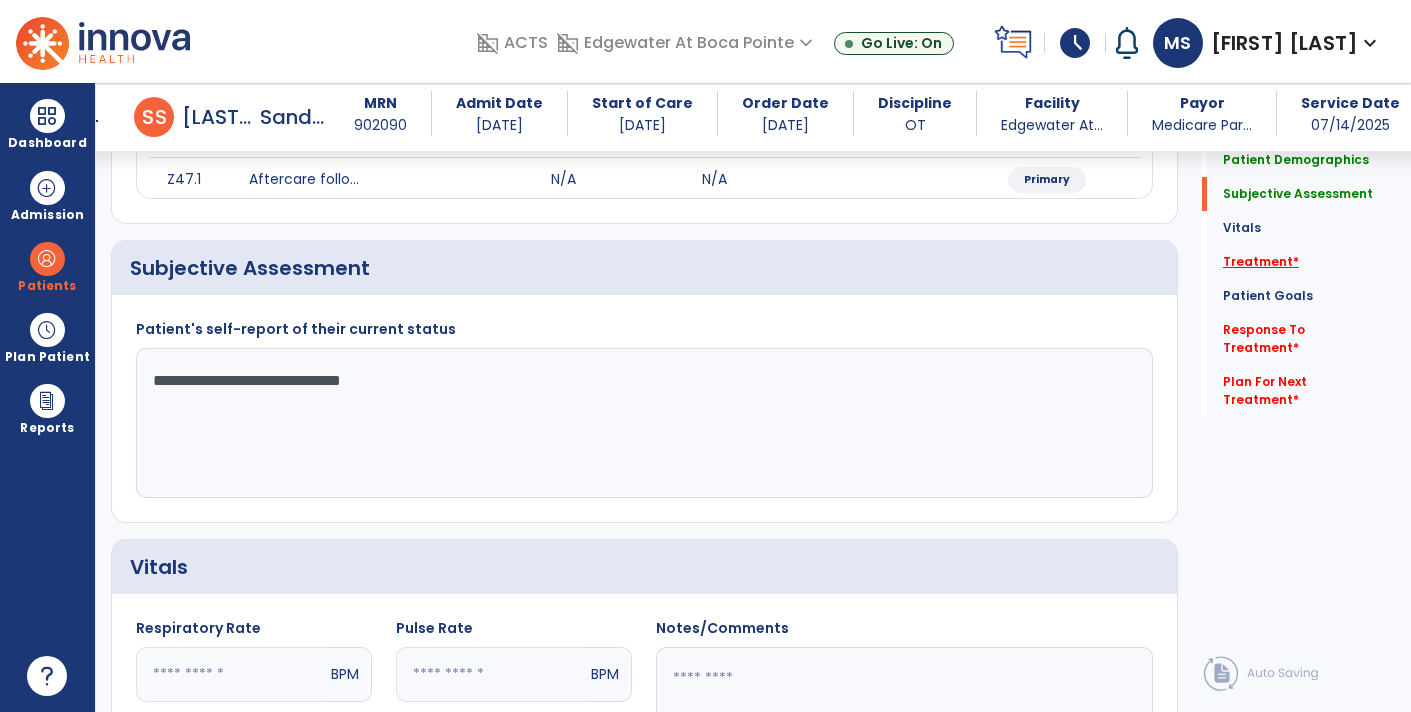 type on "**********" 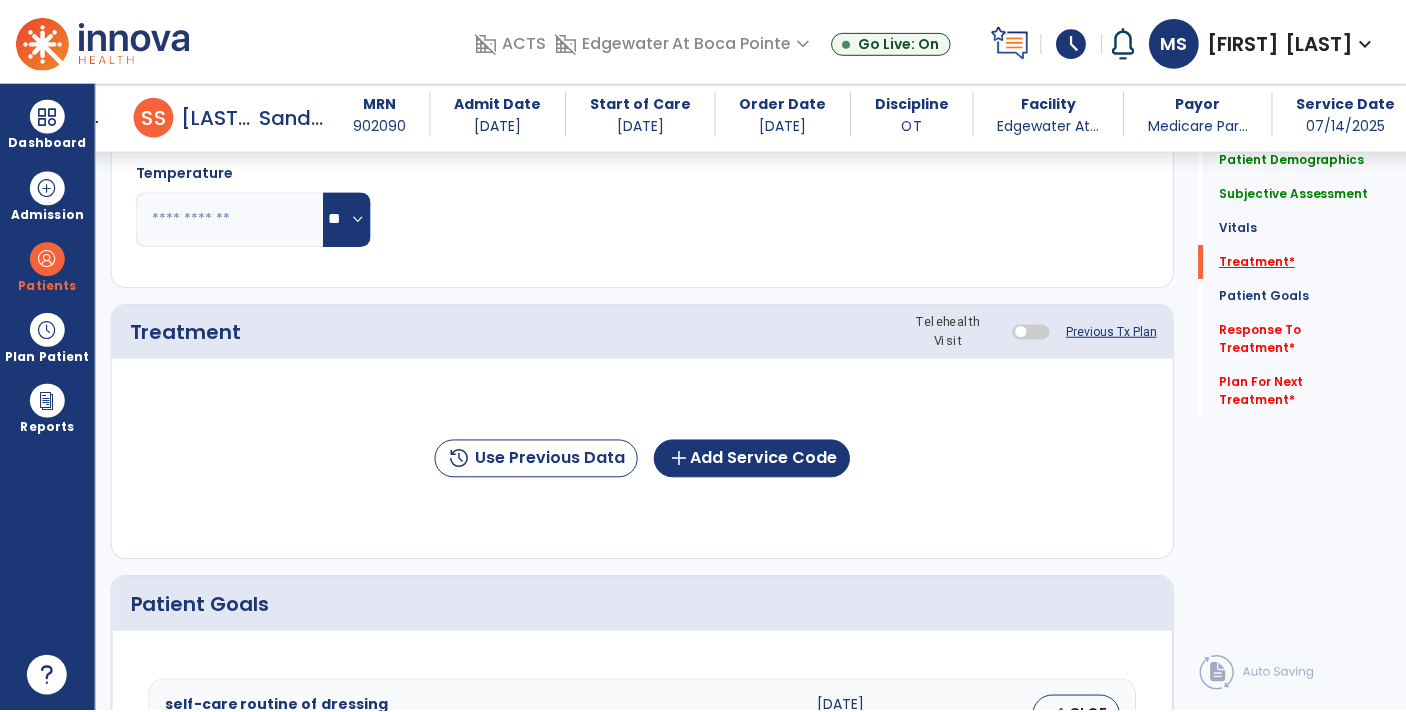 scroll, scrollTop: 975, scrollLeft: 0, axis: vertical 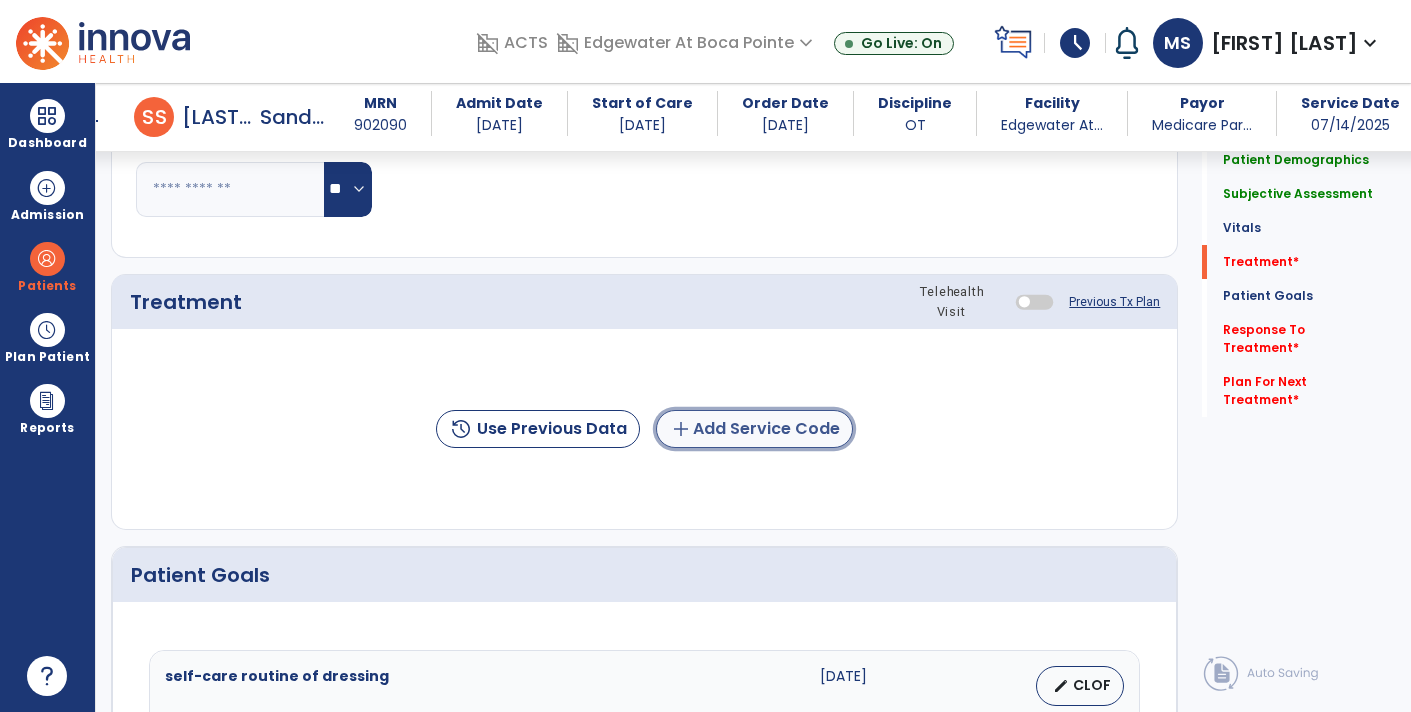 click on "add  Add Service Code" 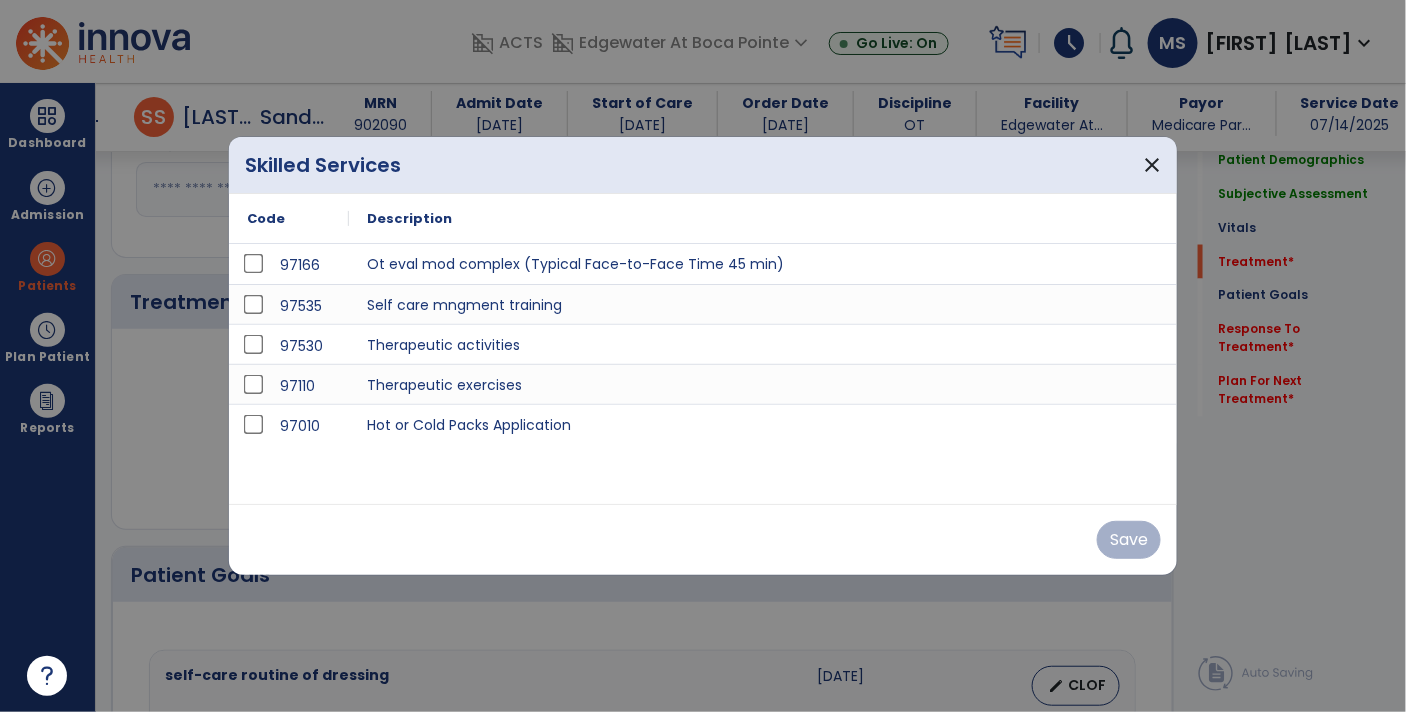 scroll, scrollTop: 975, scrollLeft: 0, axis: vertical 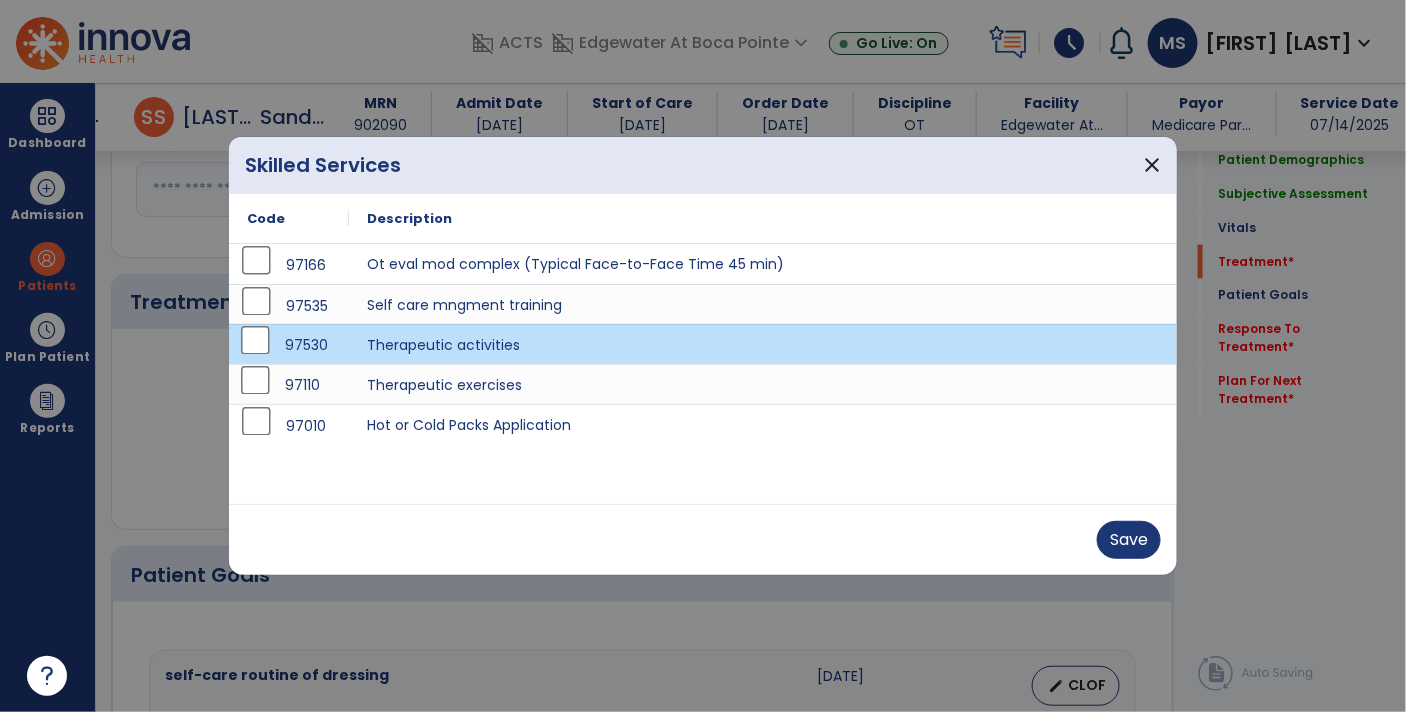 click on "97110" at bounding box center [289, 384] 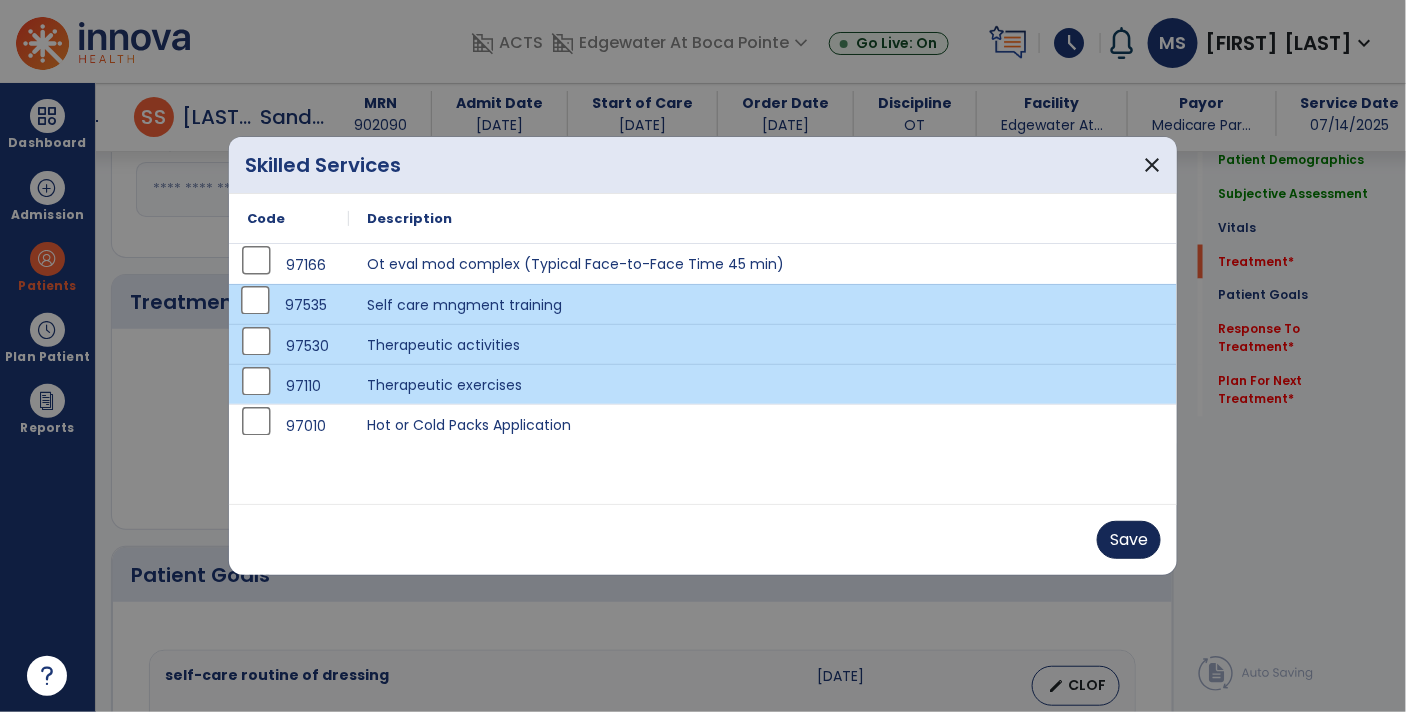 click on "Save" at bounding box center [1129, 540] 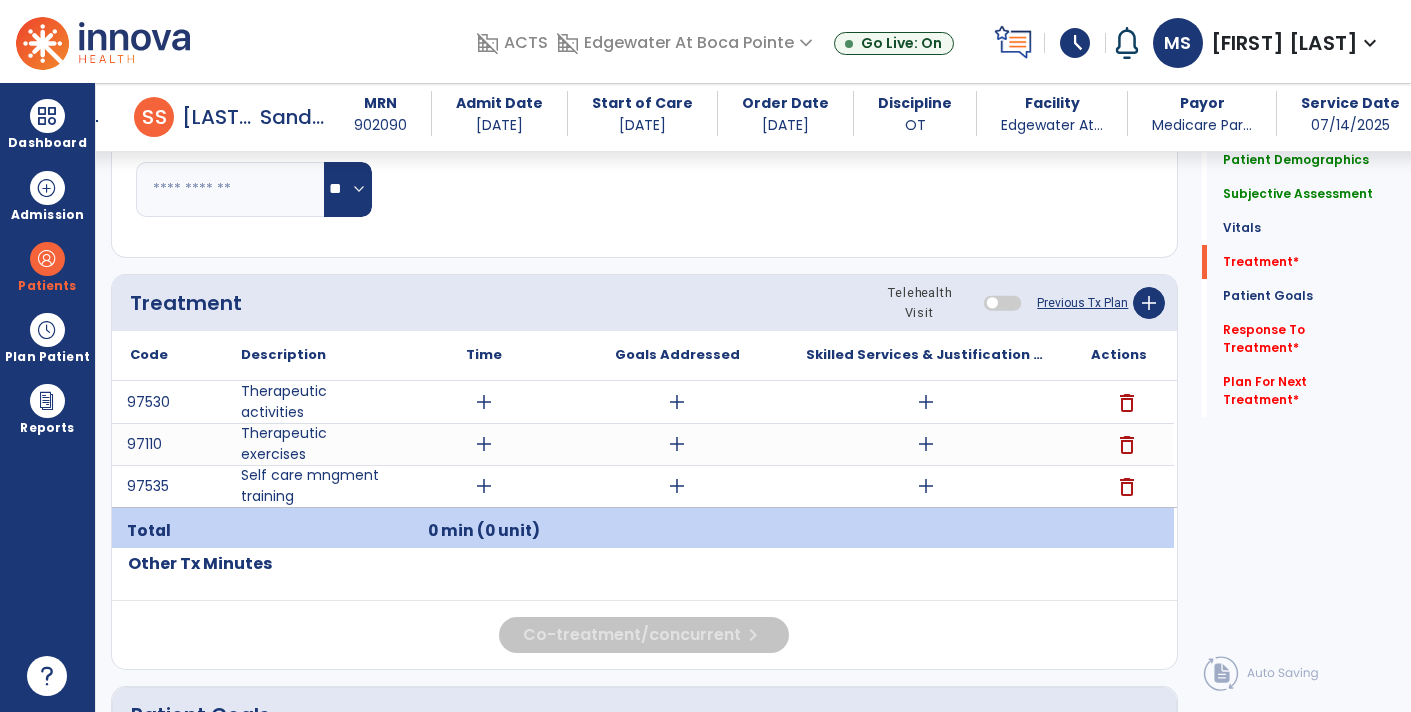 click on "add" at bounding box center [926, 486] 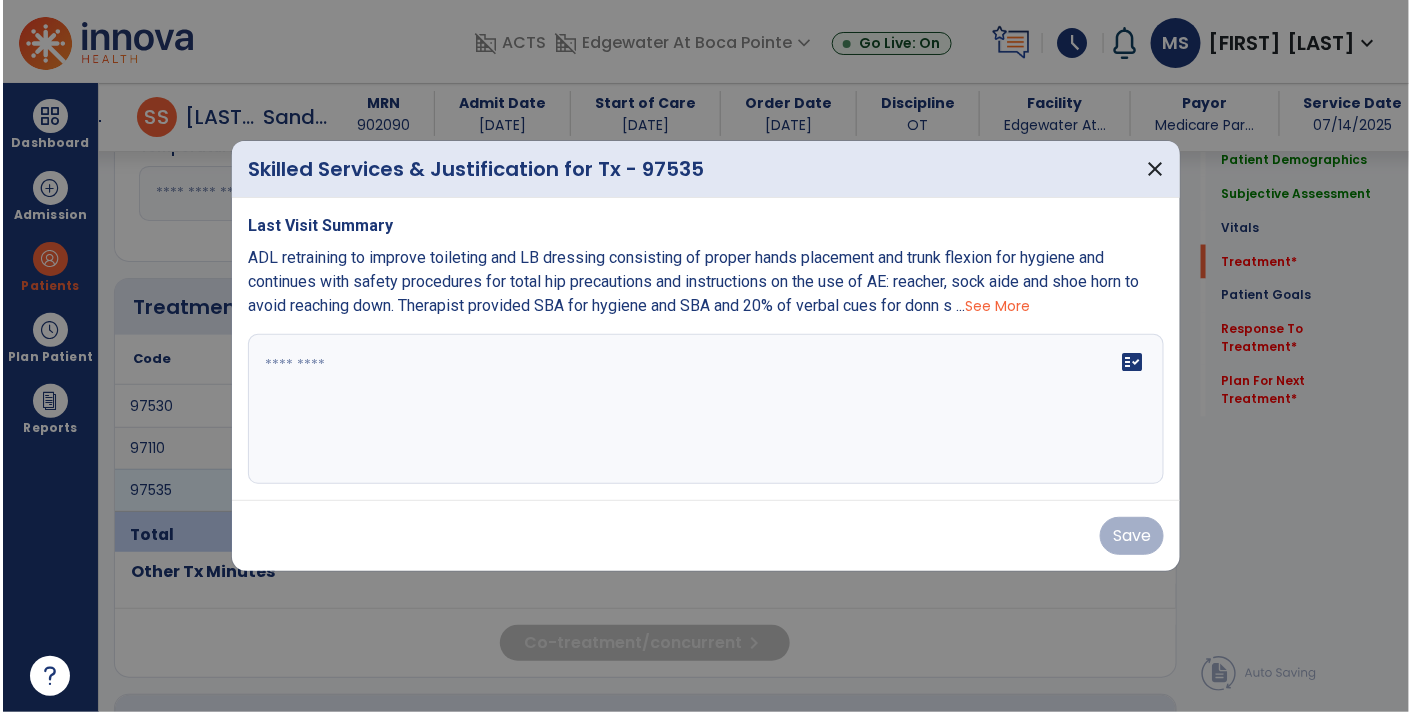 scroll, scrollTop: 975, scrollLeft: 0, axis: vertical 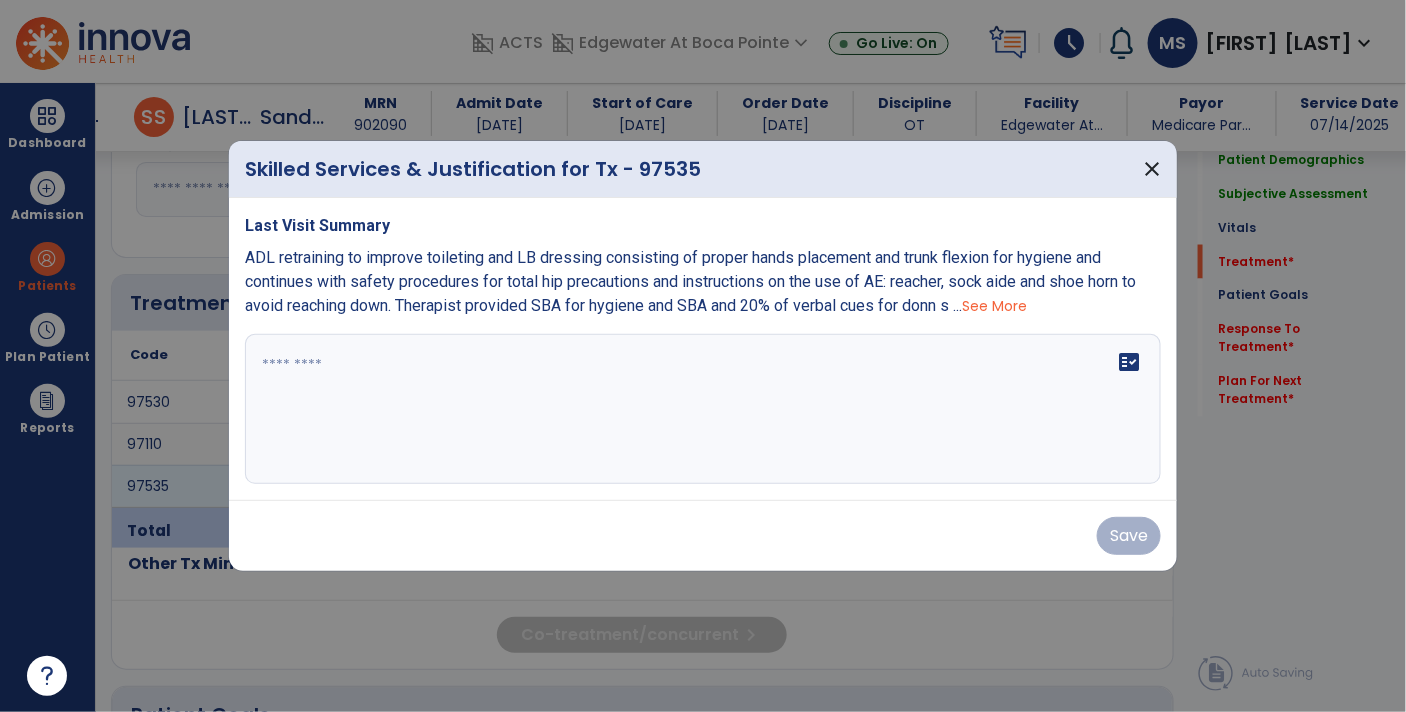 click on "See More" at bounding box center (994, 306) 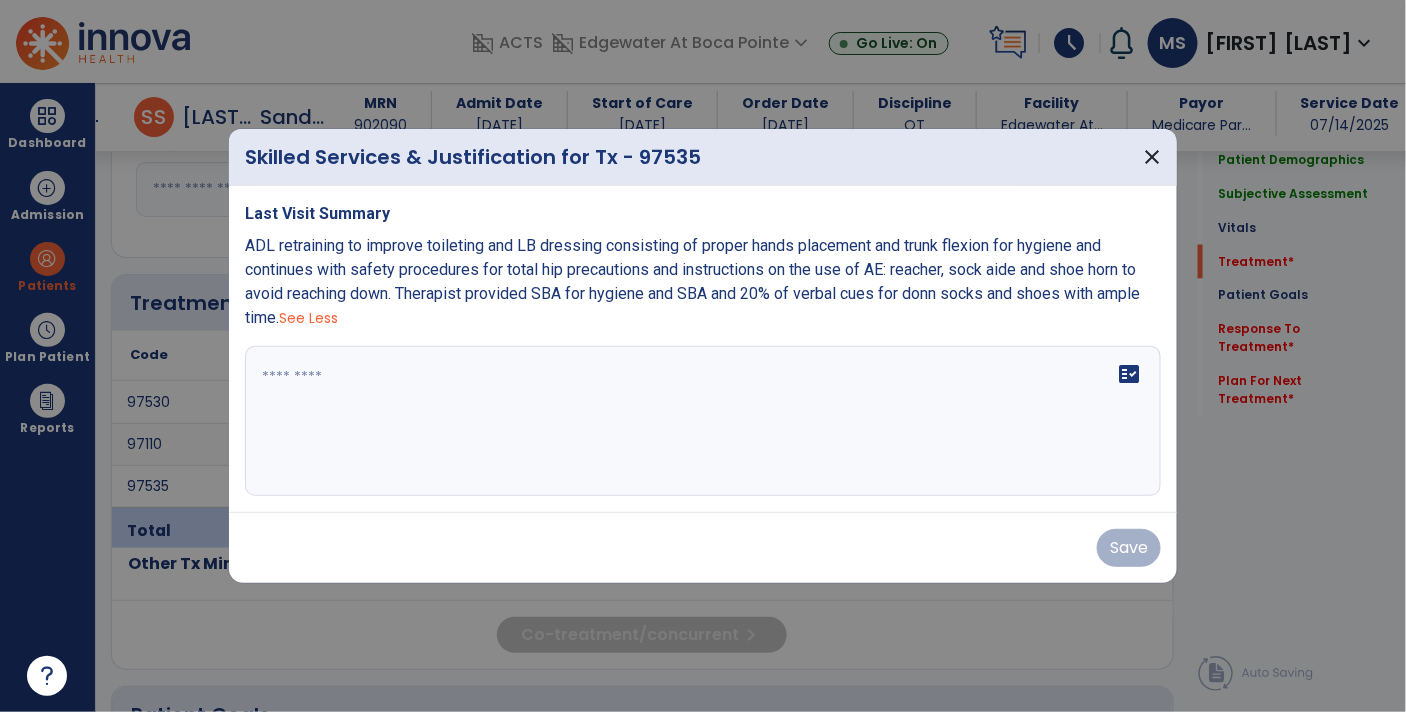 click on "ADL retraining to improve toileting and LB dressing consisting of proper hands placement and trunk flexion for hygiene and continues with safety procedures for total hip precautions and instructions on the use of AE: reacher, sock aide and shoe horn to avoid reaching down. Therapist provided SBA for hygiene and SBA and 20% of verbal cues for donn socks and shoes with ample time." at bounding box center (692, 281) 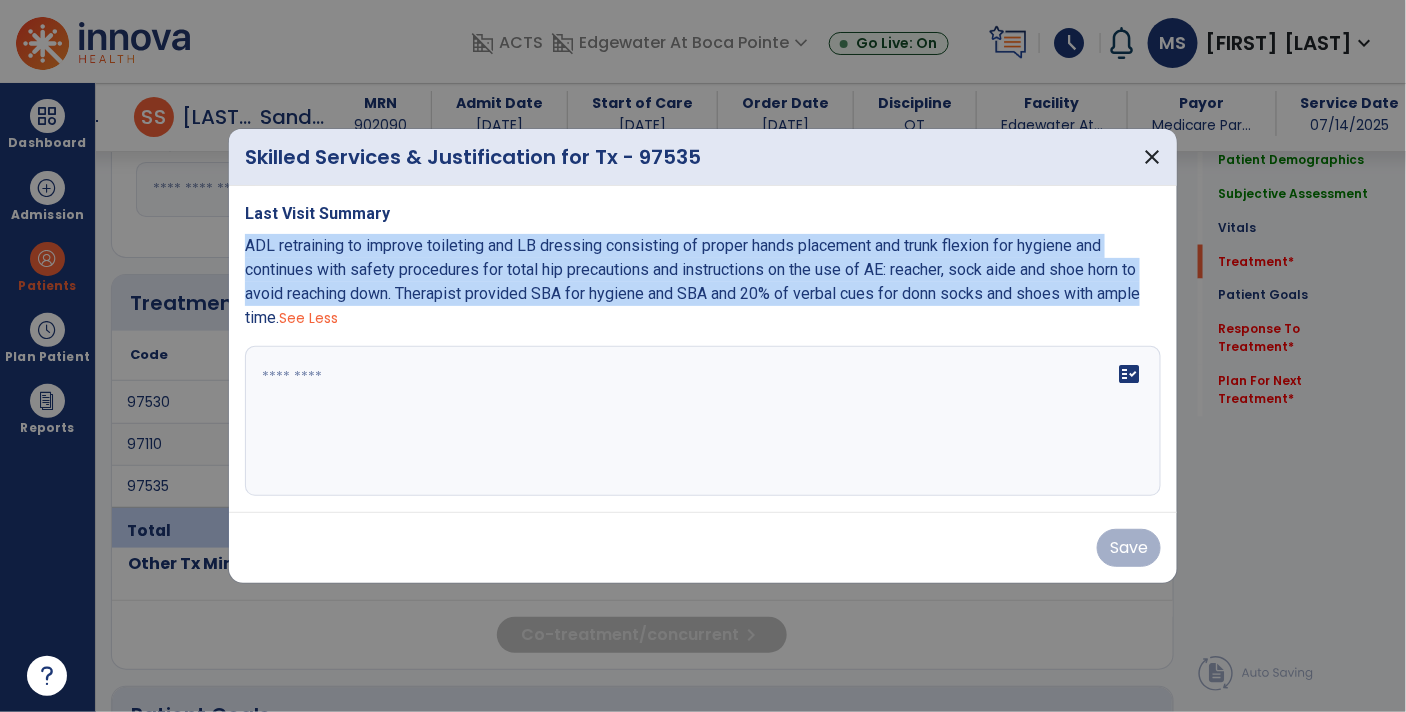 copy on "ADL retraining to improve toileting and LB dressing consisting of proper hands placement and trunk flexion for hygiene and continues with safety procedures for total hip precautions and instructions on the use of AE: reacher, sock aide and shoe horn to avoid reaching down. Therapist provided SBA for hygiene and SBA and 20% of verbal cues for donn socks and shoes with ample" 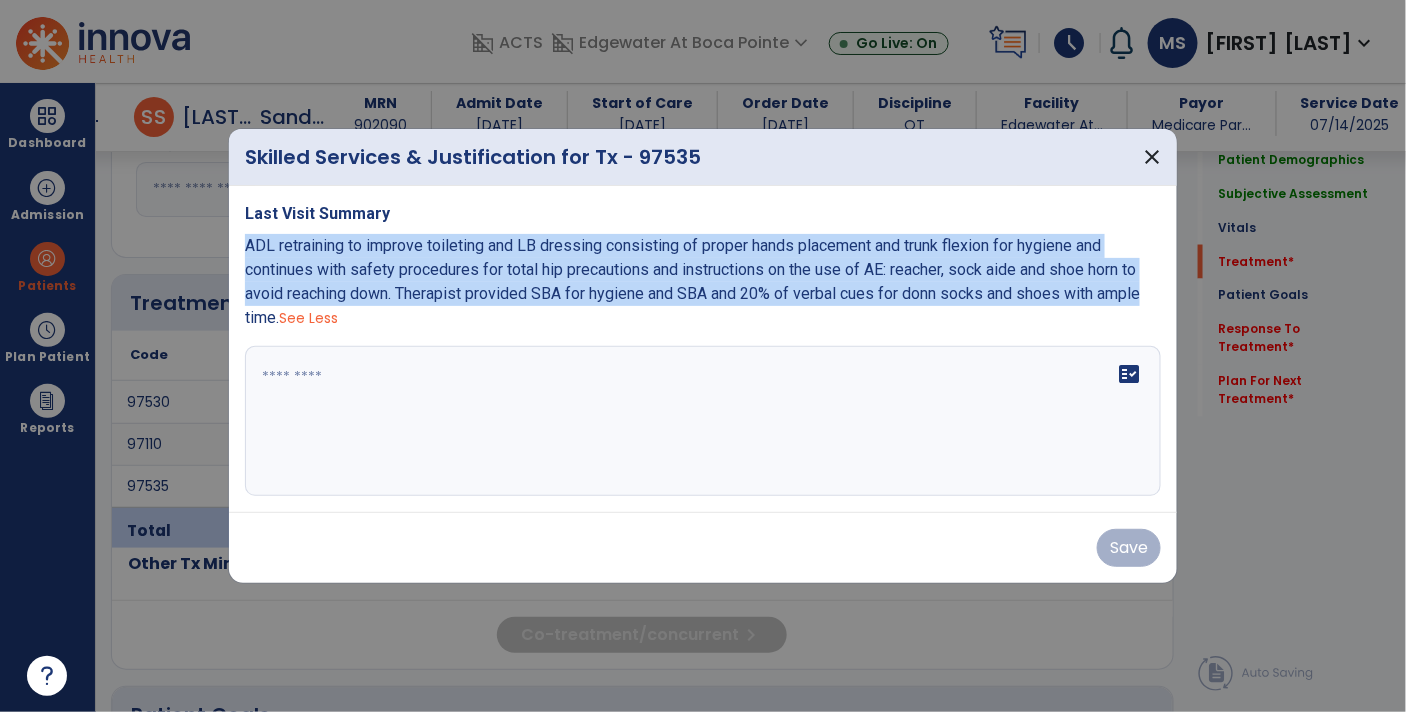 click at bounding box center [703, 421] 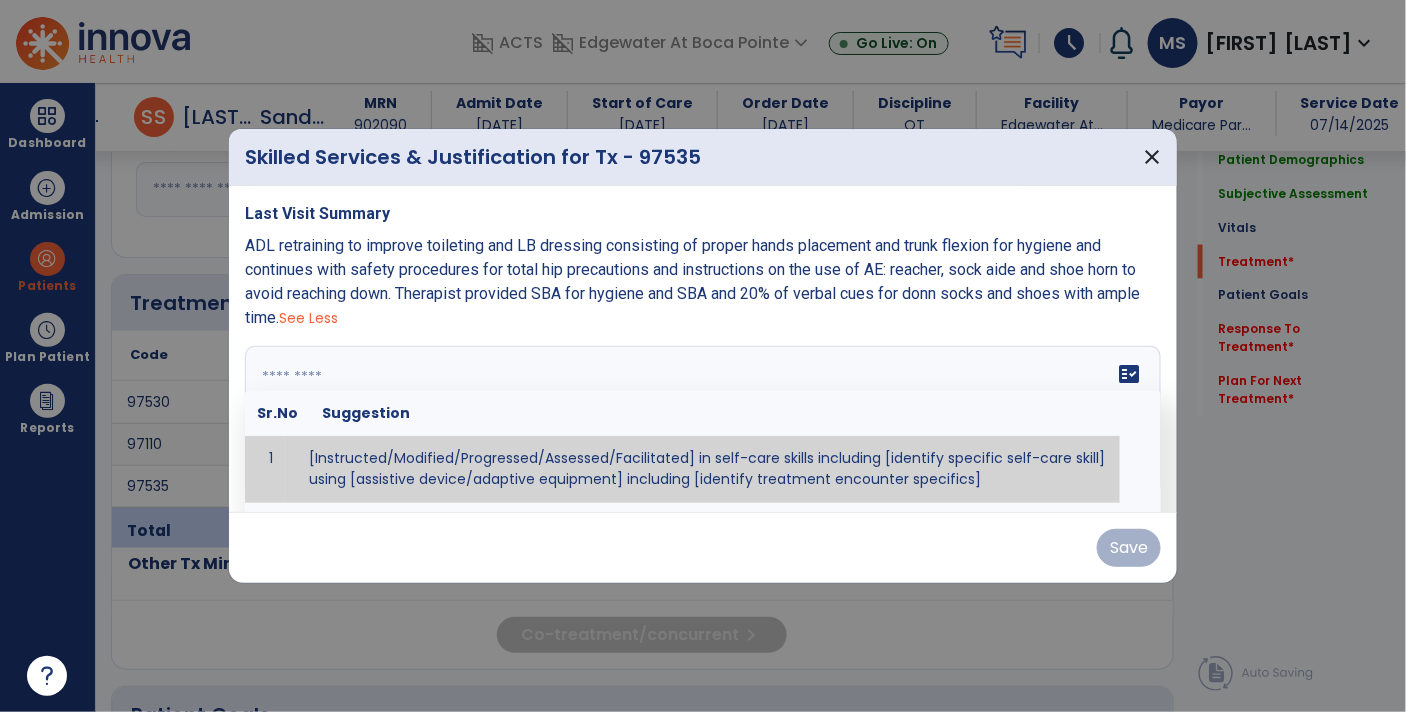 click at bounding box center [701, 421] 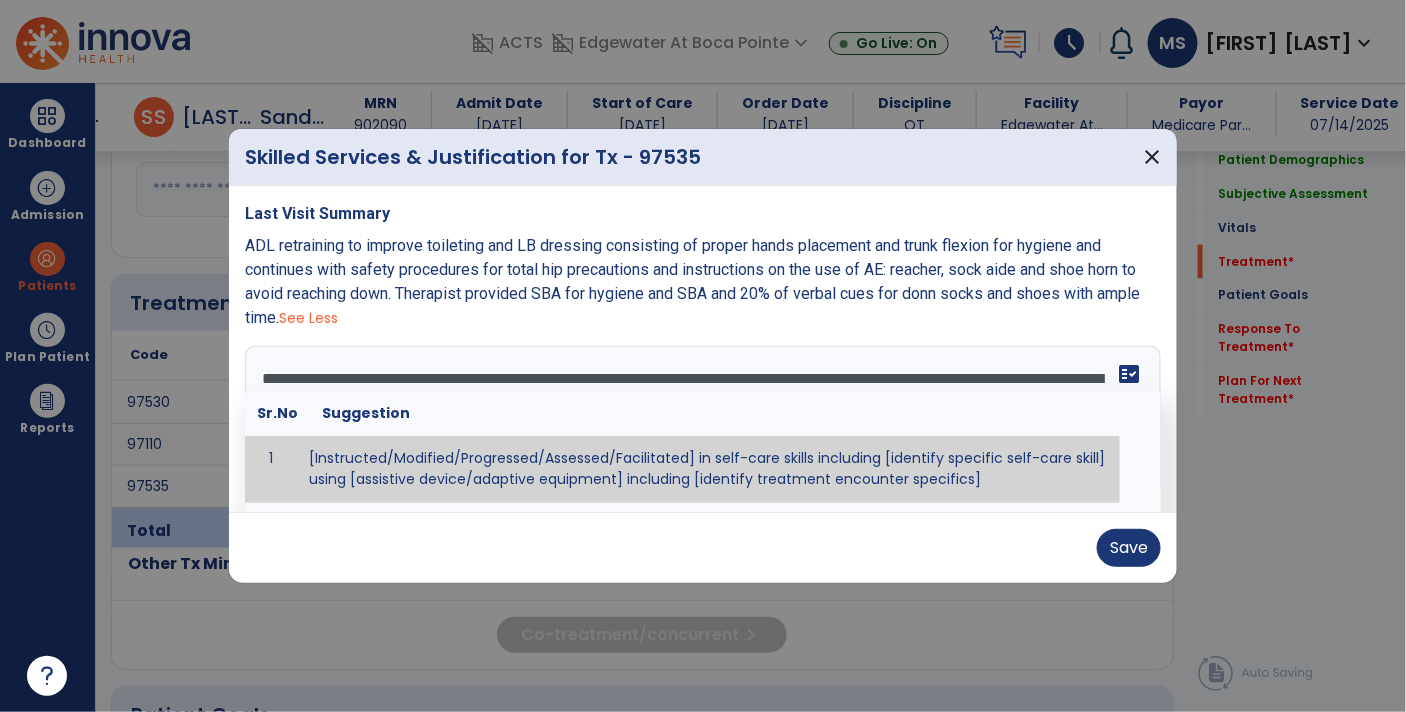 click on "fact_check" at bounding box center [1129, 374] 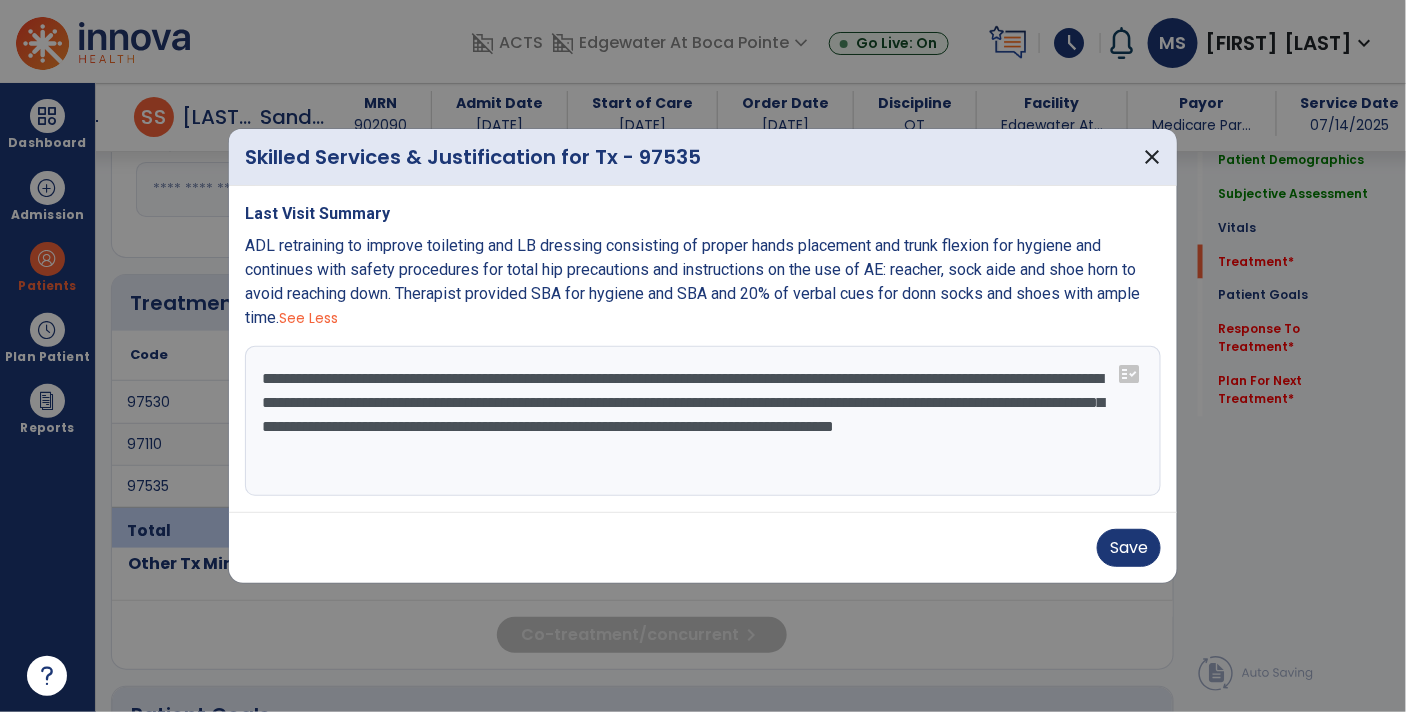 click on "**********" at bounding box center [703, 421] 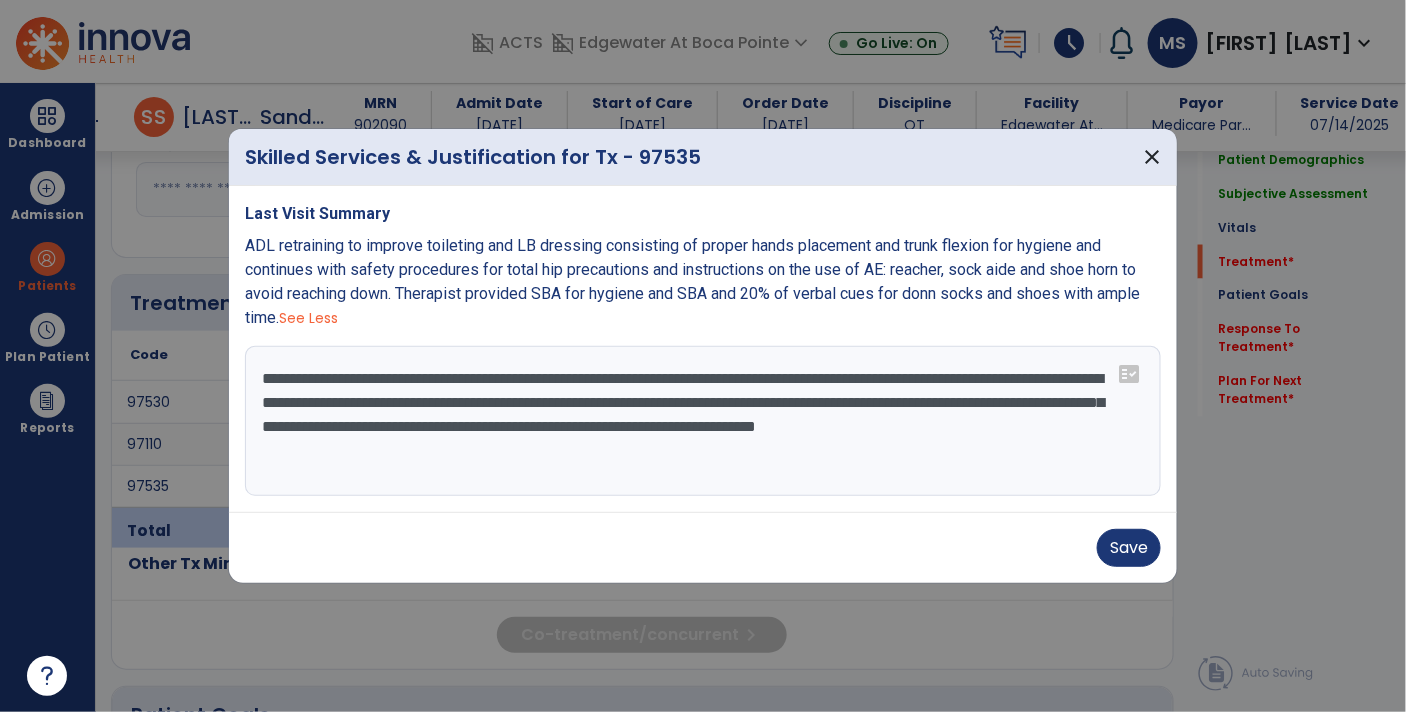 type on "**********" 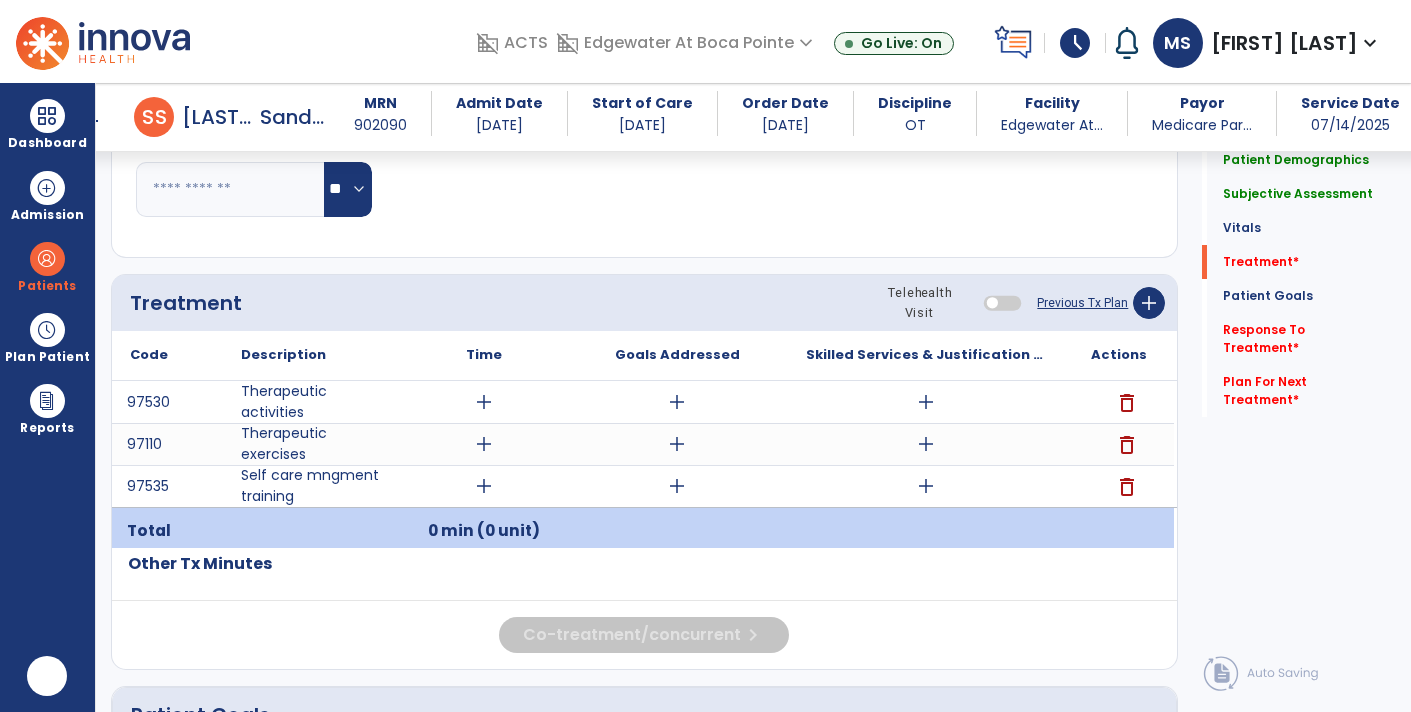 scroll, scrollTop: 0, scrollLeft: 0, axis: both 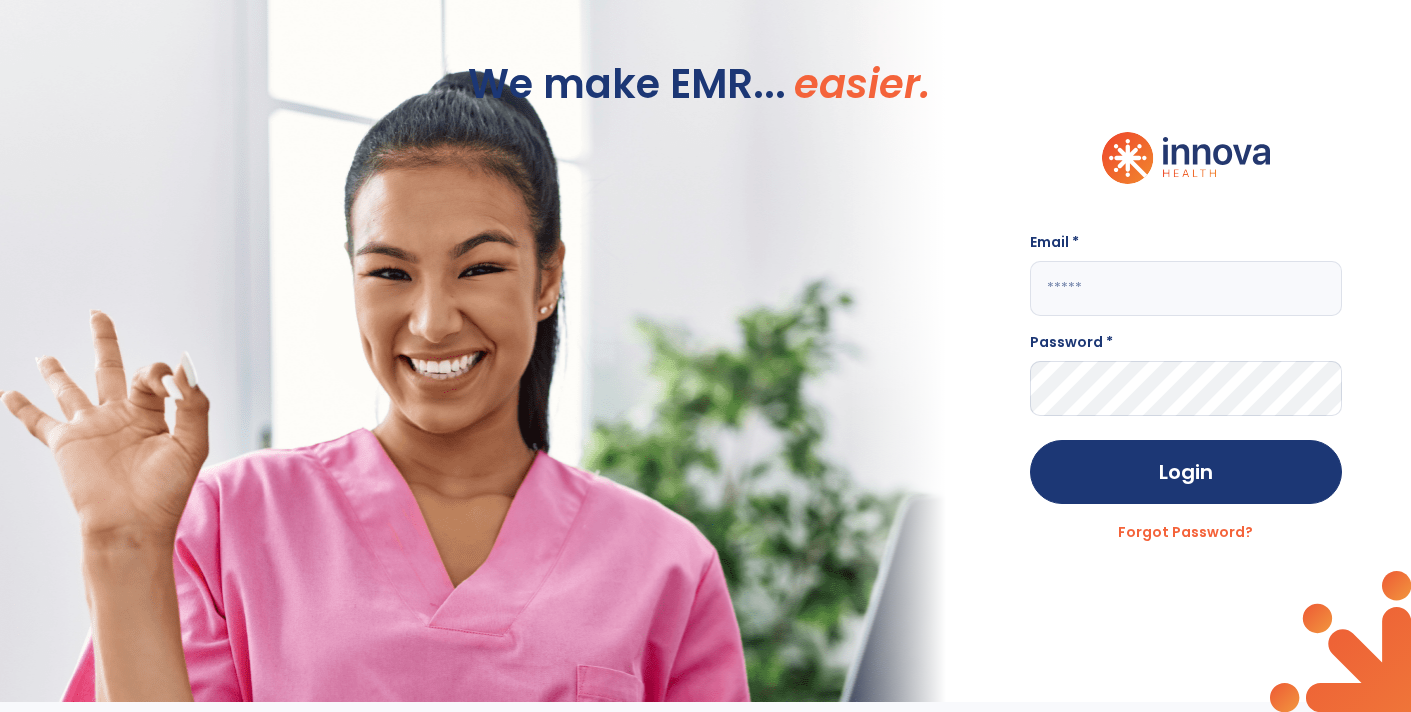 type on "**********" 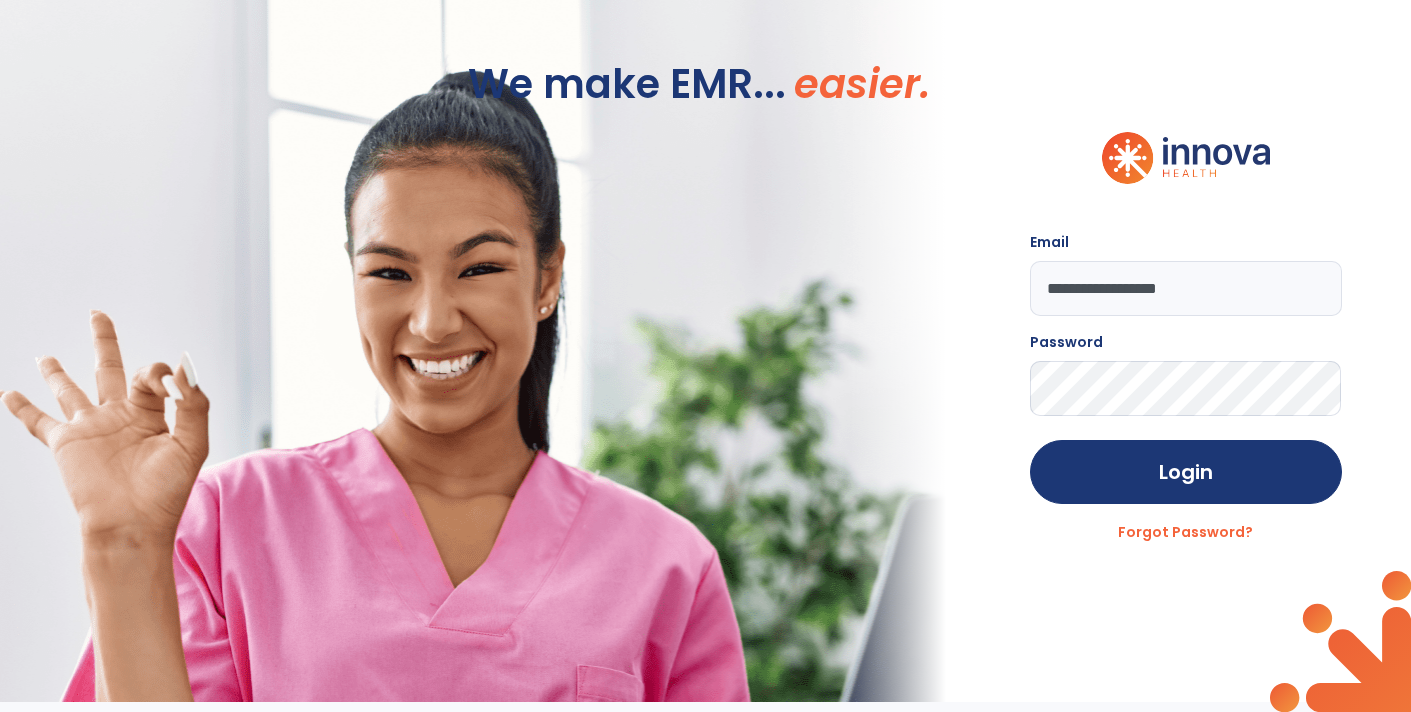 click on "We make EMR... easier." 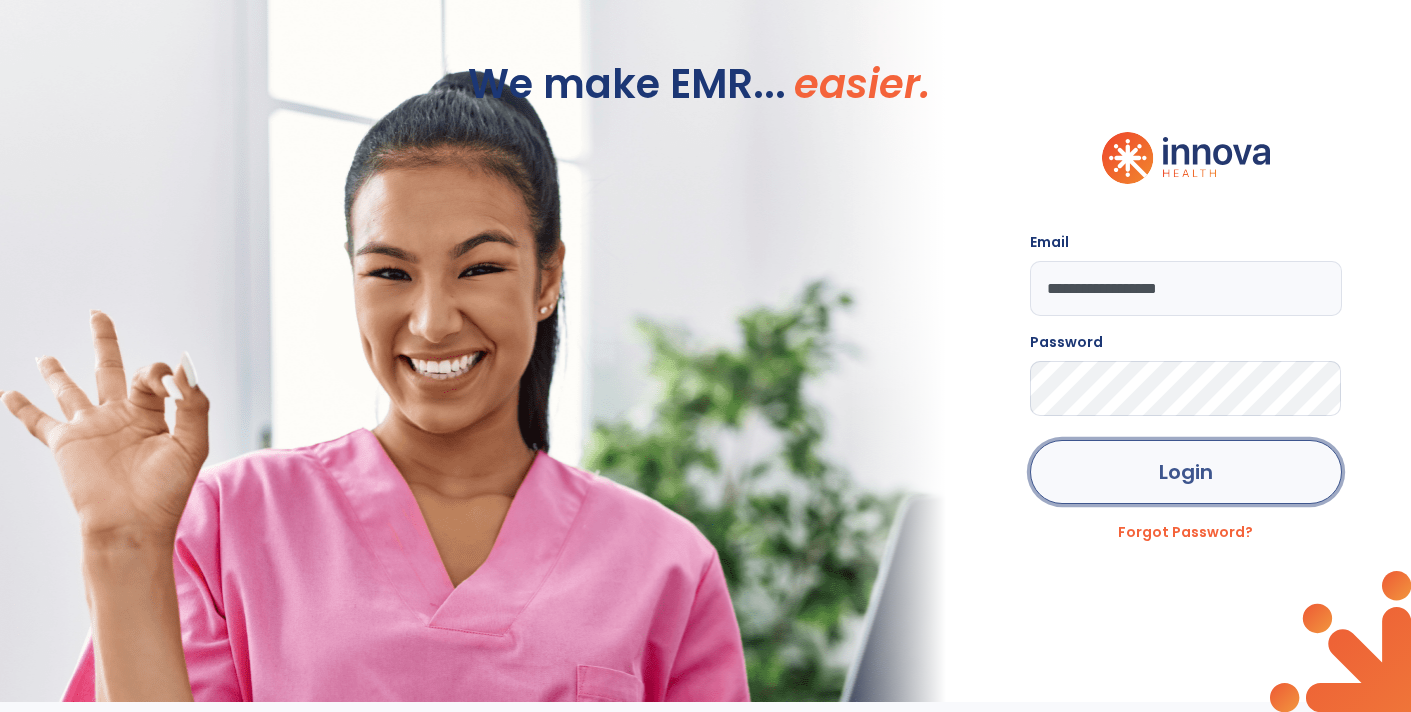 click on "Login" 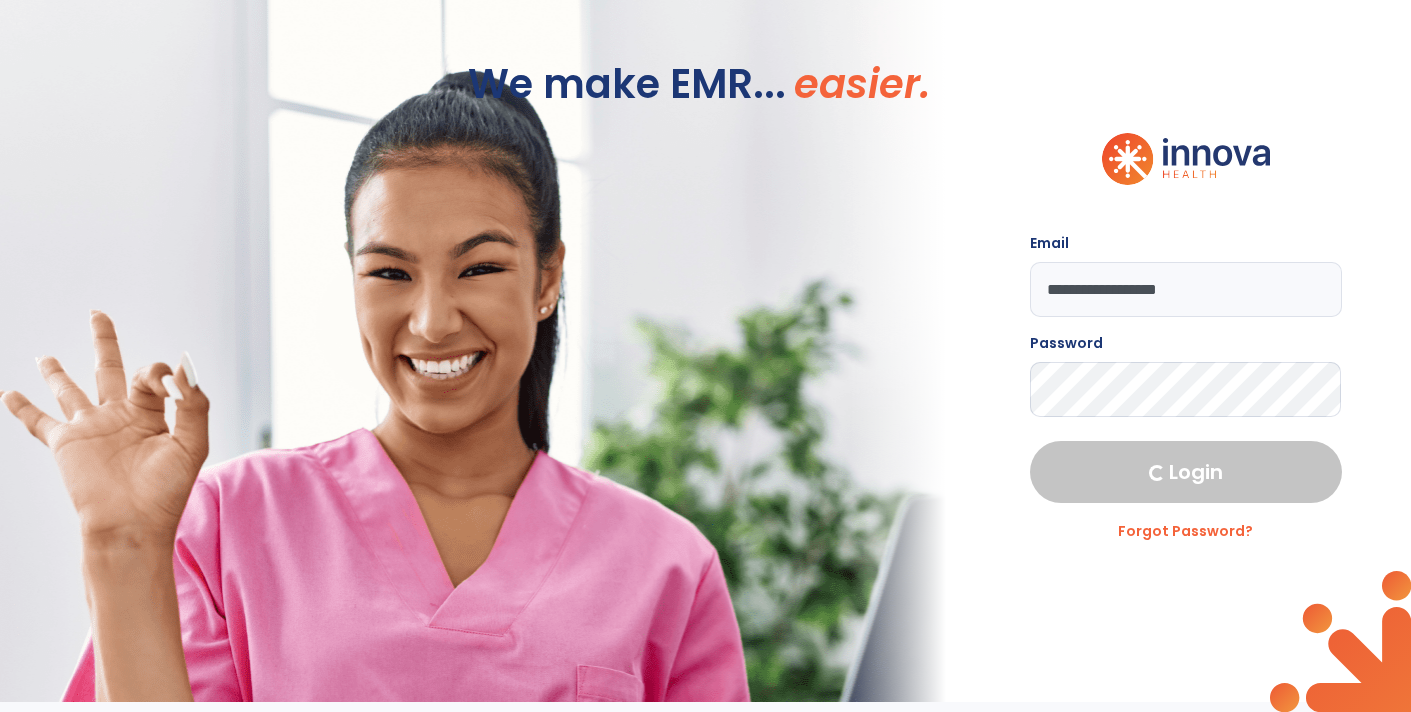 select on "****" 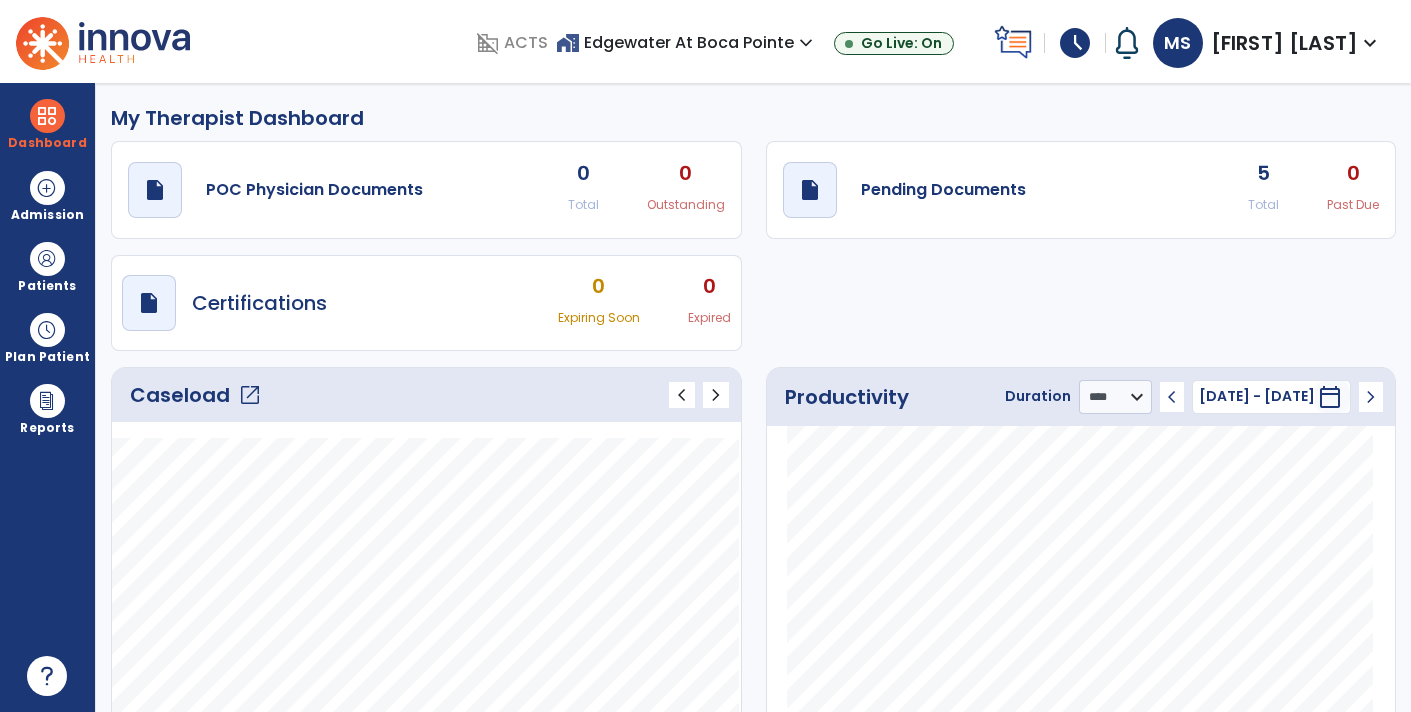 click on "Caseload   open_in_new" 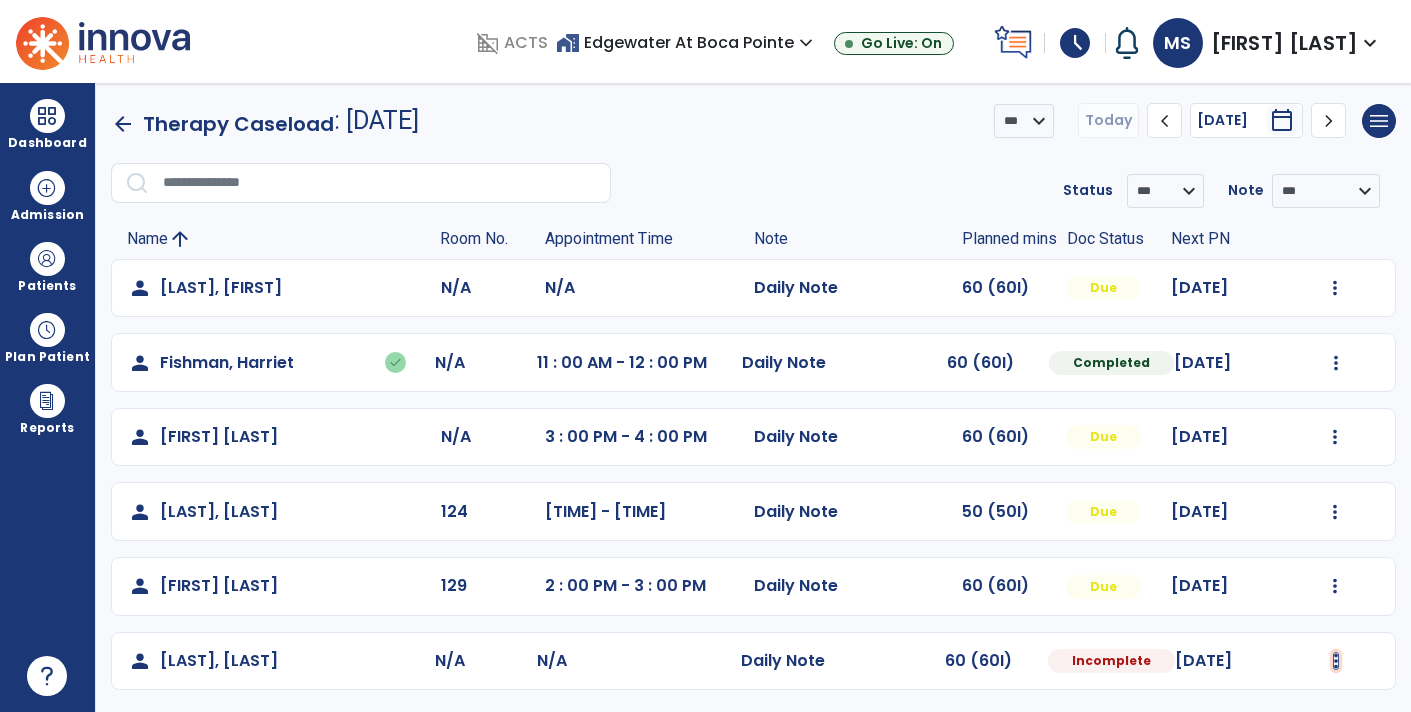 click at bounding box center (1335, 288) 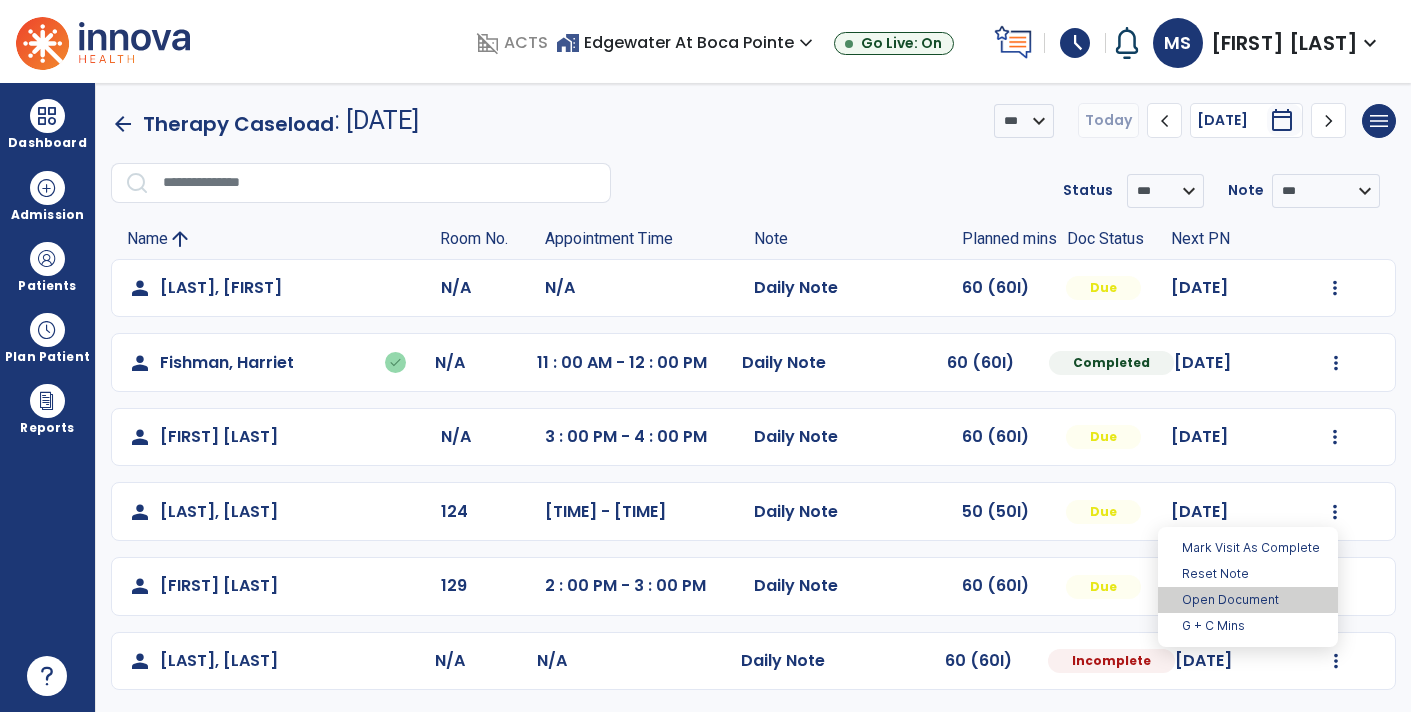 click on "Open Document" at bounding box center (1248, 600) 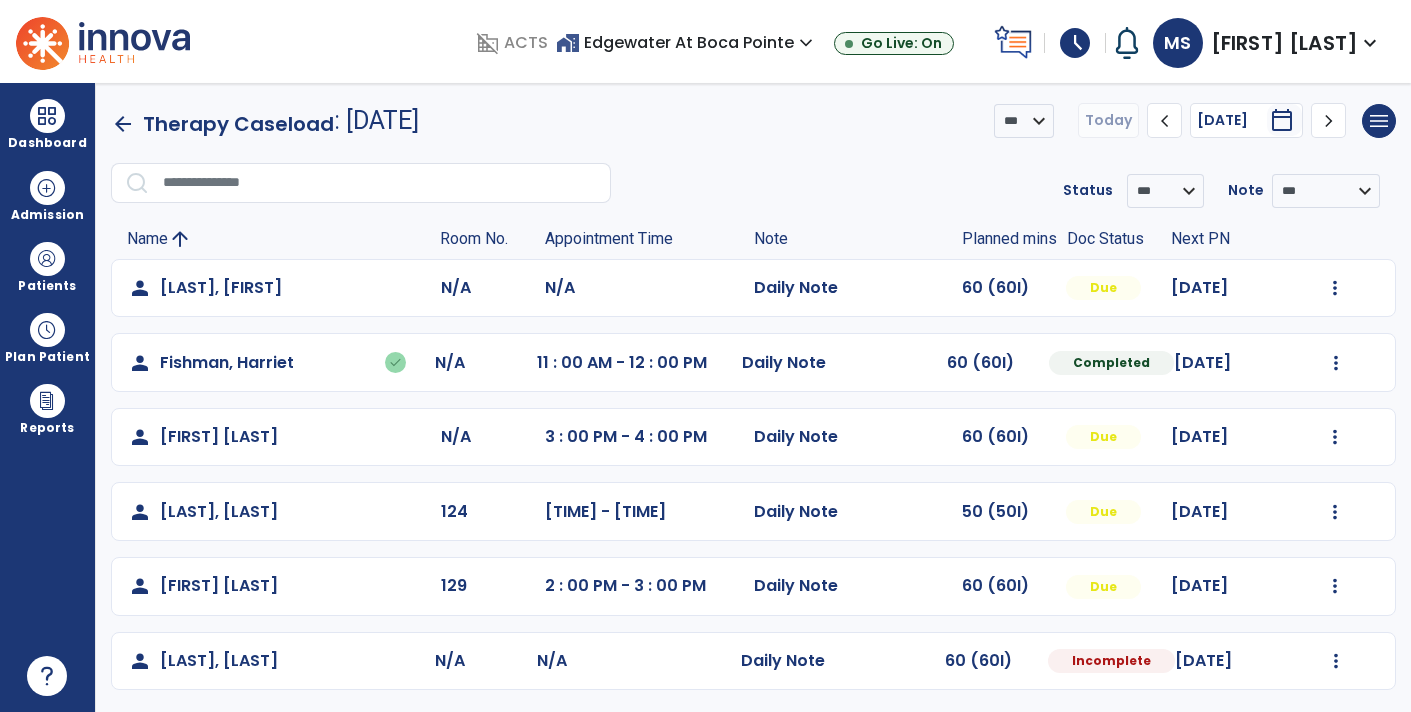 select on "*" 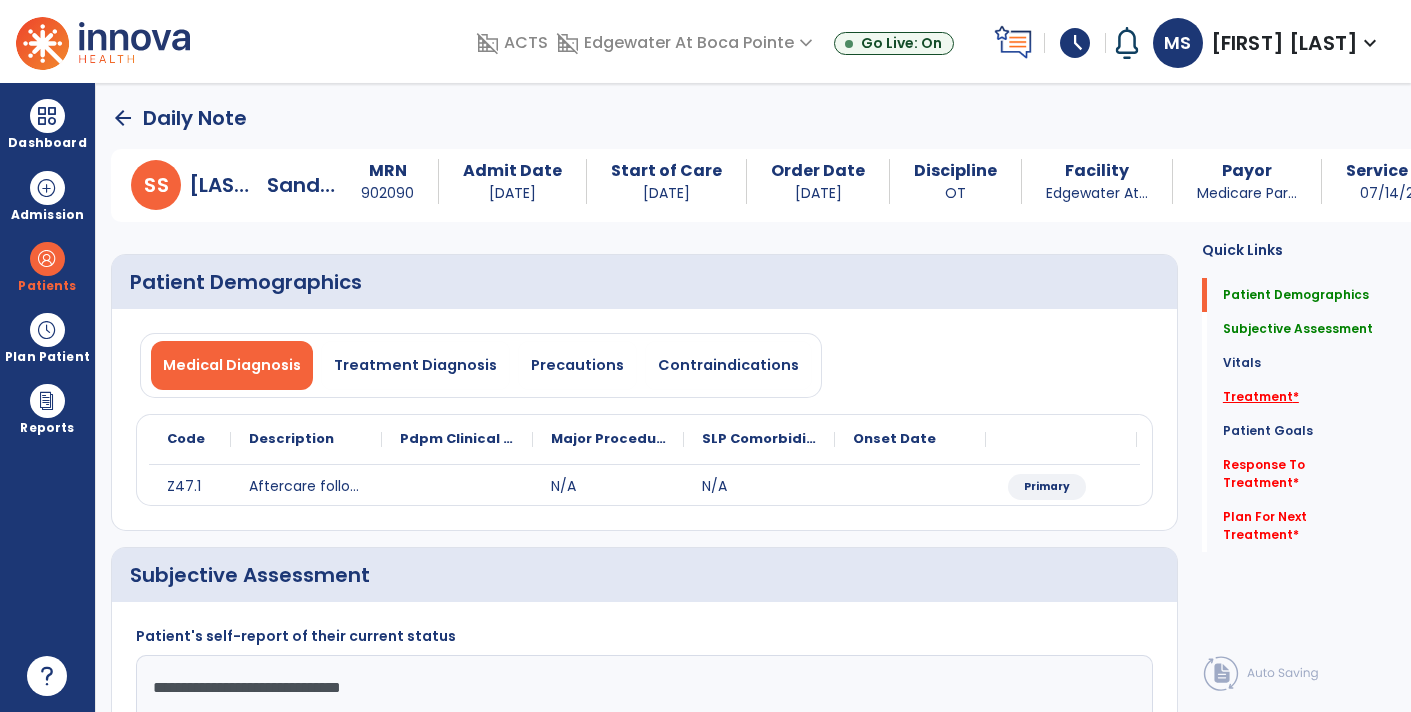 click on "Treatment   *" 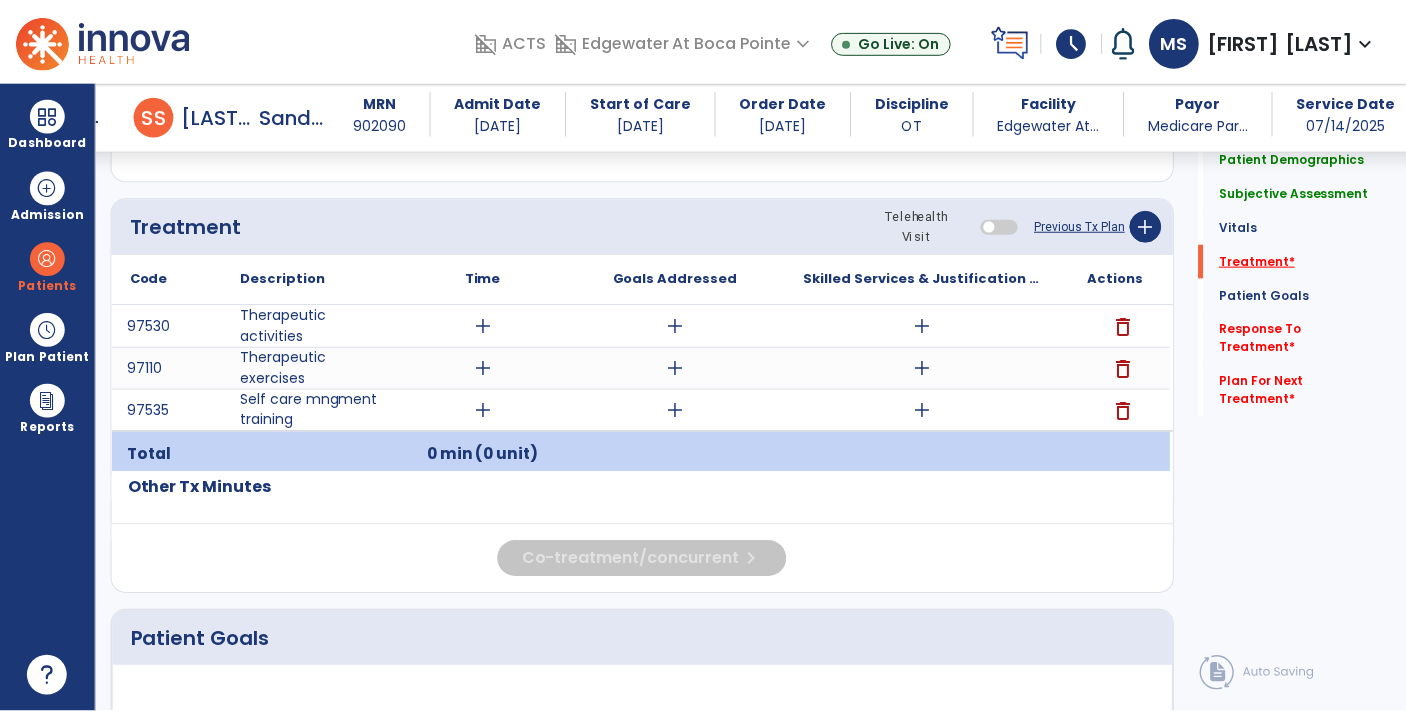 scroll, scrollTop: 1064, scrollLeft: 0, axis: vertical 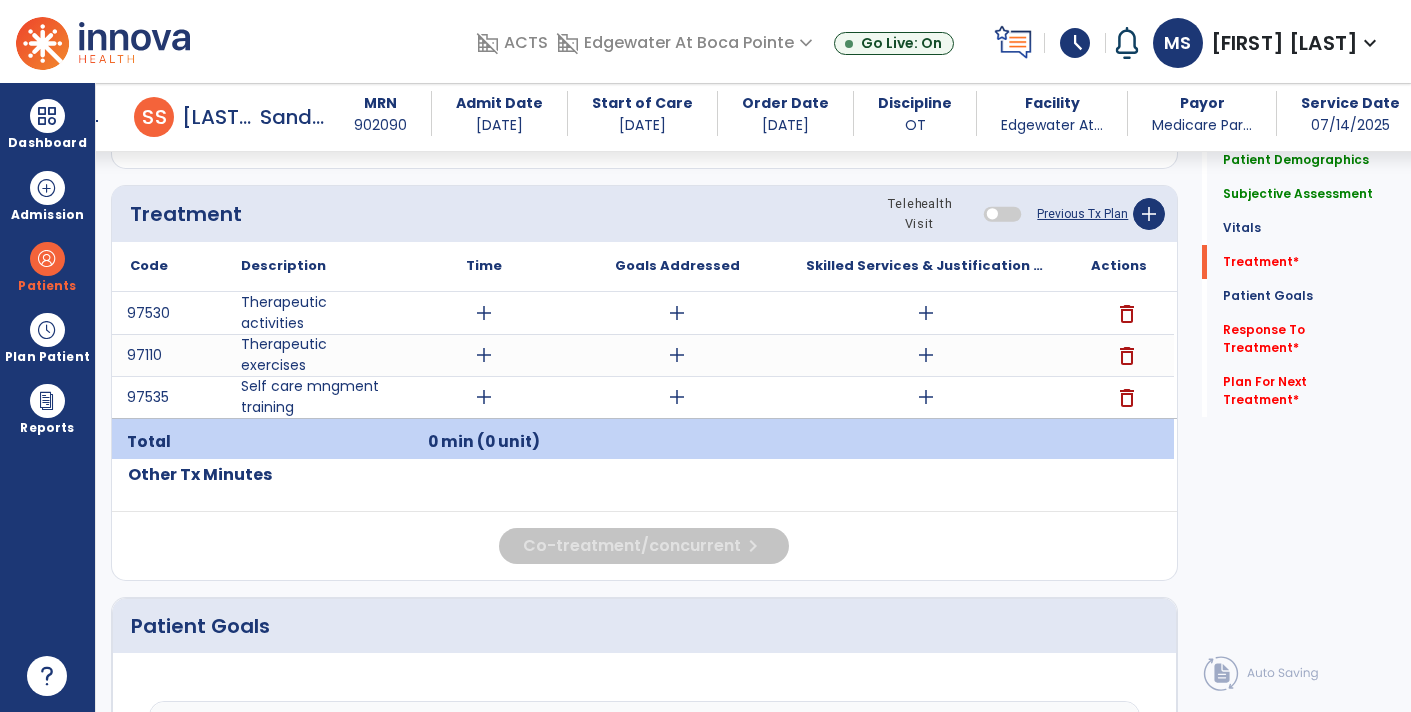 click on "add" at bounding box center (926, 313) 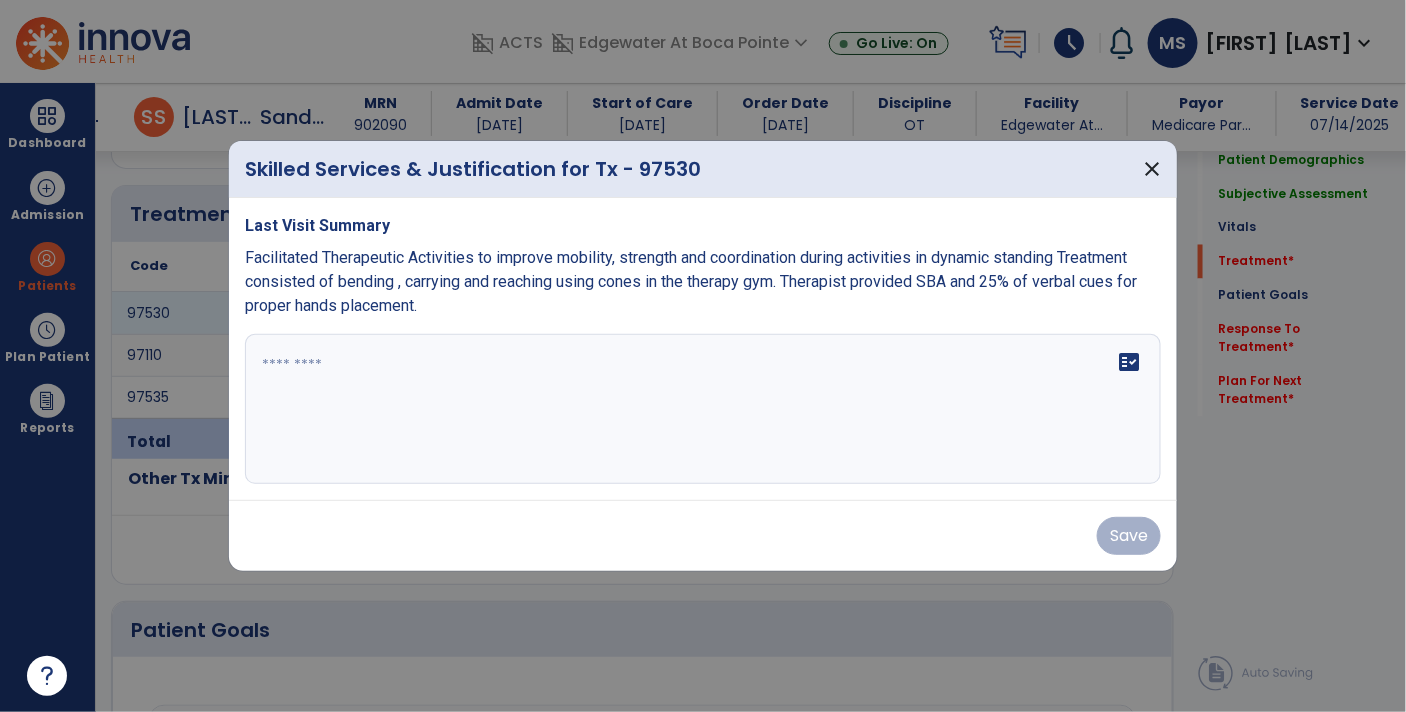 scroll, scrollTop: 1064, scrollLeft: 0, axis: vertical 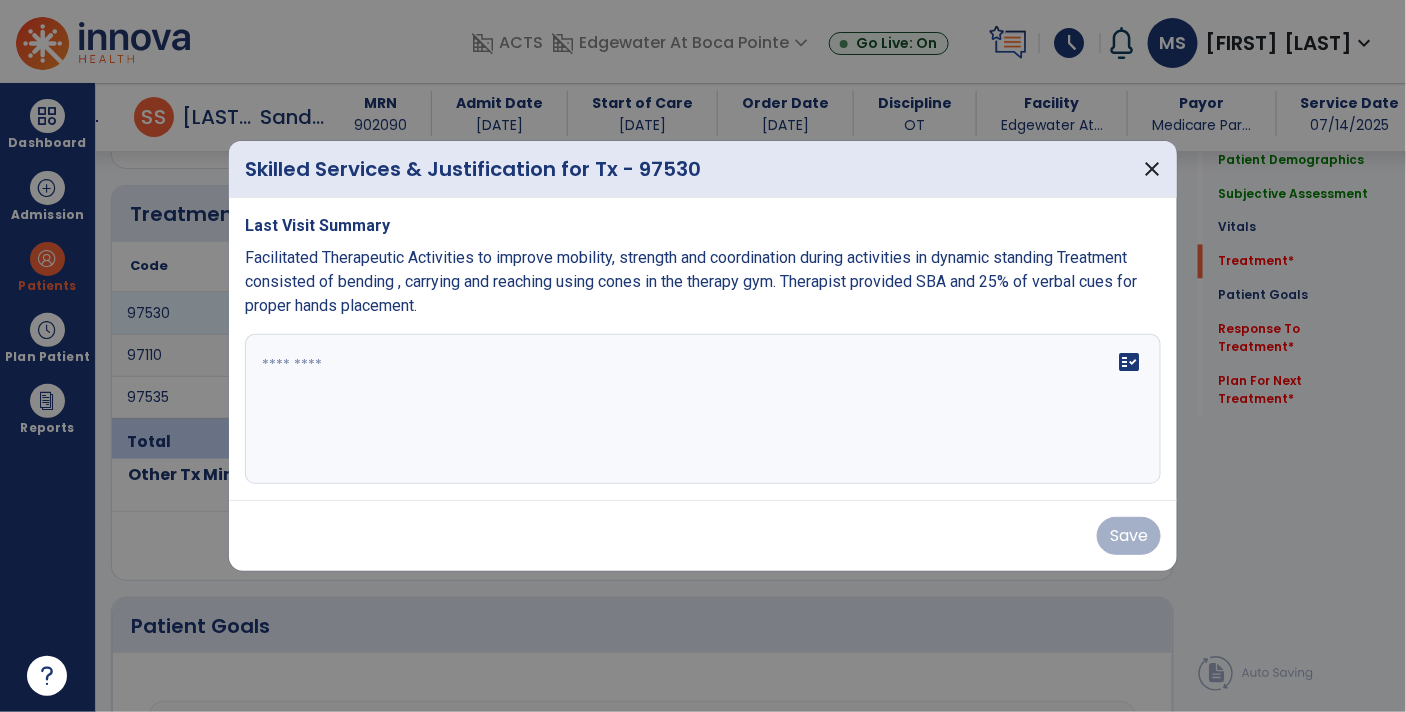 click on "Facilitated Therapeutic Activities to improve mobility, strength and coordination during activities in dynamic standing  Treatment consisted of bending , carrying and reaching using cones in the therapy gym. Therapist provided SBA and 25% of verbal cues for proper hands placement." at bounding box center (691, 281) 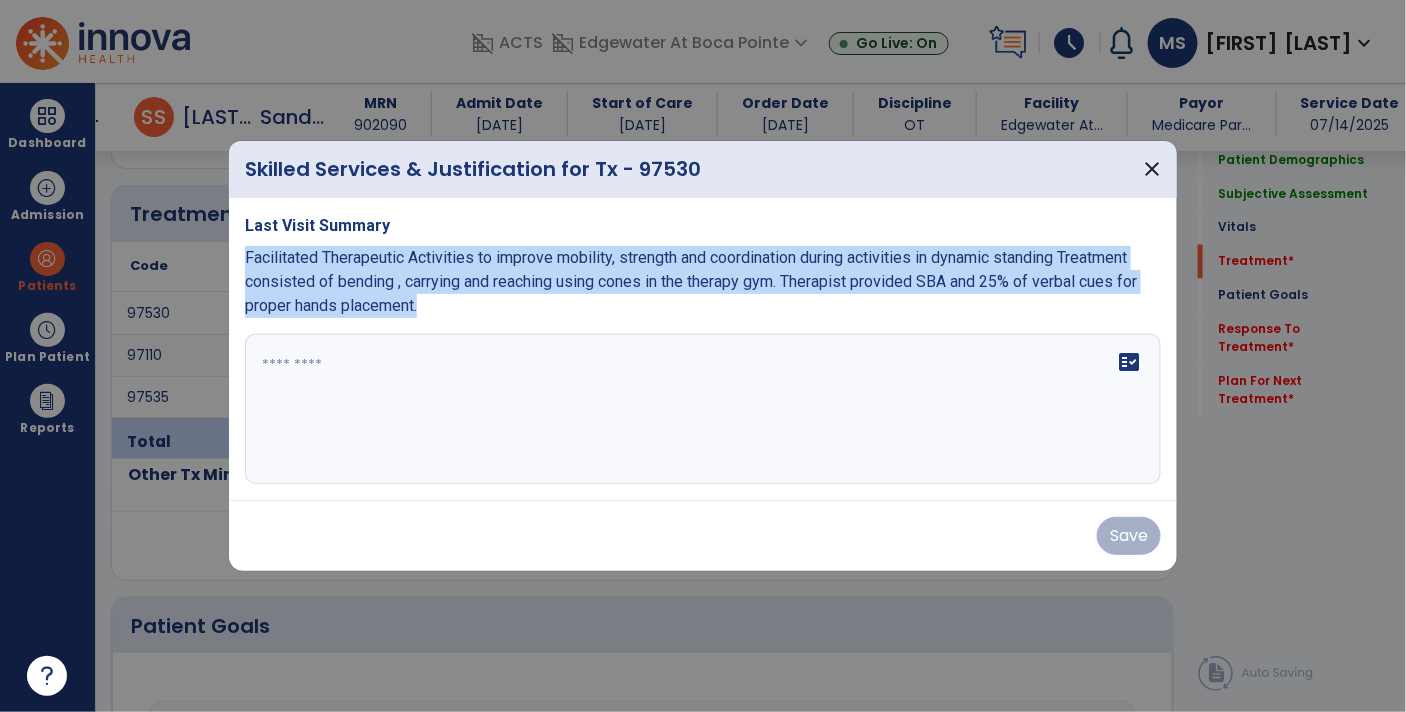 copy on "Facilitated Therapeutic Activities to improve mobility, strength and coordination during activities in dynamic standing  Treatment consisted of bending , carrying and reaching using cones in the therapy gym. Therapist provided SBA and 25% of verbal cues for proper hands placement." 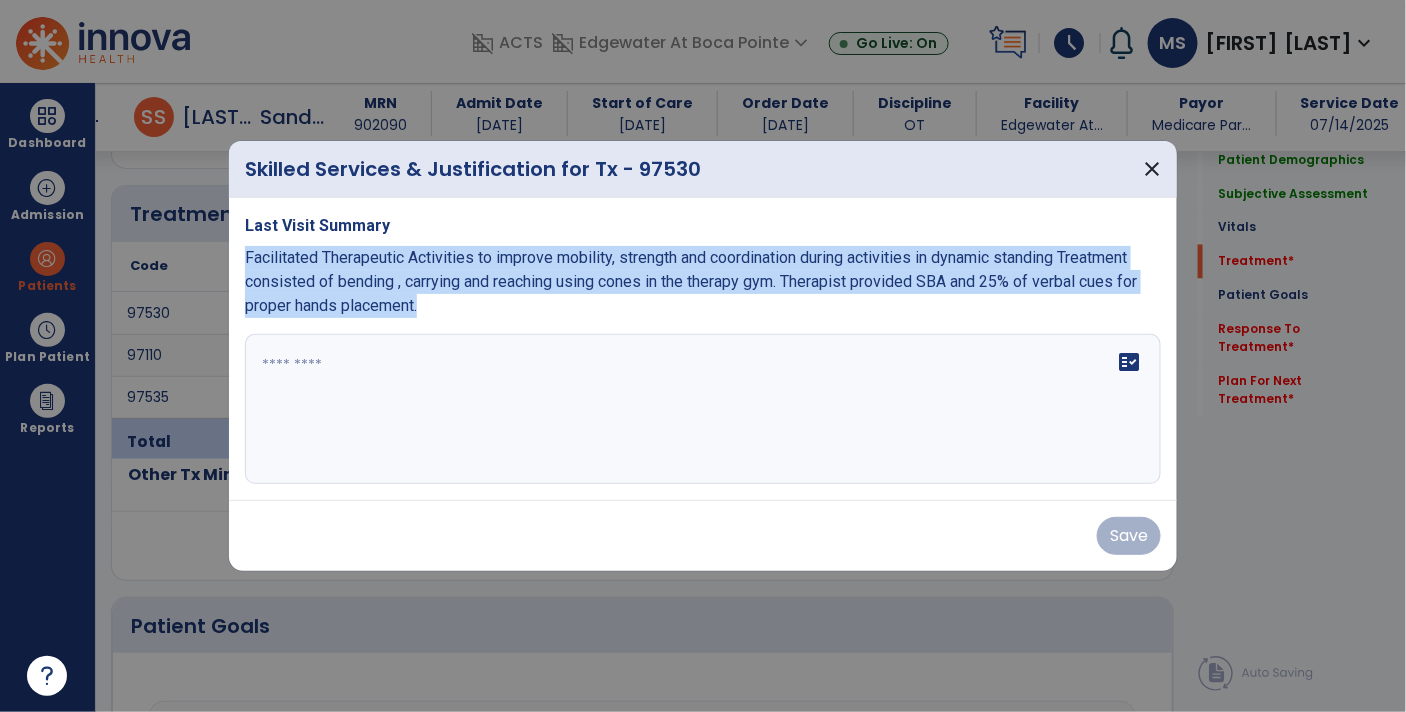 click at bounding box center (703, 409) 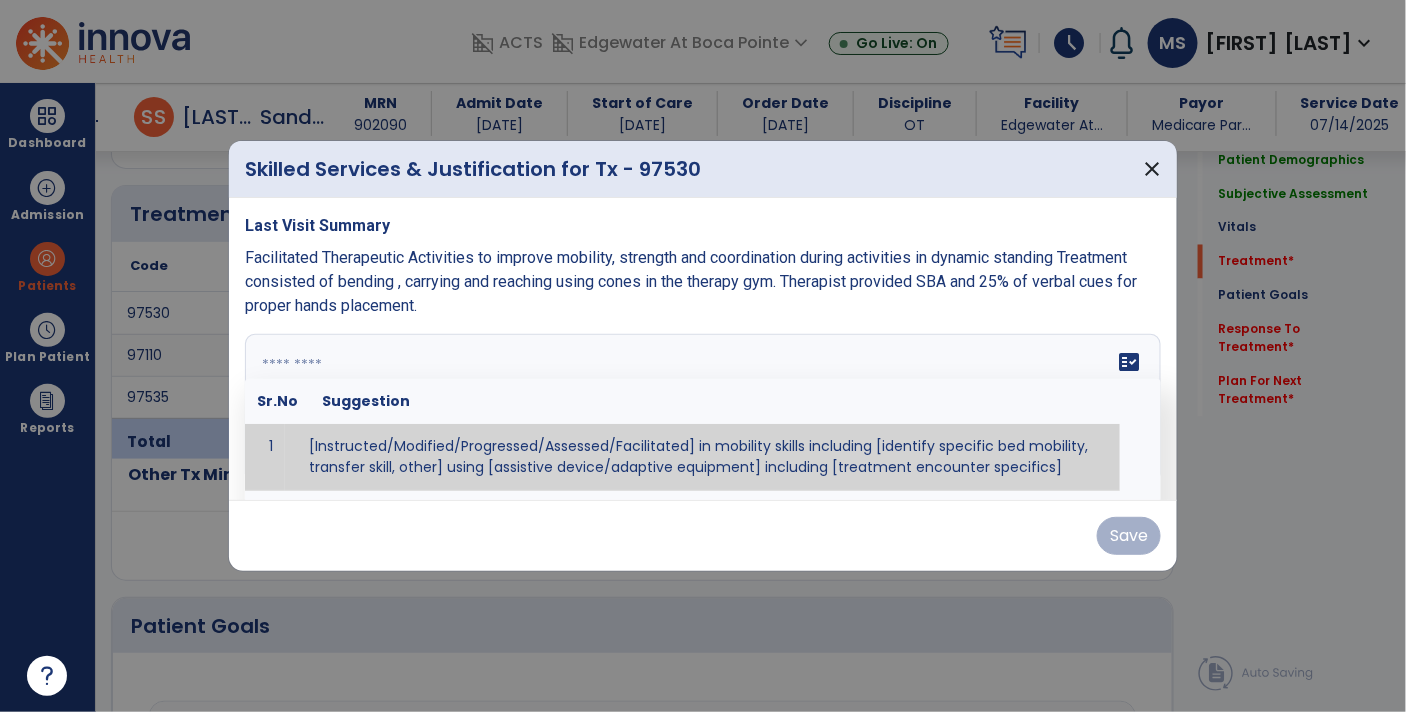 click at bounding box center [701, 409] 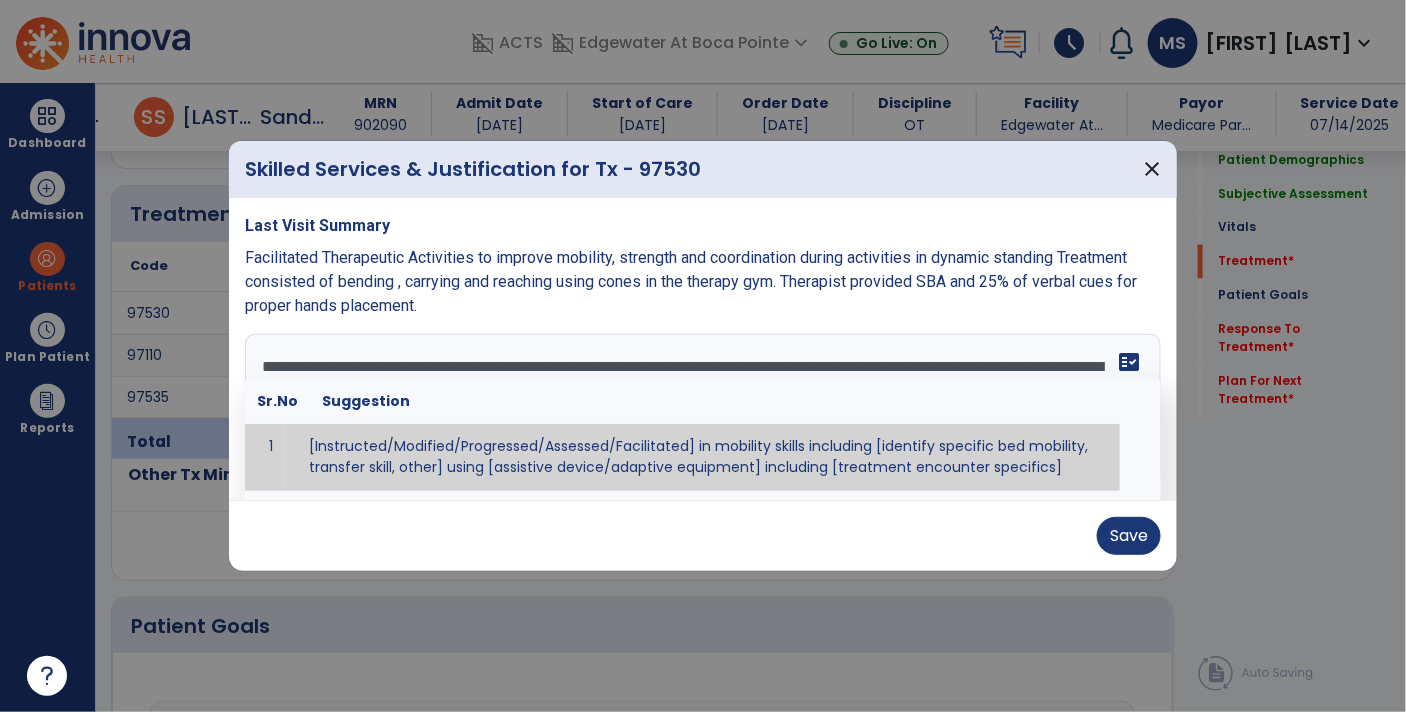 click on "fact_check" at bounding box center (1129, 362) 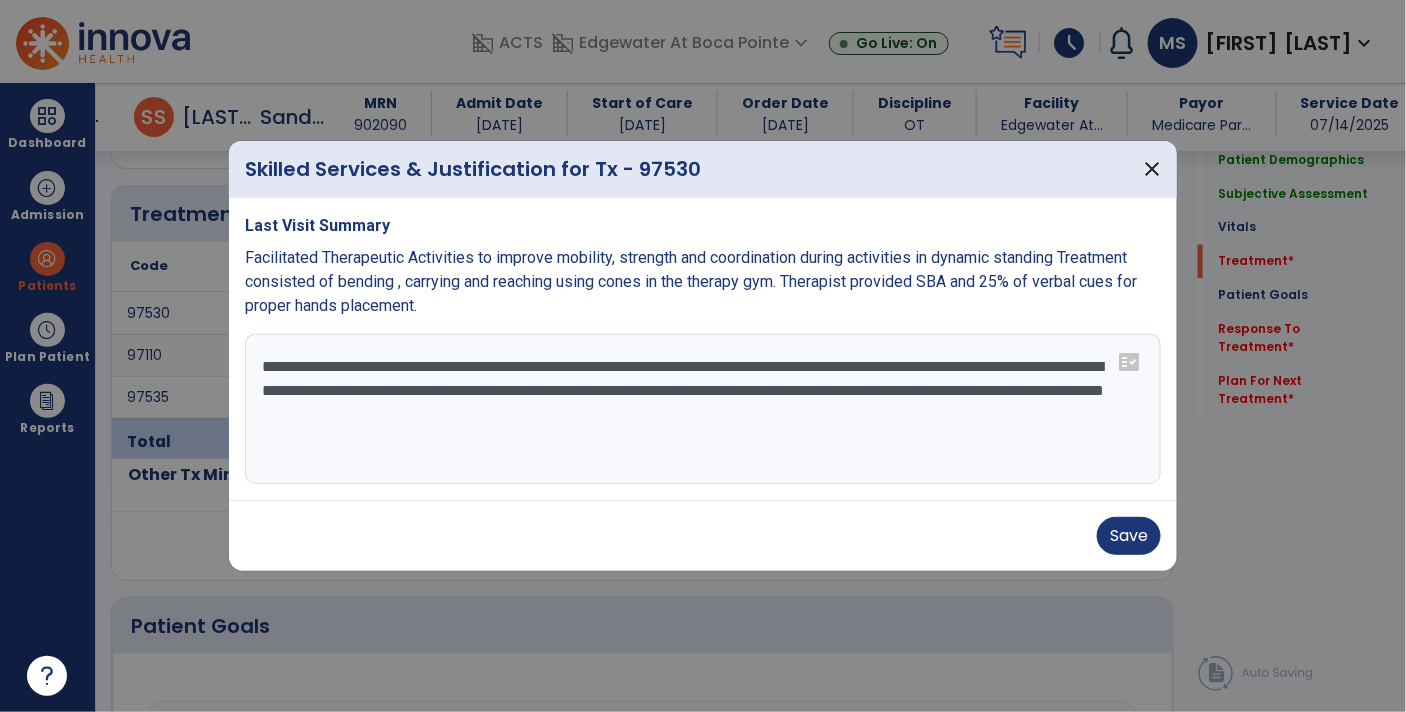 click on "**********" at bounding box center (703, 409) 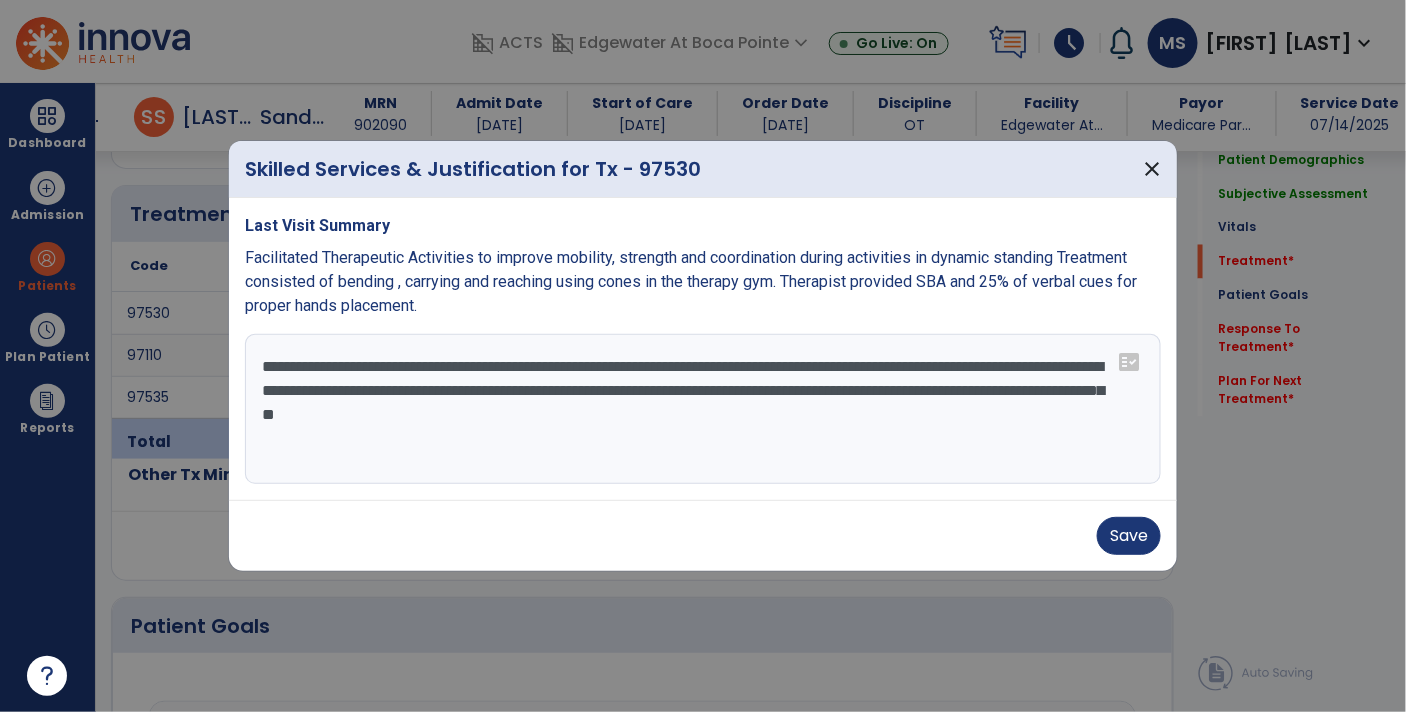 click on "**********" at bounding box center (703, 409) 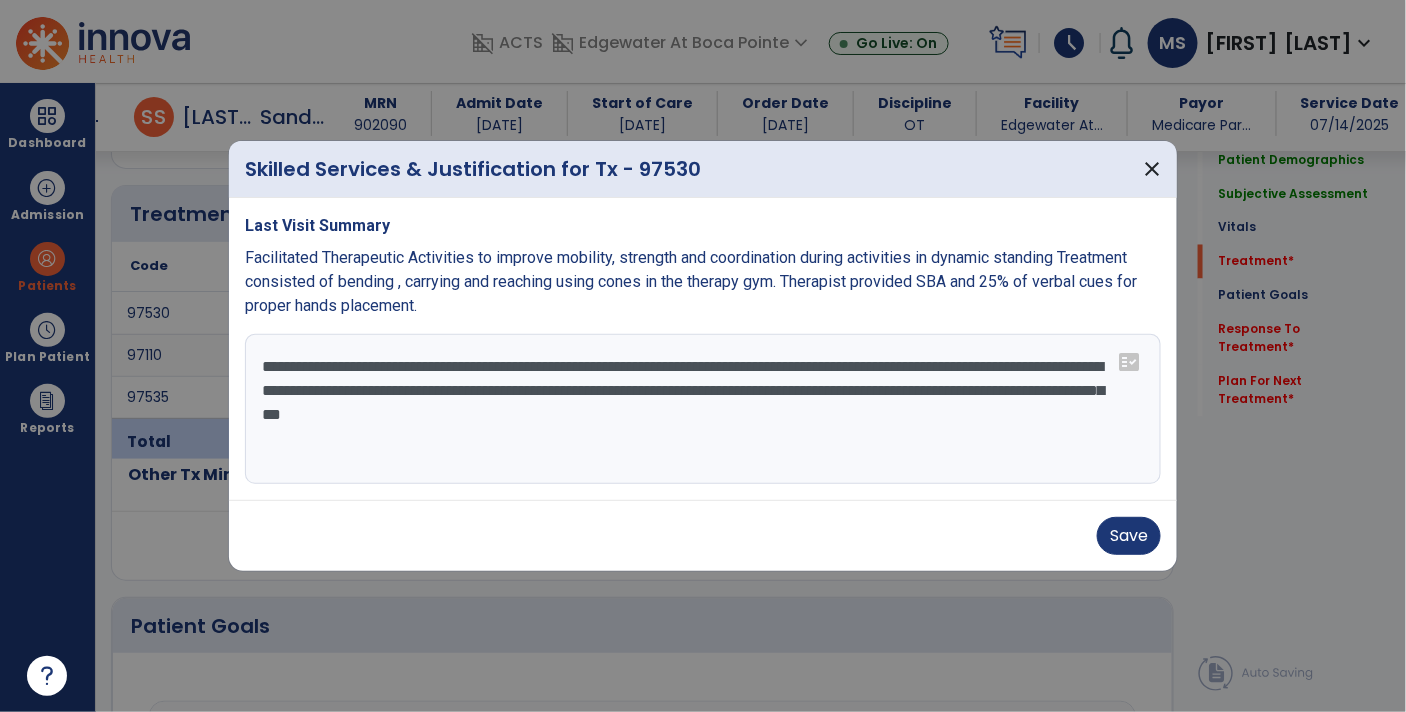 click on "**********" at bounding box center (703, 409) 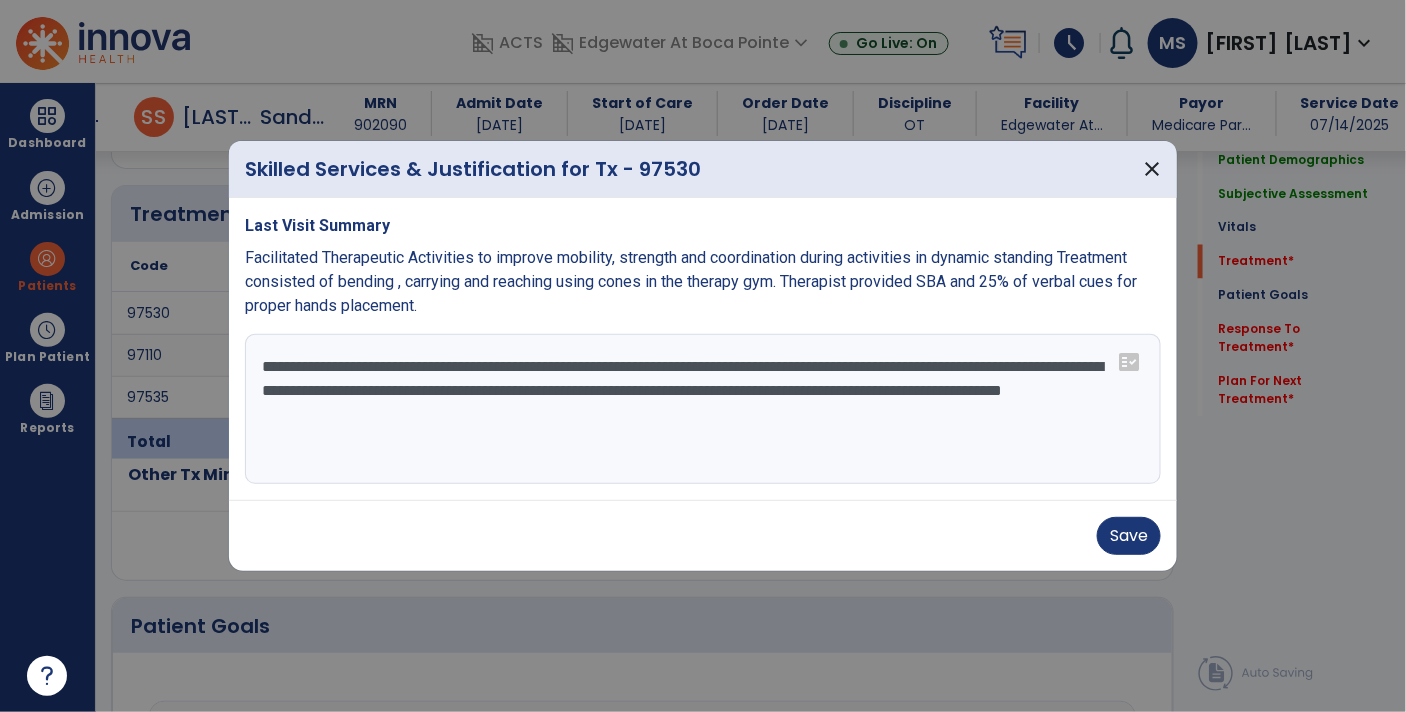 click on "**********" at bounding box center (703, 409) 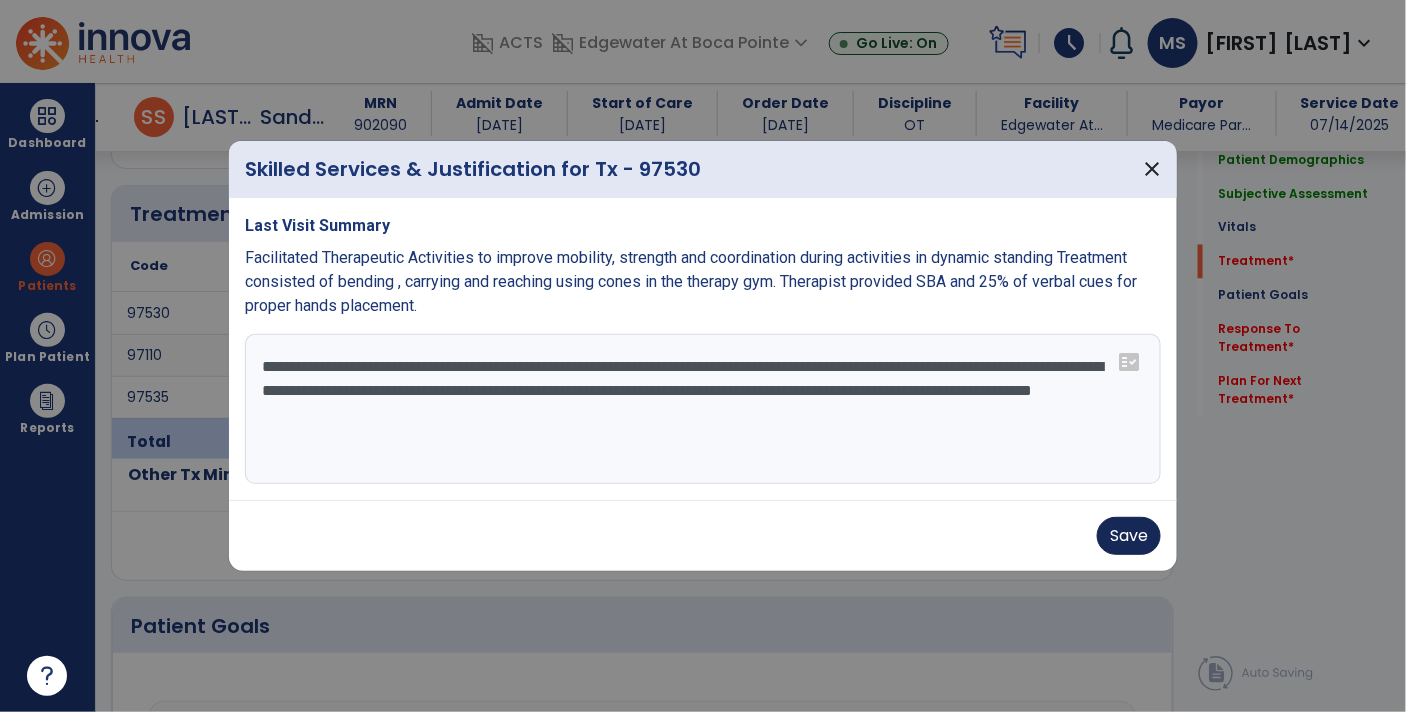 type on "**********" 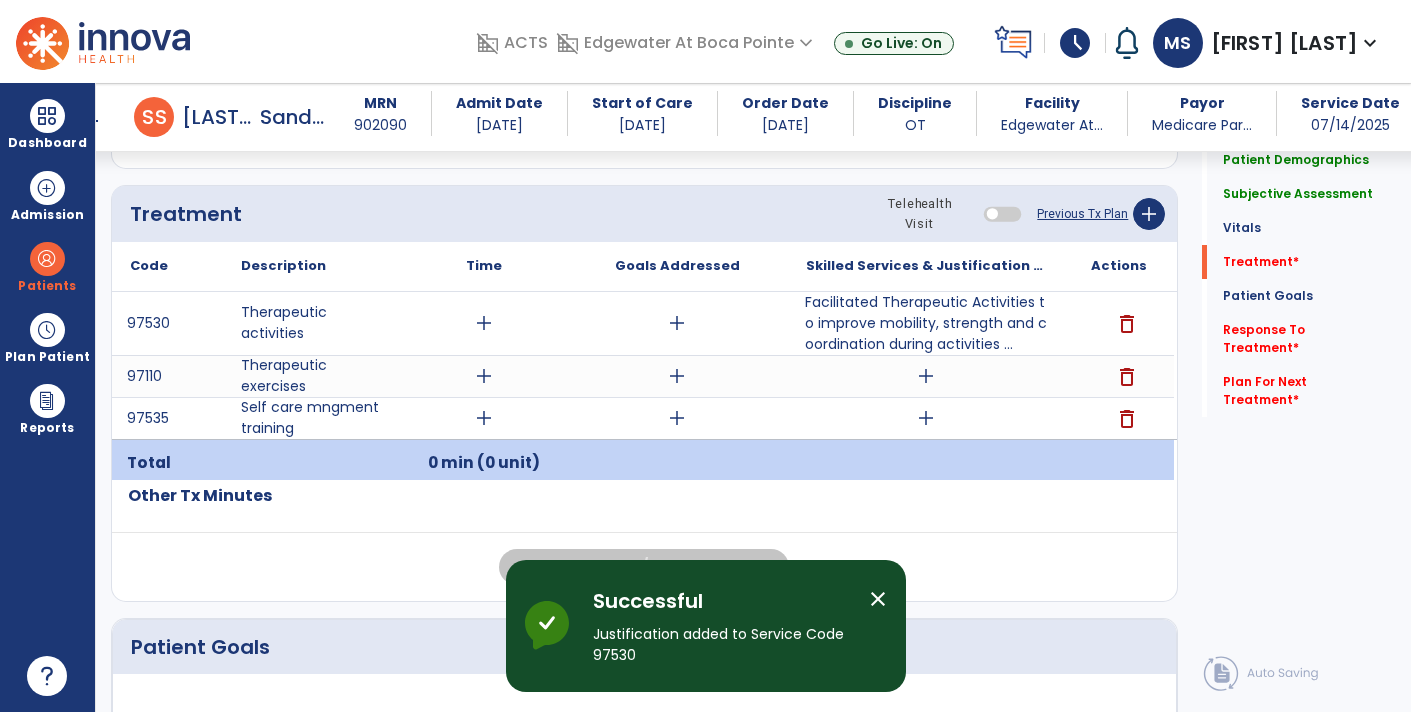 click on "add" at bounding box center [926, 376] 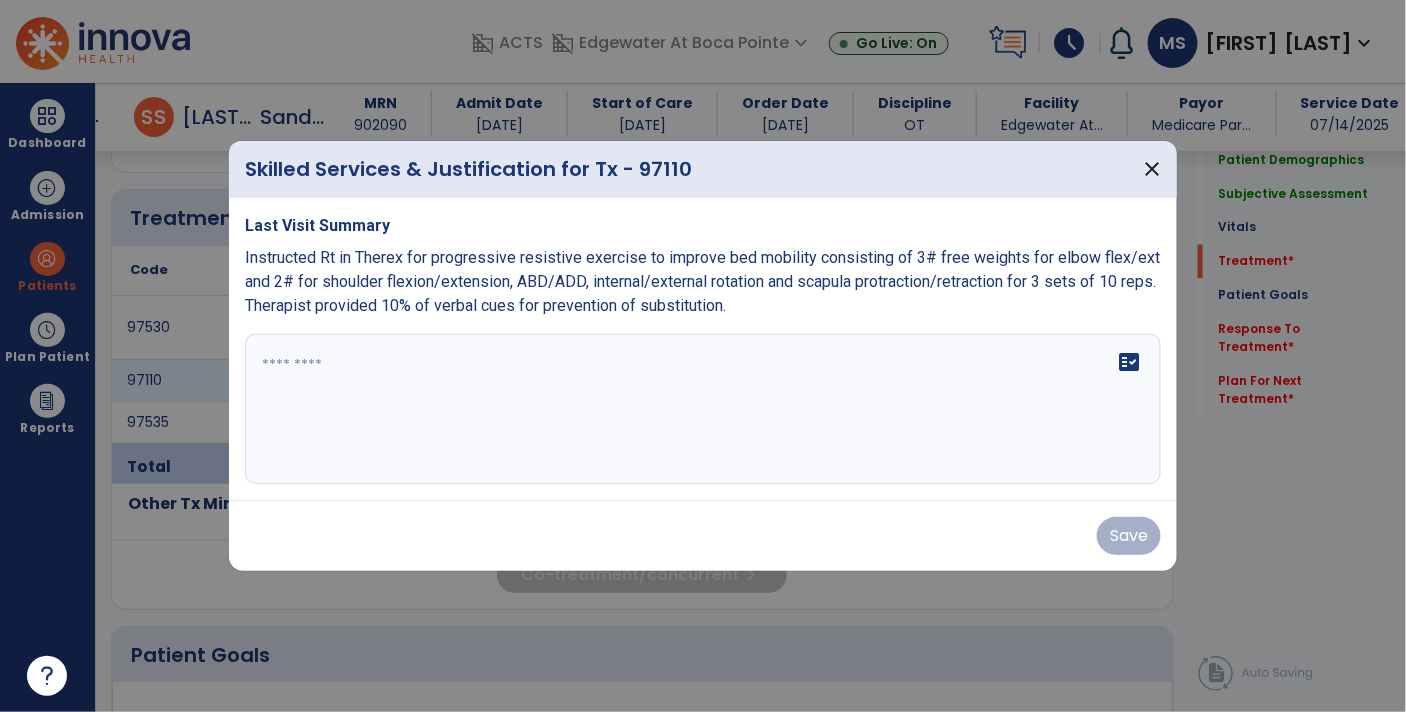 scroll, scrollTop: 1064, scrollLeft: 0, axis: vertical 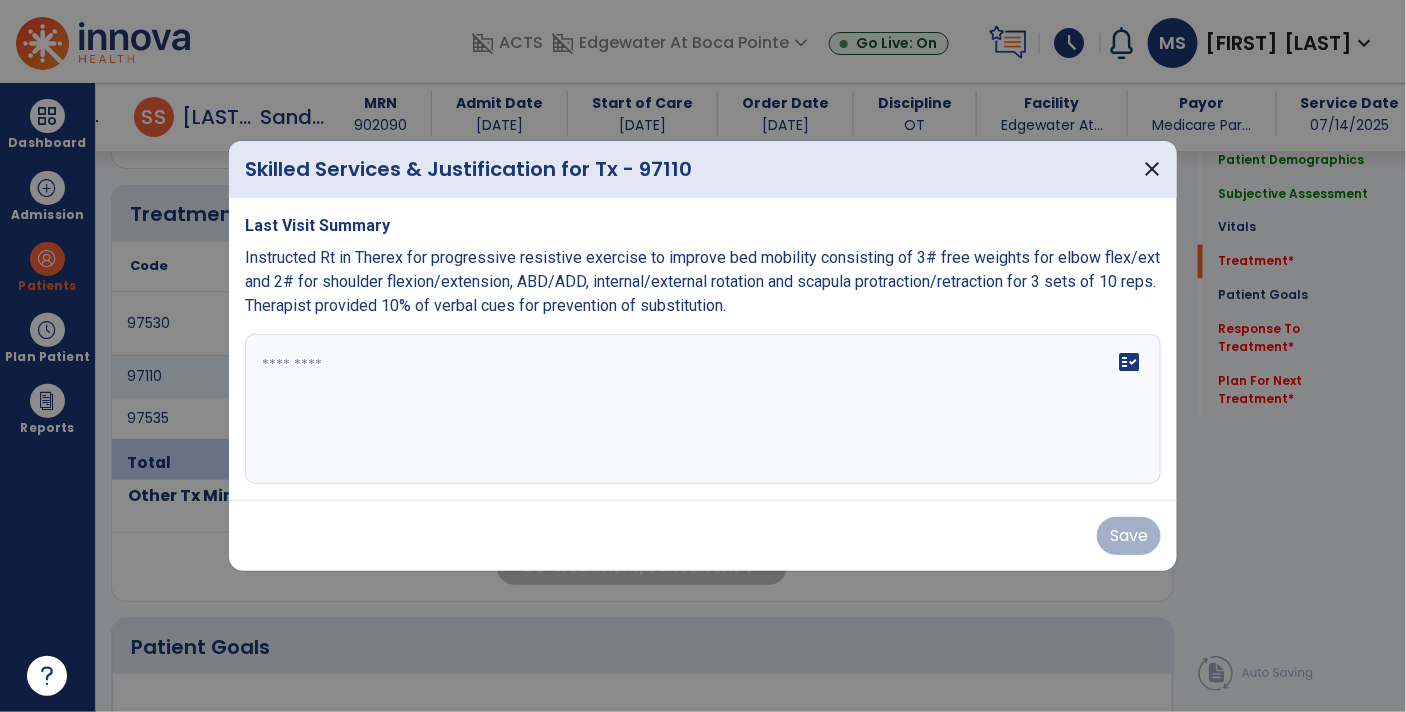 click on "Last Visit Summary Instructed Rt in Therex for progressive resistive exercise to improve bed mobility consisting of 3# free weights for elbow flex/ext and 2# for shoulder flexion/extension, ABD/ADD, internal/external rotation and scapula protraction/retraction for 3 sets of 10 reps. Therapist provided 10% of verbal cues for prevention of substitution.   fact_check" at bounding box center (703, 349) 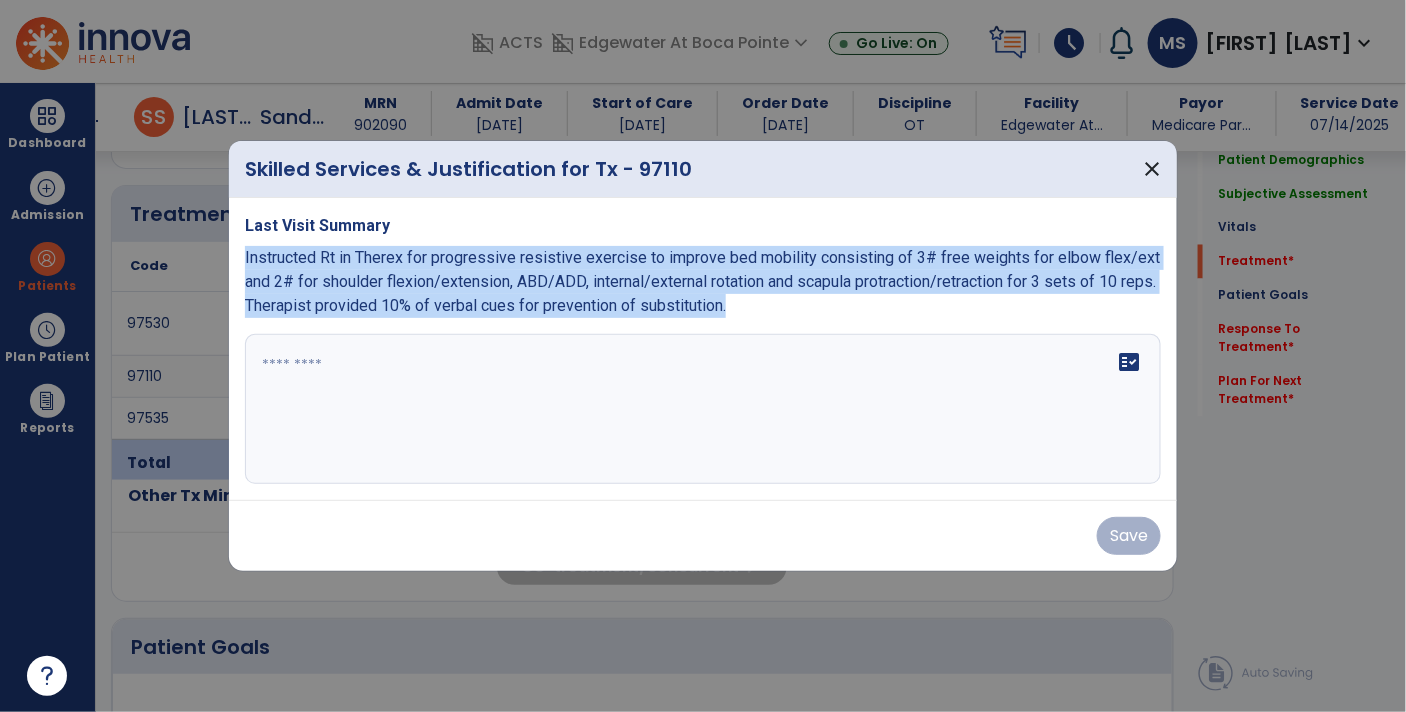 copy on "Instructed Rt in Therex for progressive resistive exercise to improve bed mobility consisting of 3# free weights for elbow flex/ext and 2# for shoulder flexion/extension, ABD/ADD, internal/external rotation and scapula protraction/retraction for 3 sets of 10 reps. Therapist provided 10% of verbal cues for prevention of substitution." 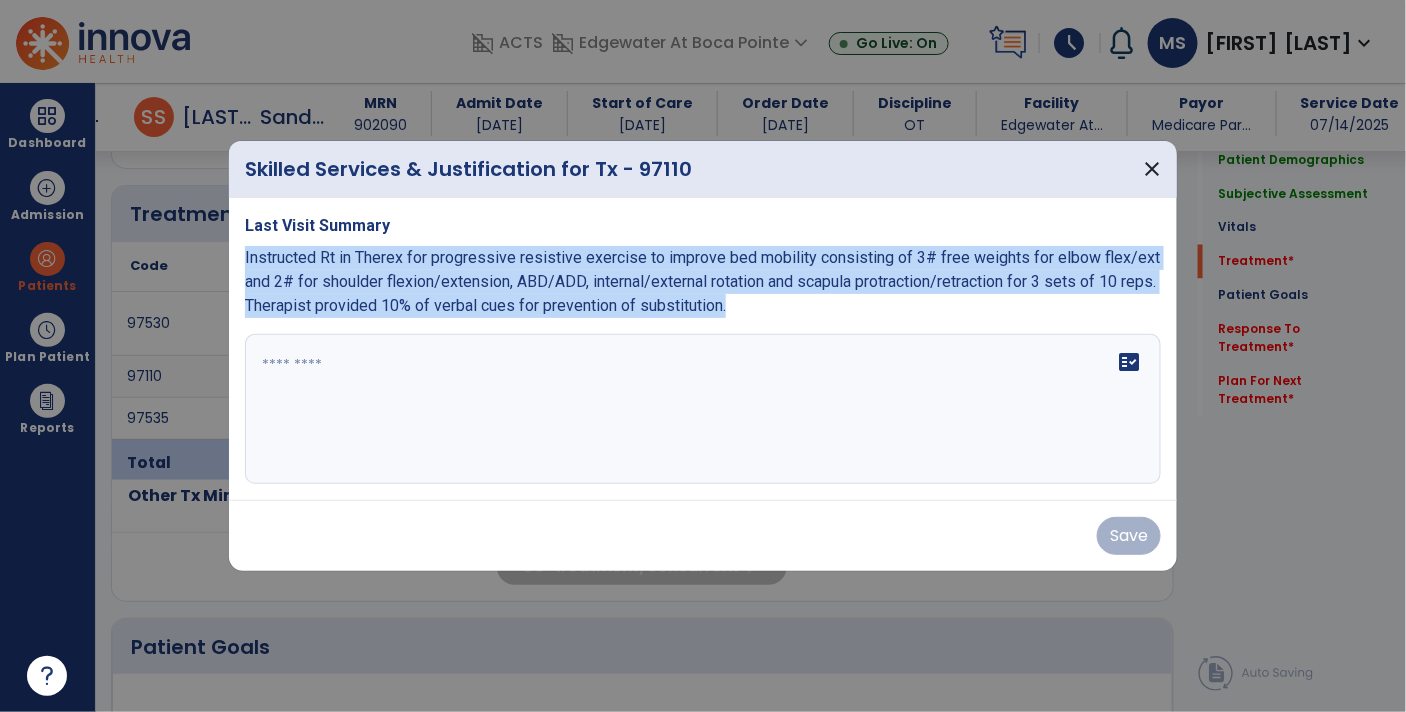 click at bounding box center [703, 409] 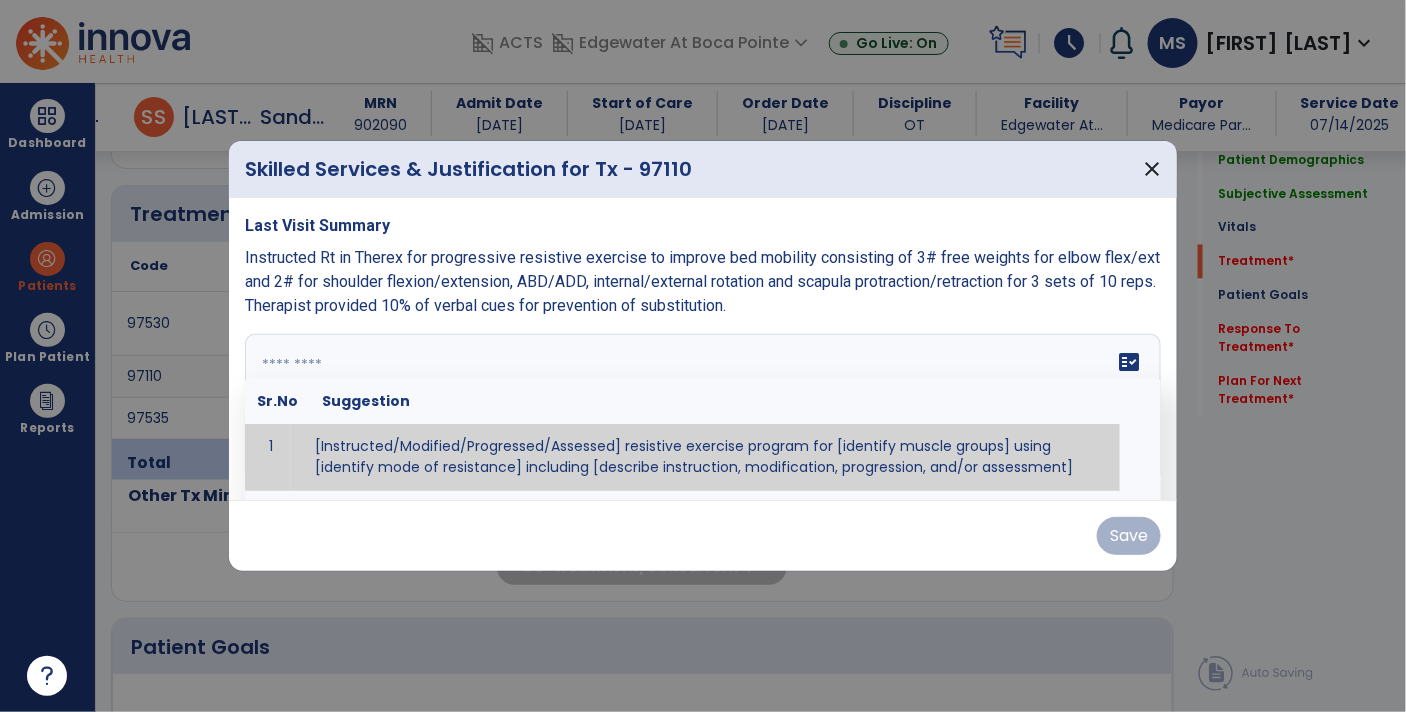 click at bounding box center (701, 409) 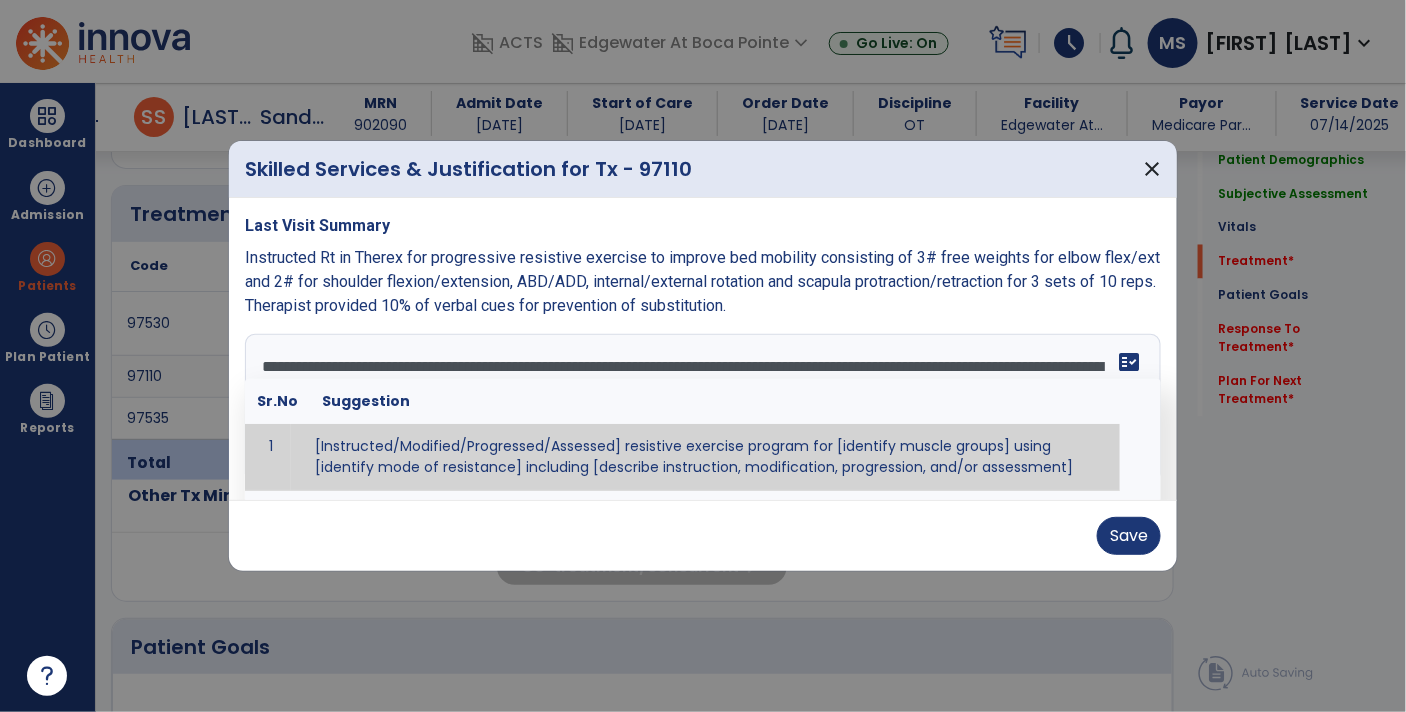 click on "fact_check" at bounding box center [1129, 362] 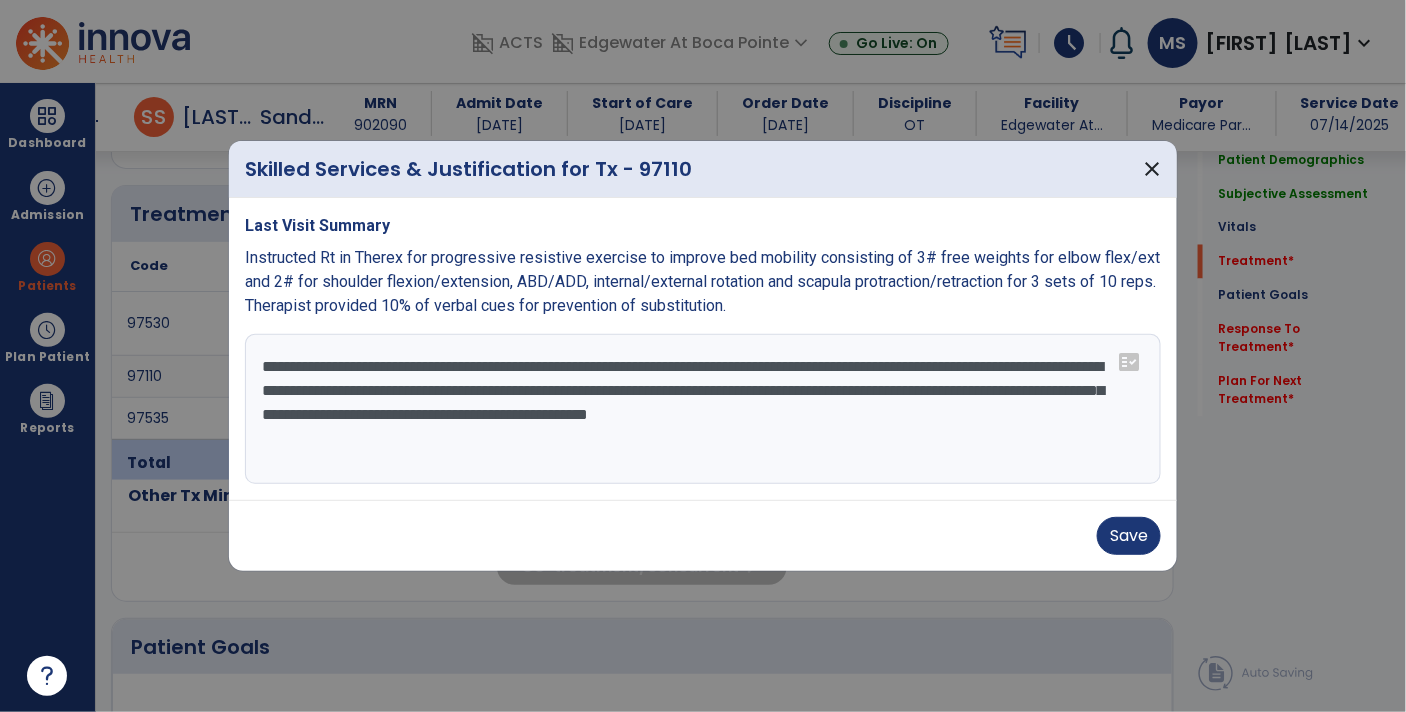 click on "**********" at bounding box center (703, 409) 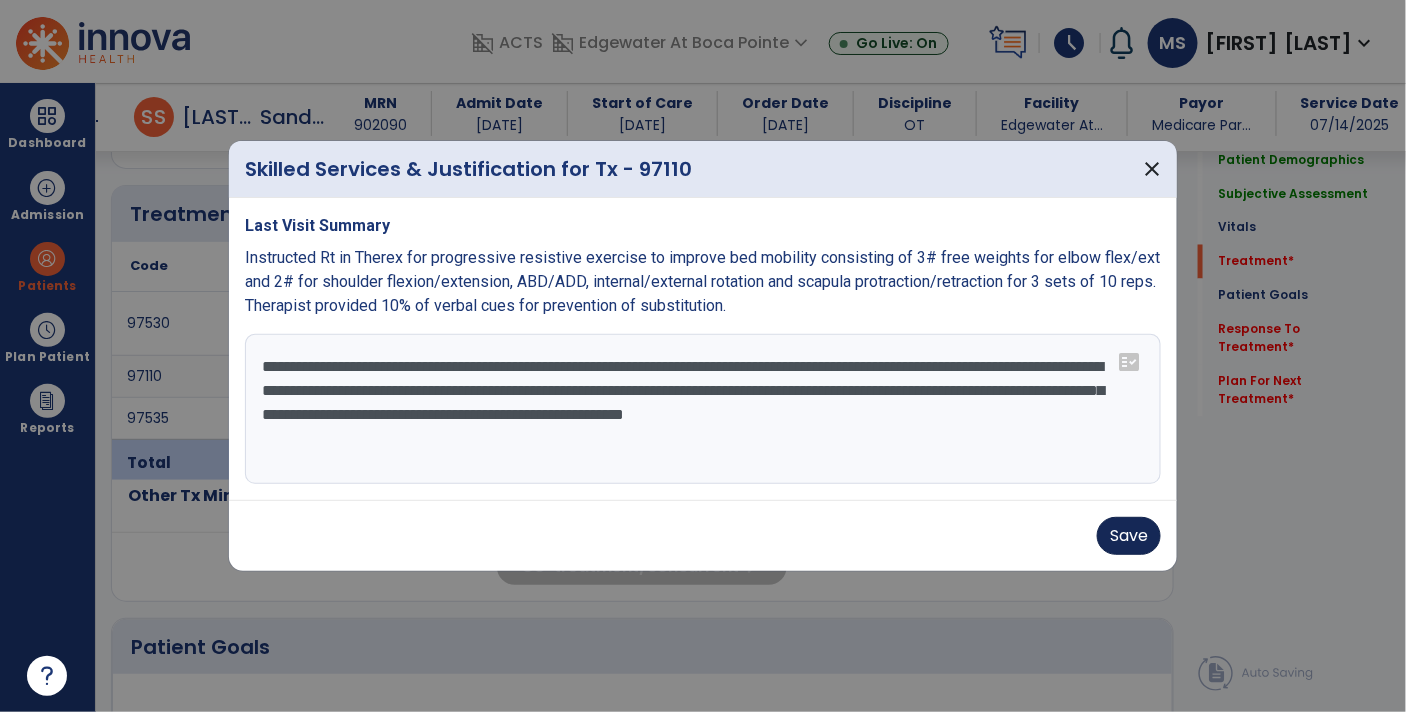 type on "**********" 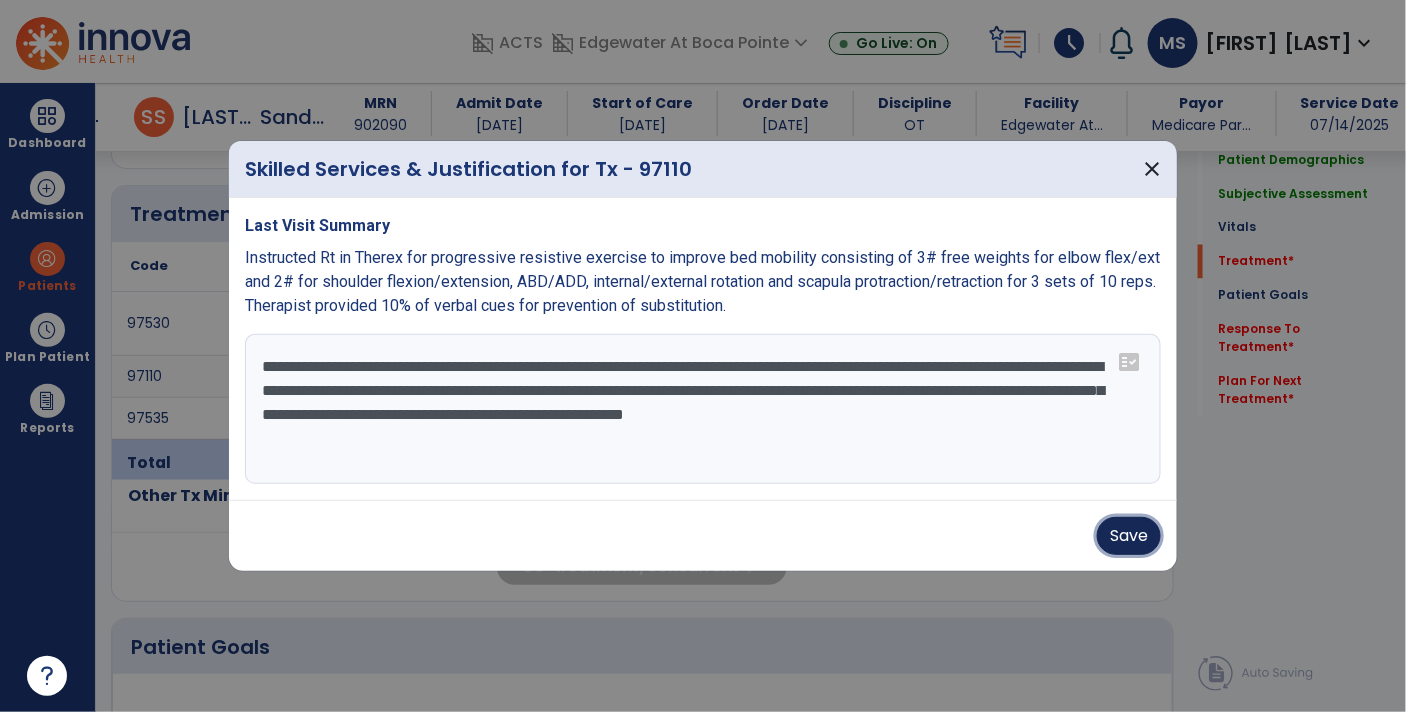 click on "Save" at bounding box center (1129, 536) 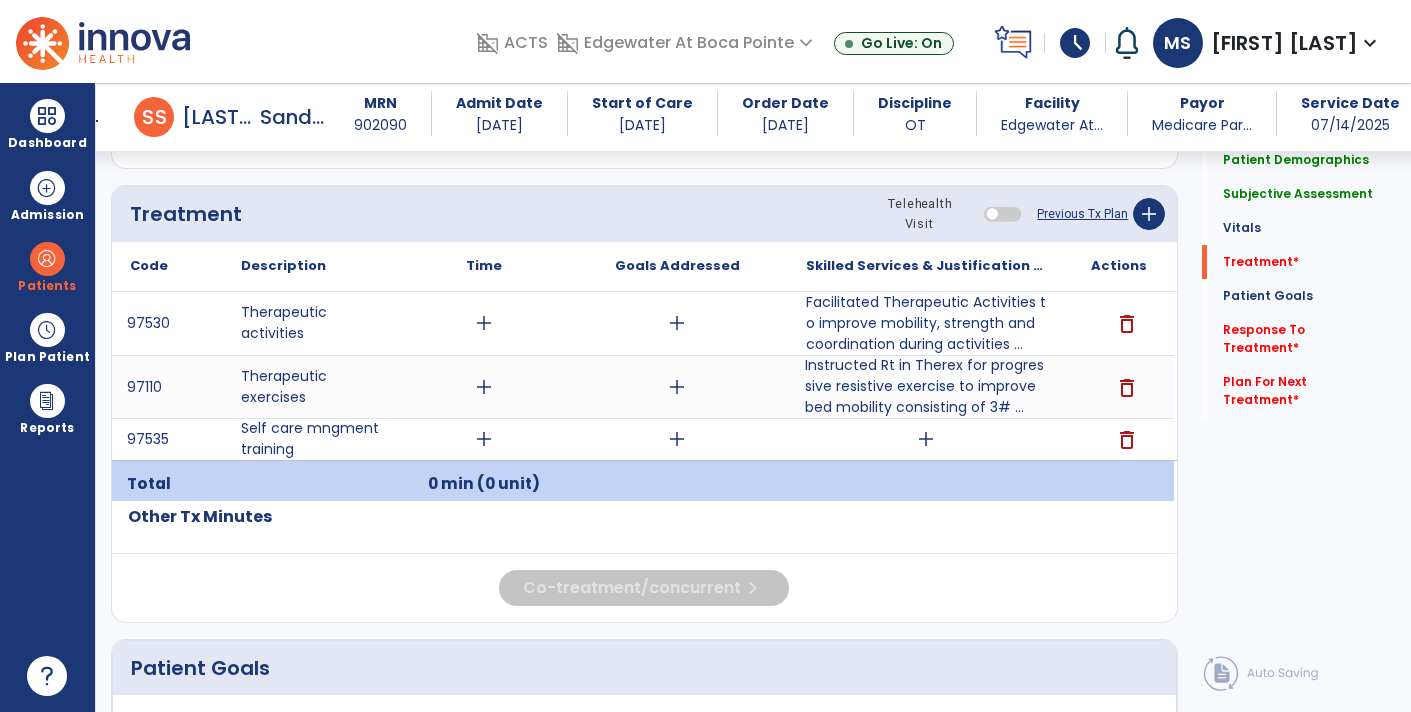 click on "add" at bounding box center (926, 439) 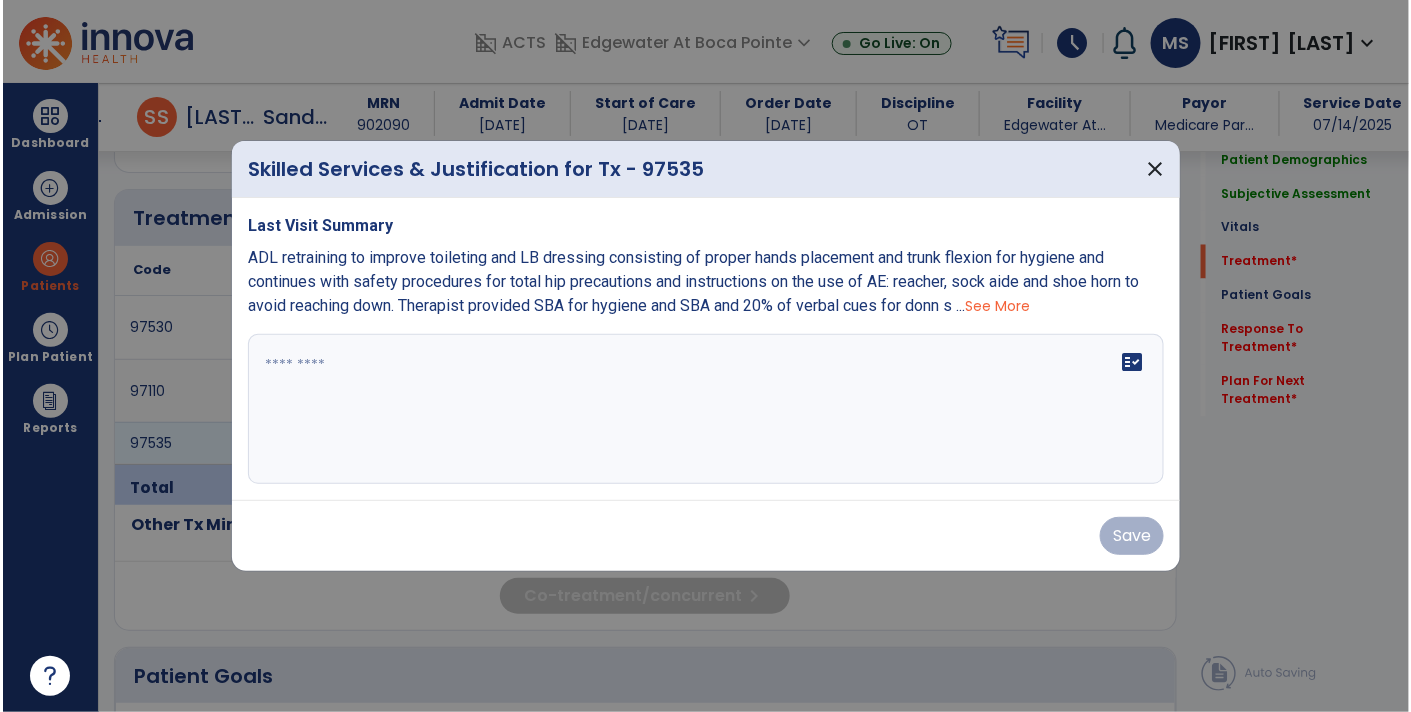 scroll, scrollTop: 1064, scrollLeft: 0, axis: vertical 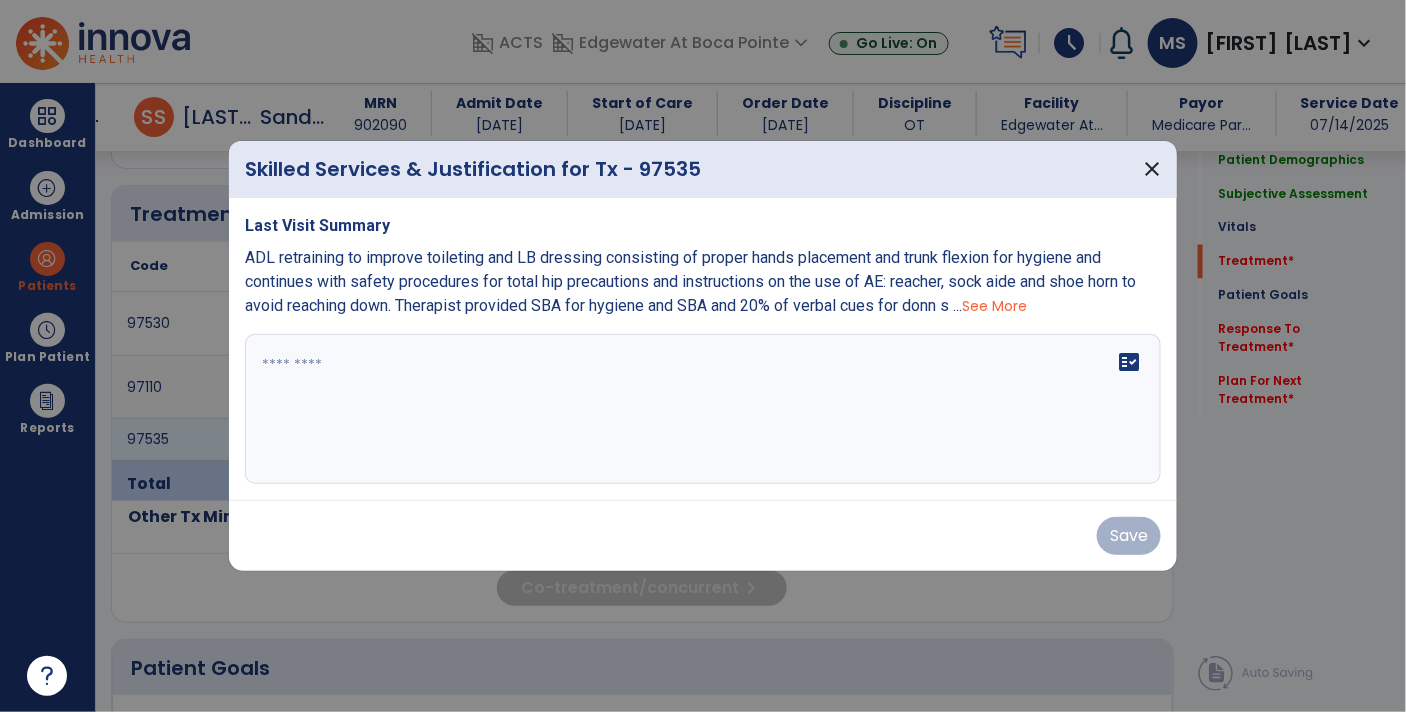 click on "ADL retraining to improve toileting and LB dressing consisting of proper hands placement and trunk flexion for hygiene and continues with safety procedures for total hip precautions and instructions on the use of AE: reacher, sock aide and shoe horn to avoid reaching down. Therapist provided SBA for hygiene and SBA and 20% of verbal cues for donn s ..." at bounding box center (690, 281) 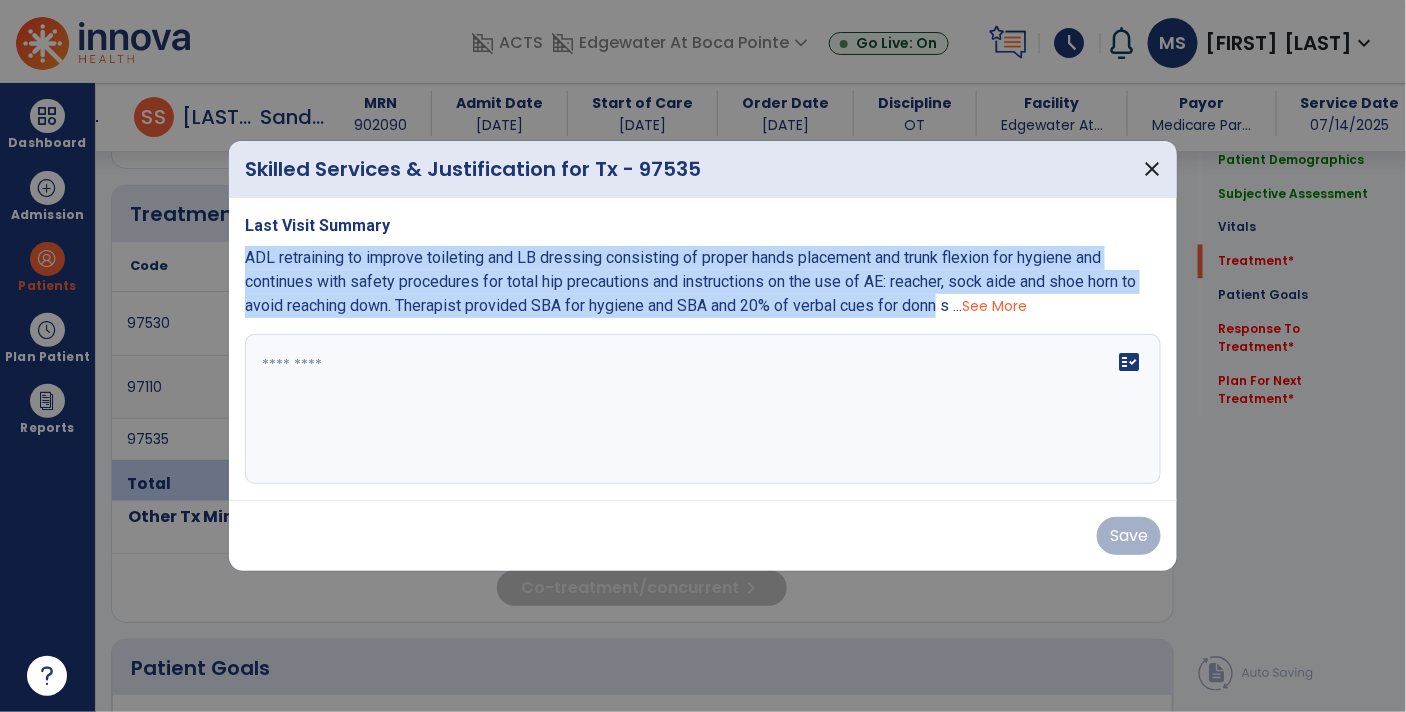 click on "See More" at bounding box center (994, 306) 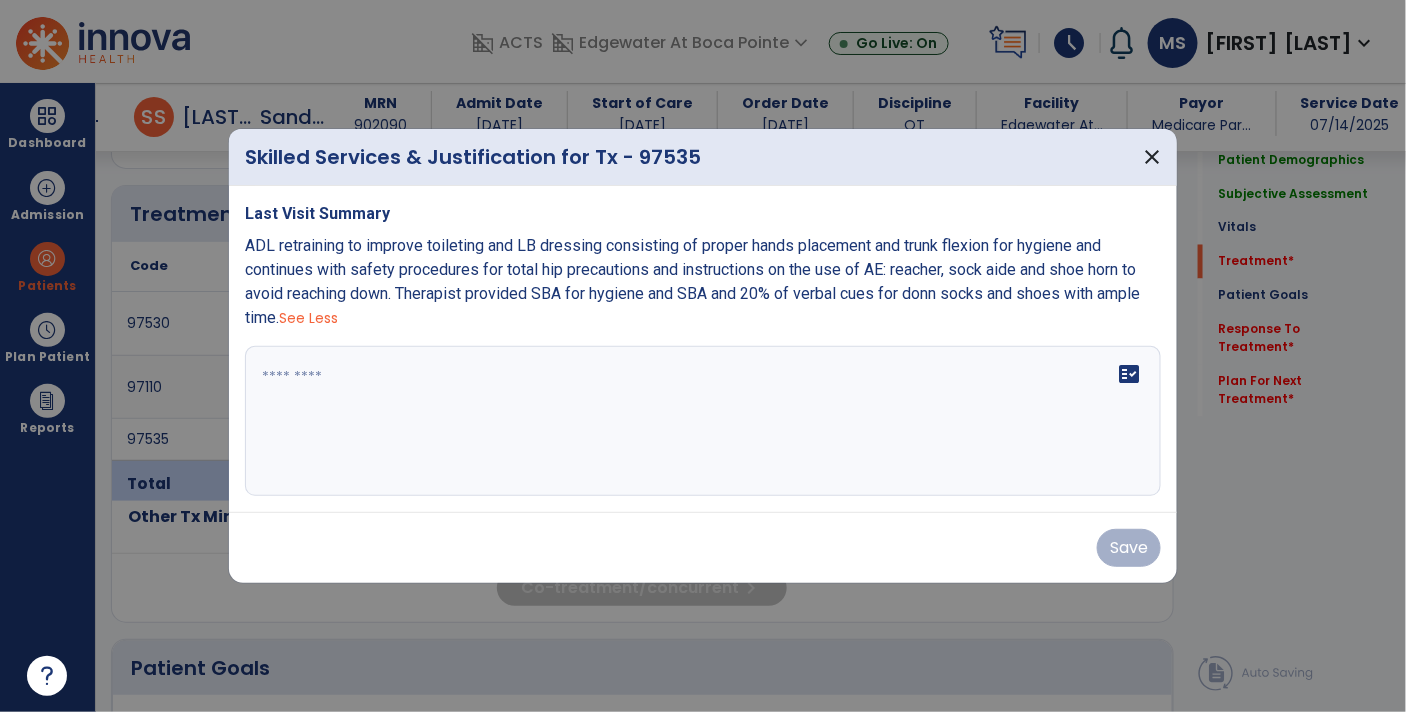 click on "ADL retraining to improve toileting and LB dressing consisting of proper hands placement and trunk flexion for hygiene and continues with safety procedures for total hip precautions and instructions on the use of AE: reacher, sock aide and shoe horn to avoid reaching down. Therapist provided SBA for hygiene and SBA and 20% of verbal cues for donn socks and shoes with ample time." at bounding box center (692, 281) 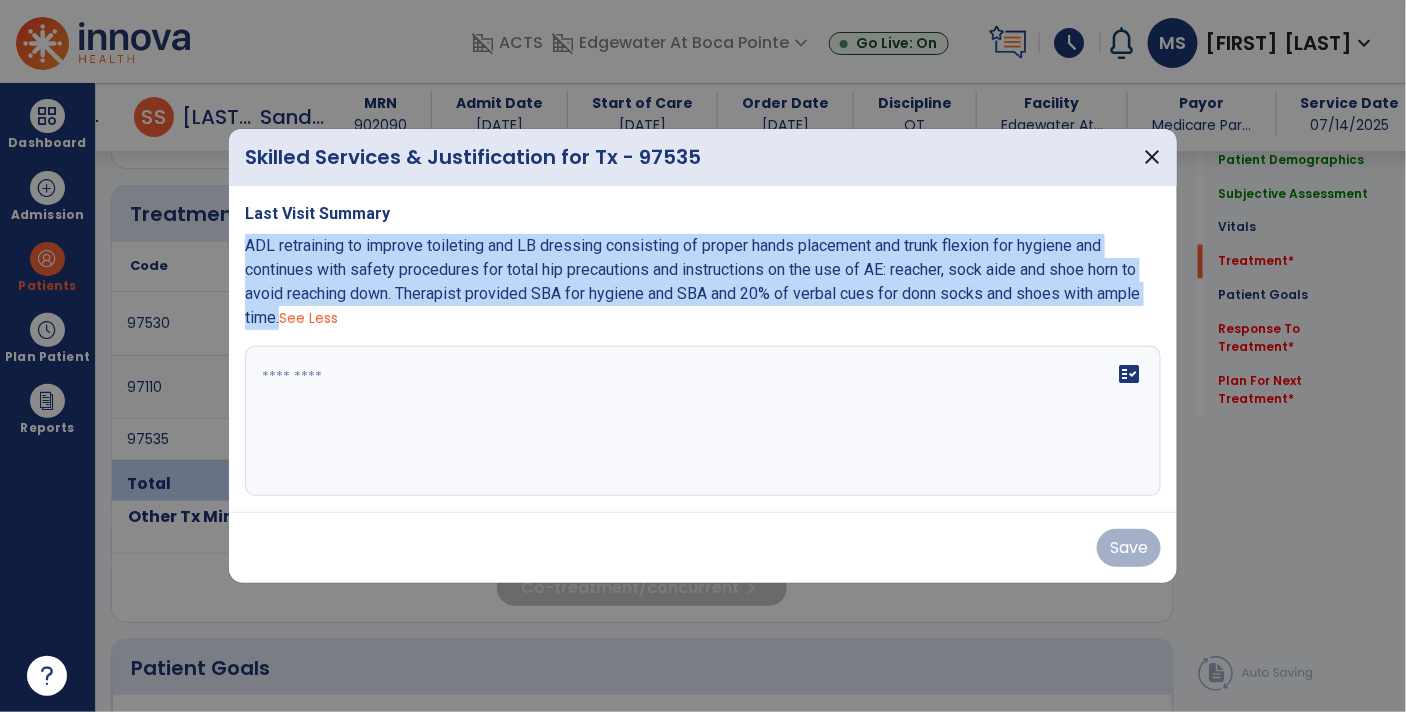 copy on "ADL retraining to improve toileting and LB dressing consisting of proper hands placement and trunk flexion for hygiene and continues with safety procedures for total hip precautions and instructions on the use of AE: reacher, sock aide and shoe horn to avoid reaching down. Therapist provided SBA for hygiene and SBA and 20% of verbal cues for donn socks and shoes with ample time." 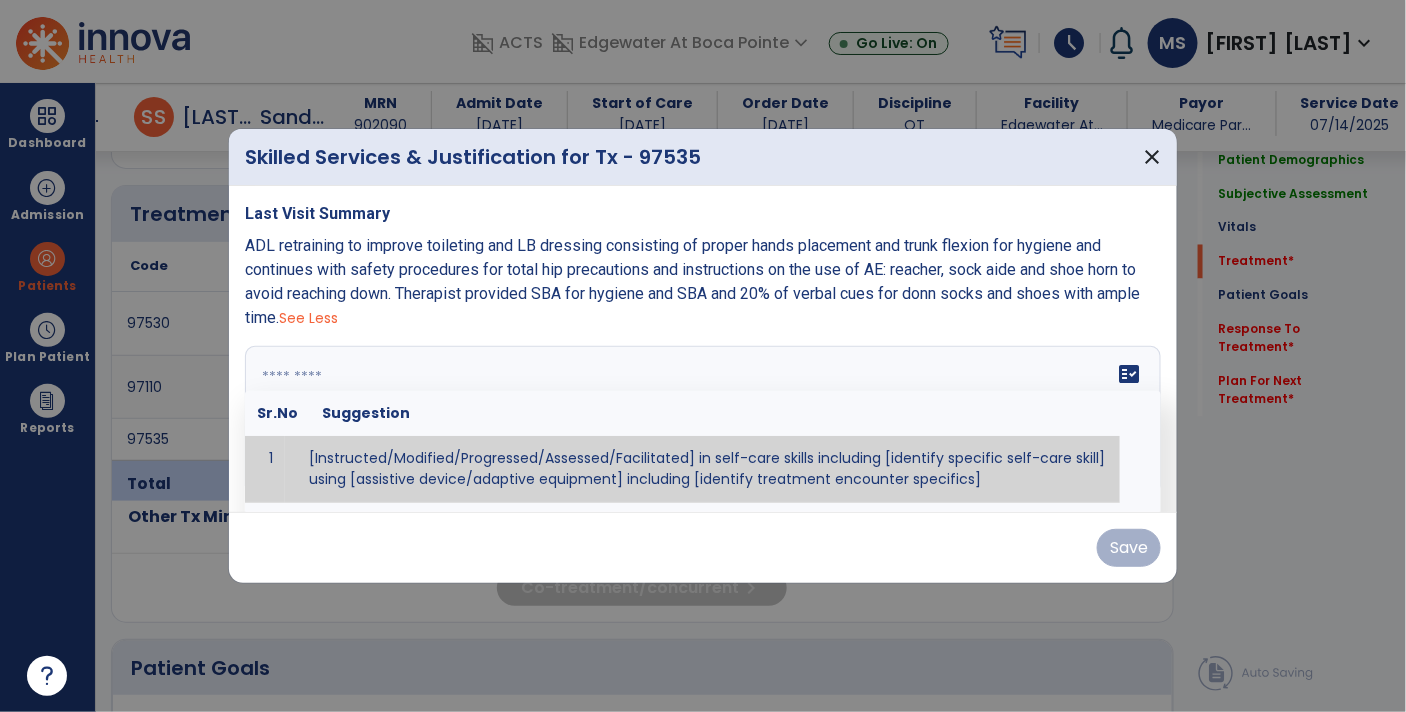 click at bounding box center [701, 421] 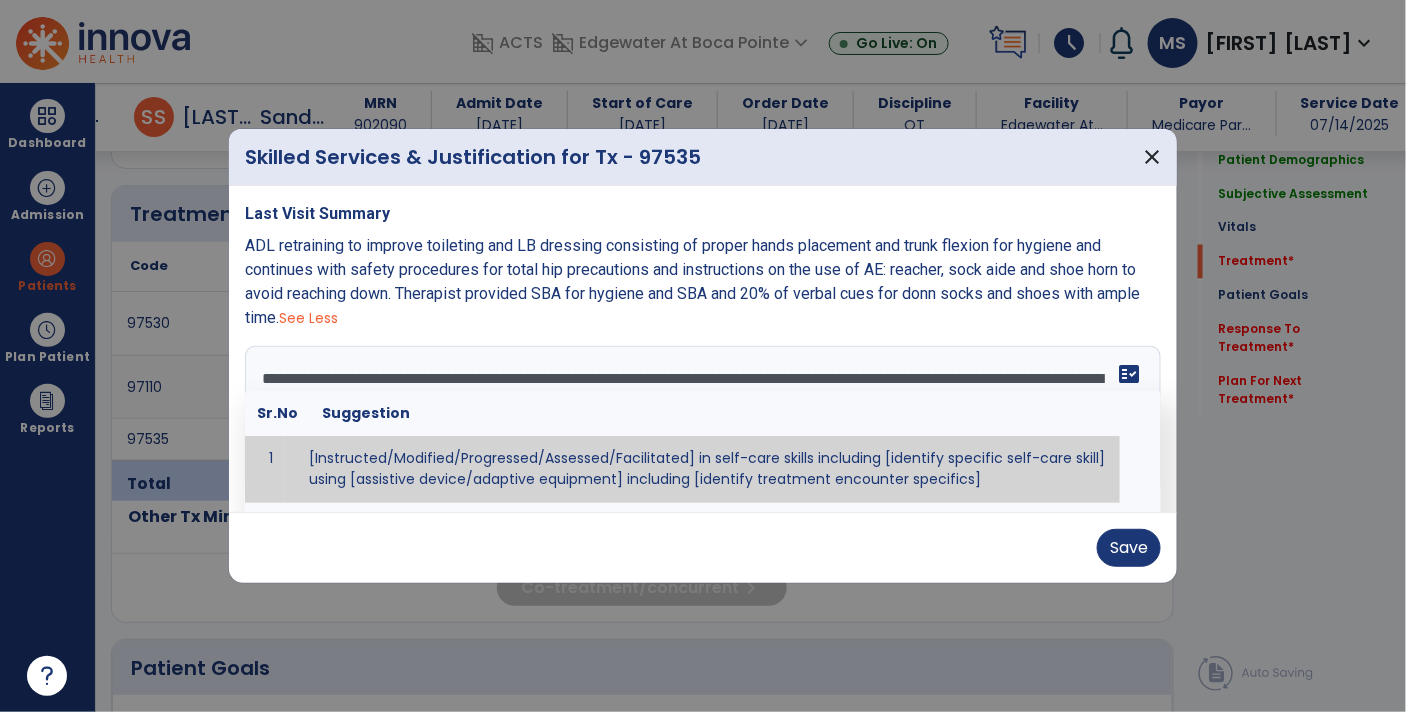 click on "**********" at bounding box center (701, 421) 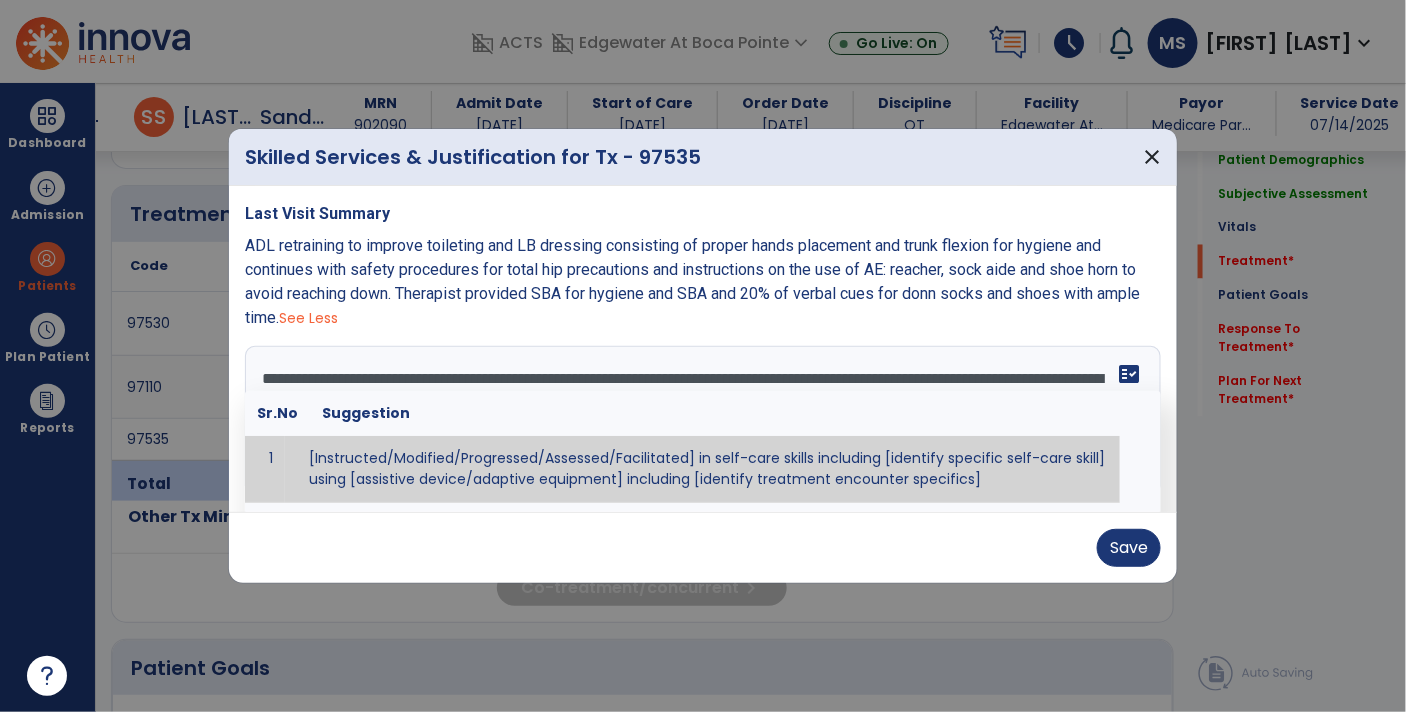 type on "**********" 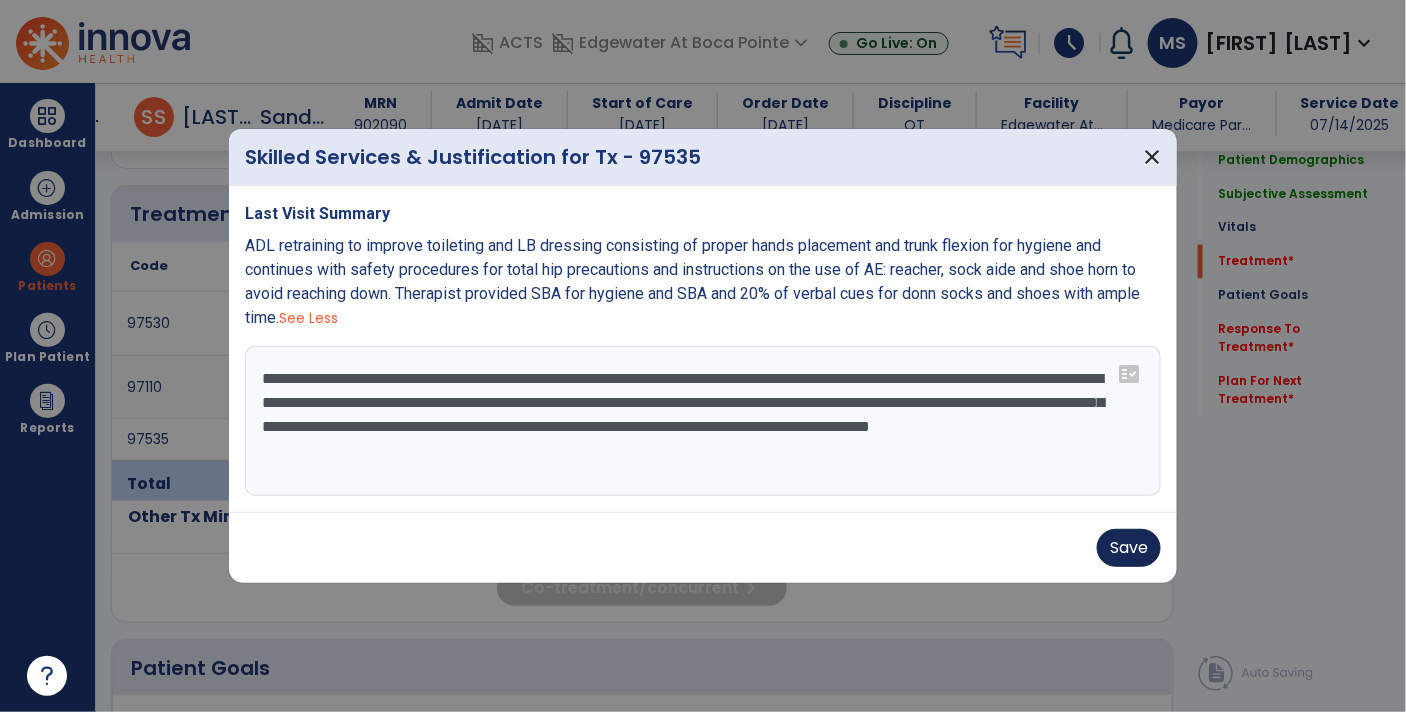 click on "Save" at bounding box center [1129, 548] 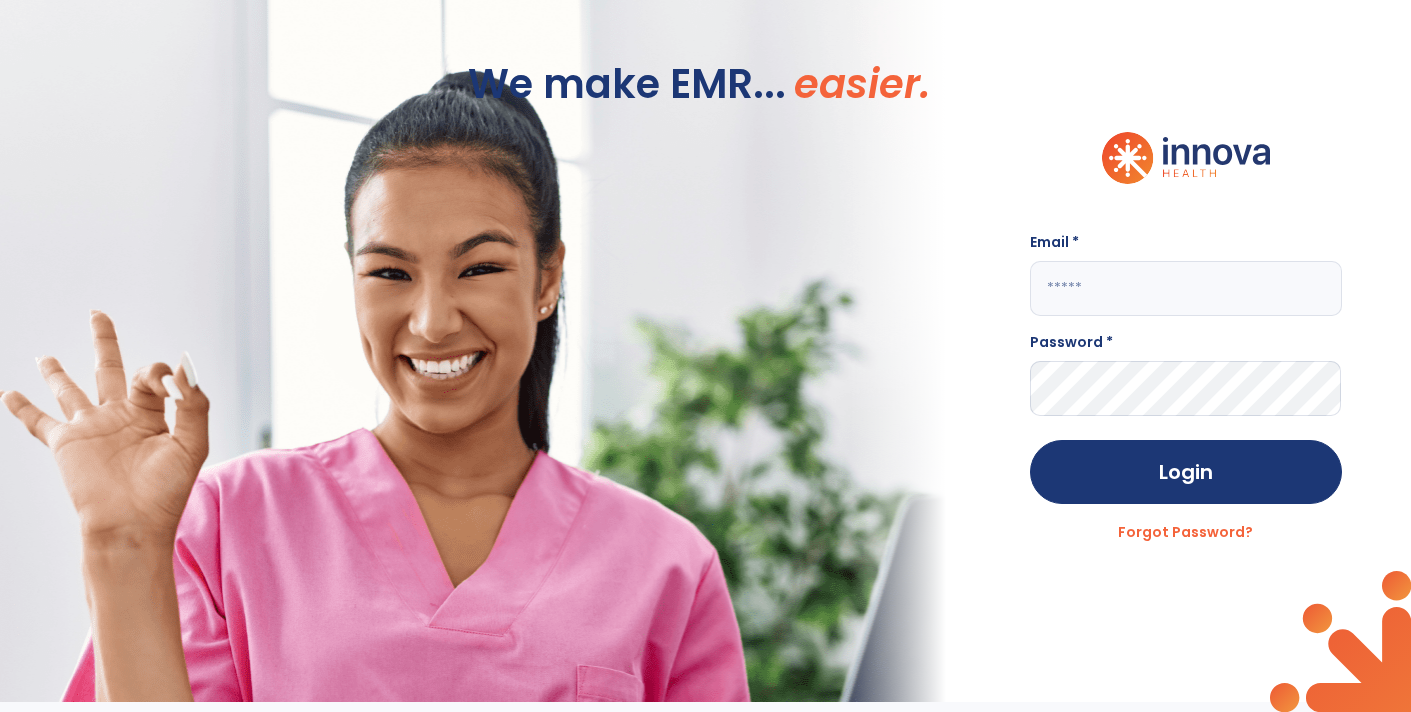type on "**********" 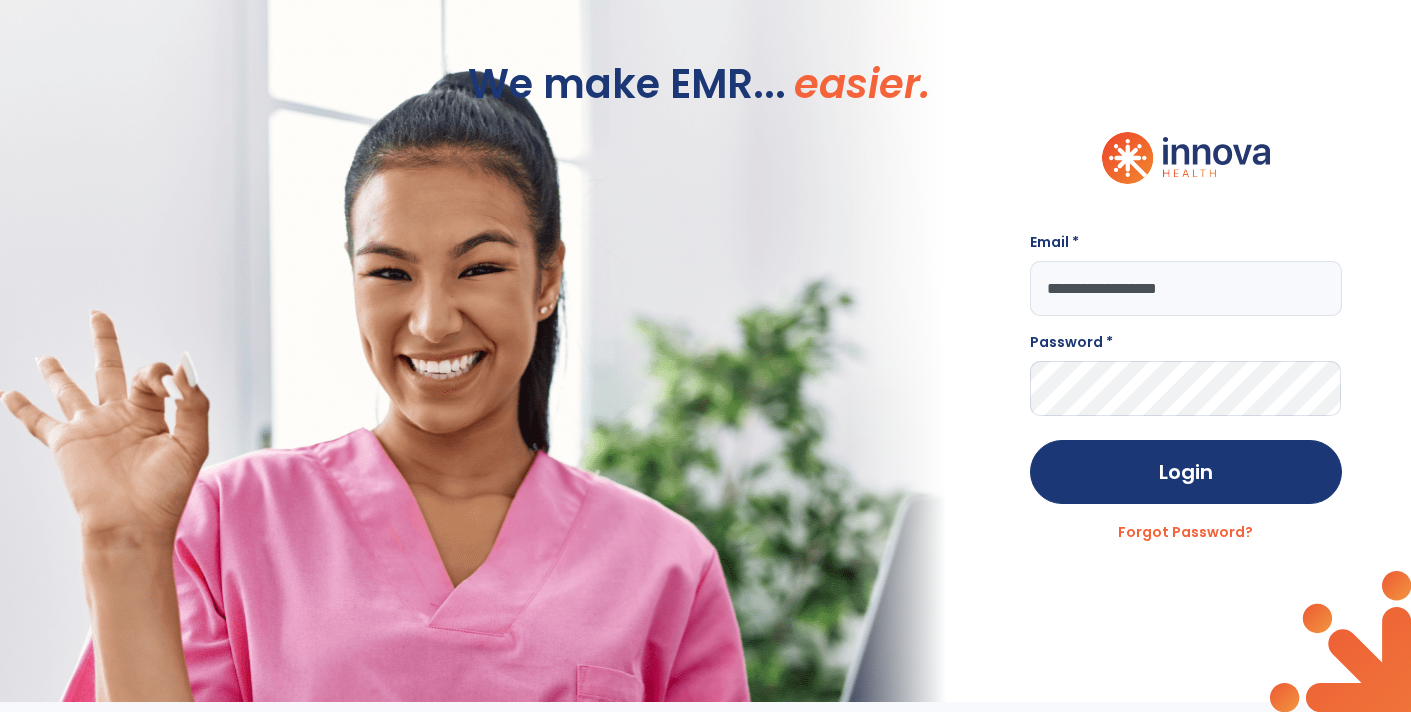 scroll, scrollTop: 0, scrollLeft: 0, axis: both 